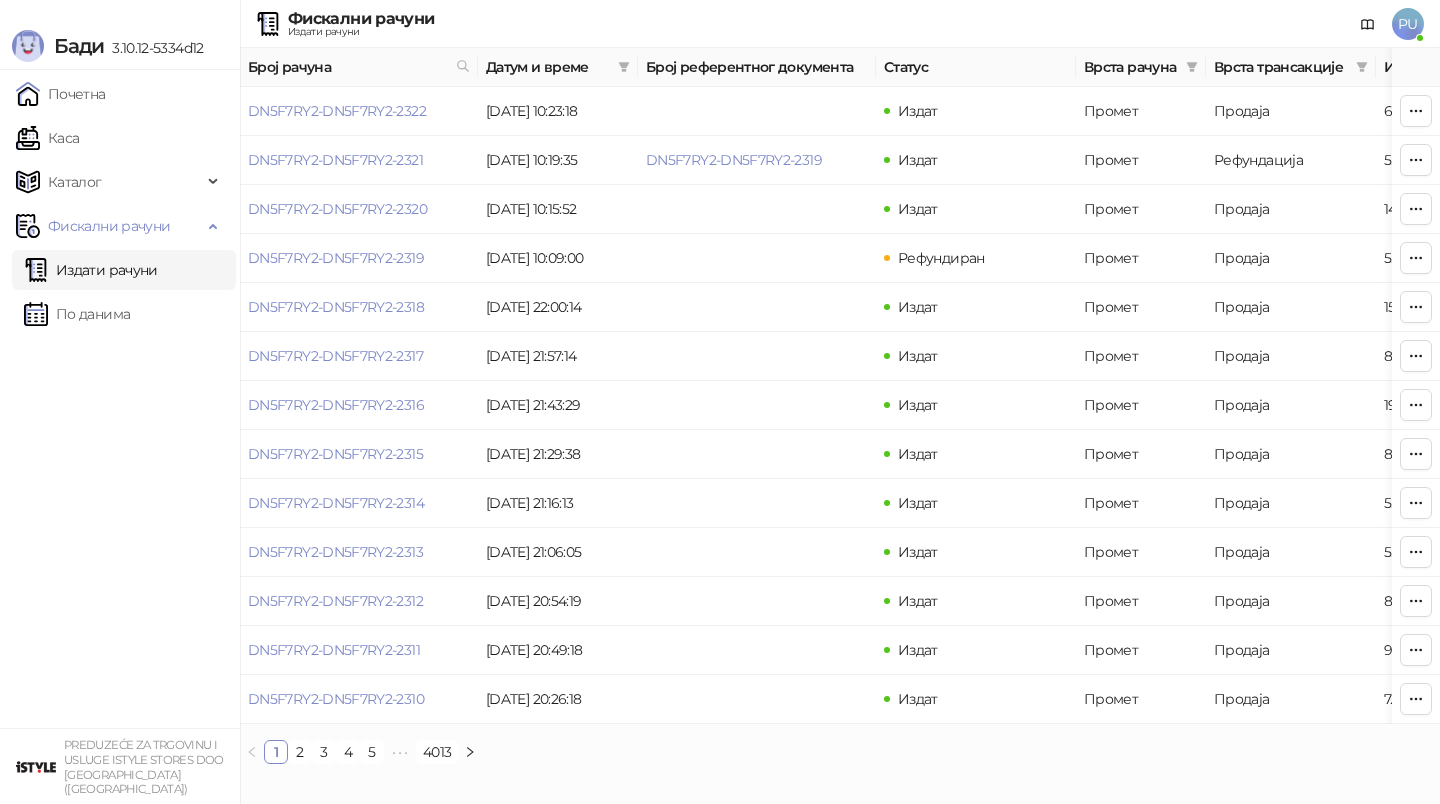 scroll, scrollTop: 0, scrollLeft: 0, axis: both 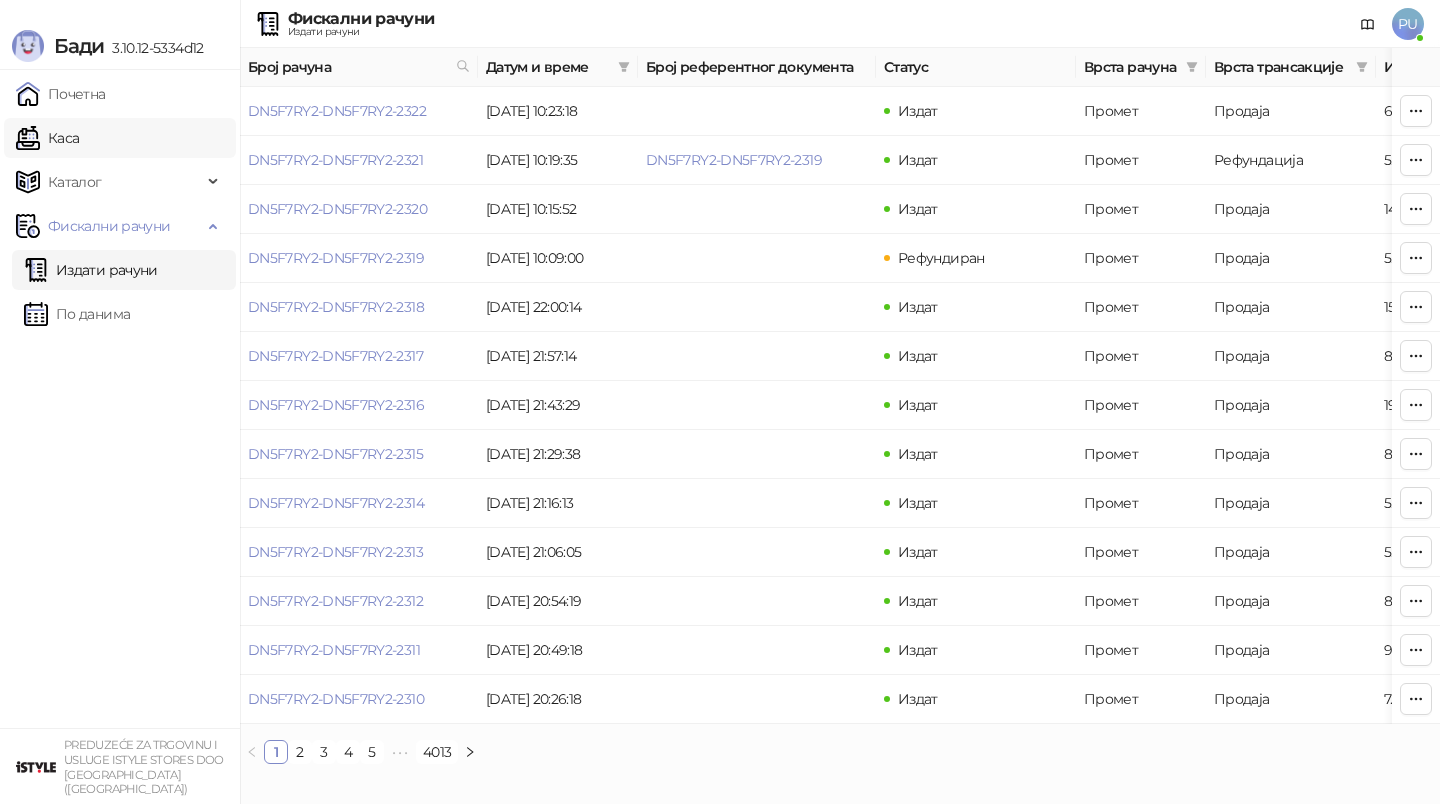 click on "Каса" at bounding box center [47, 138] 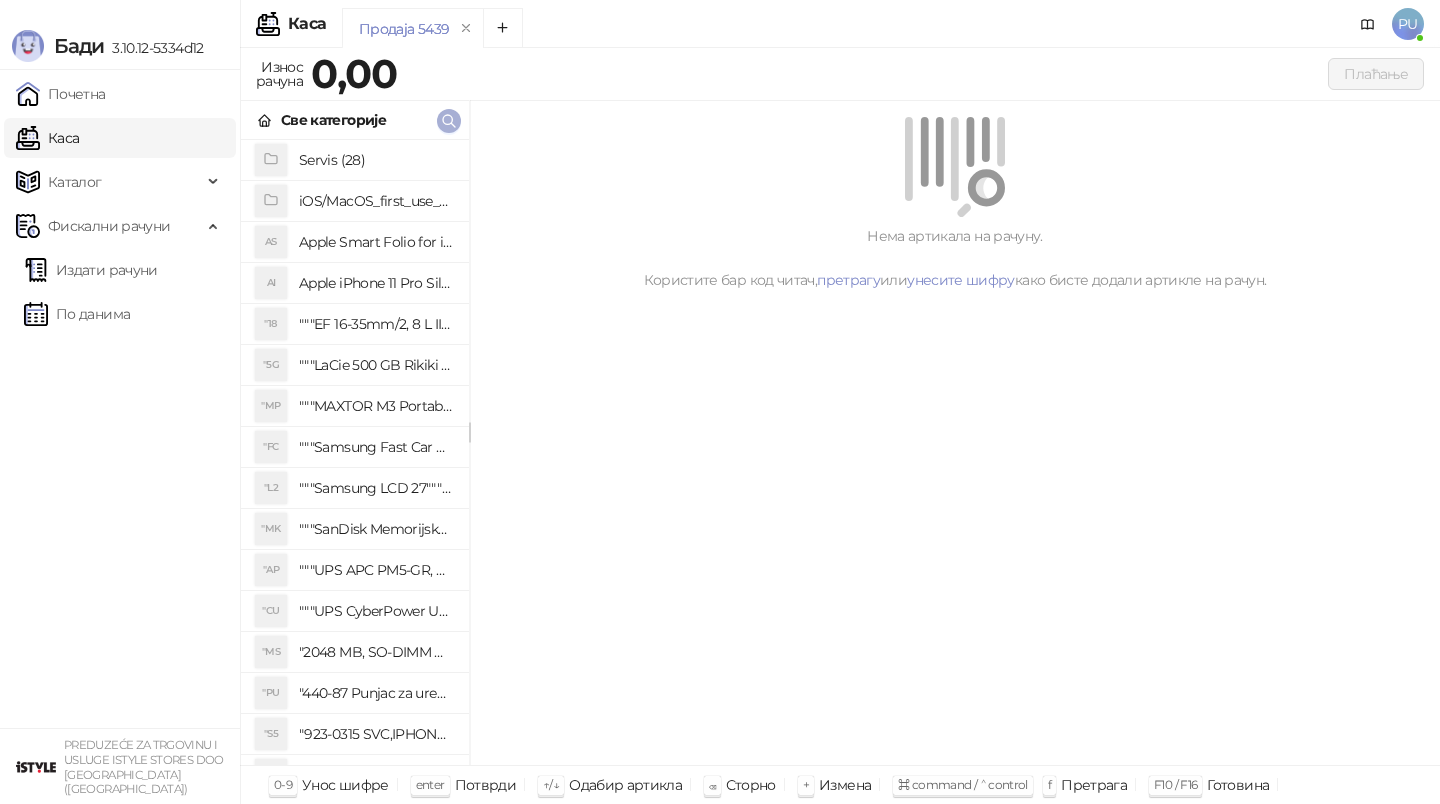 click 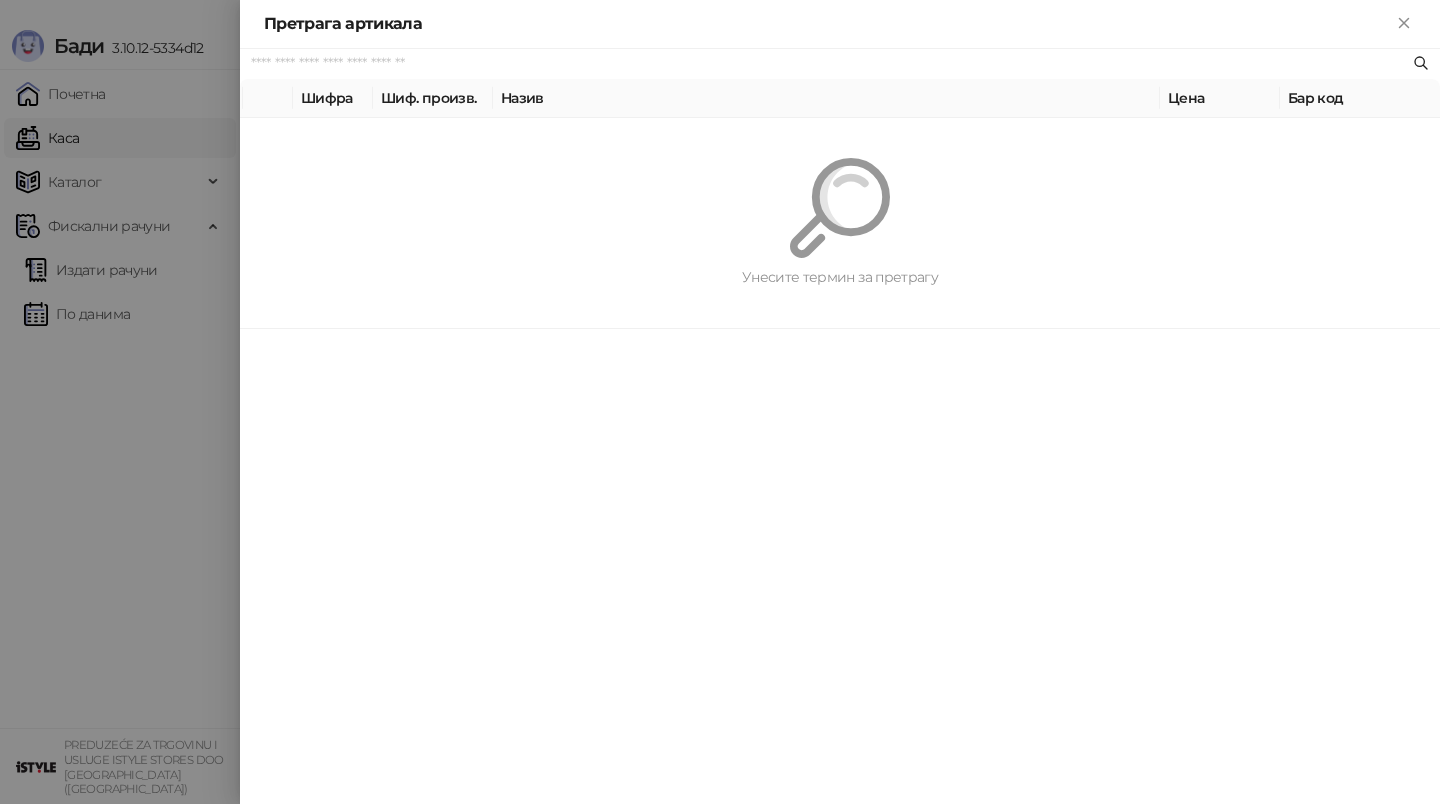 paste on "*********" 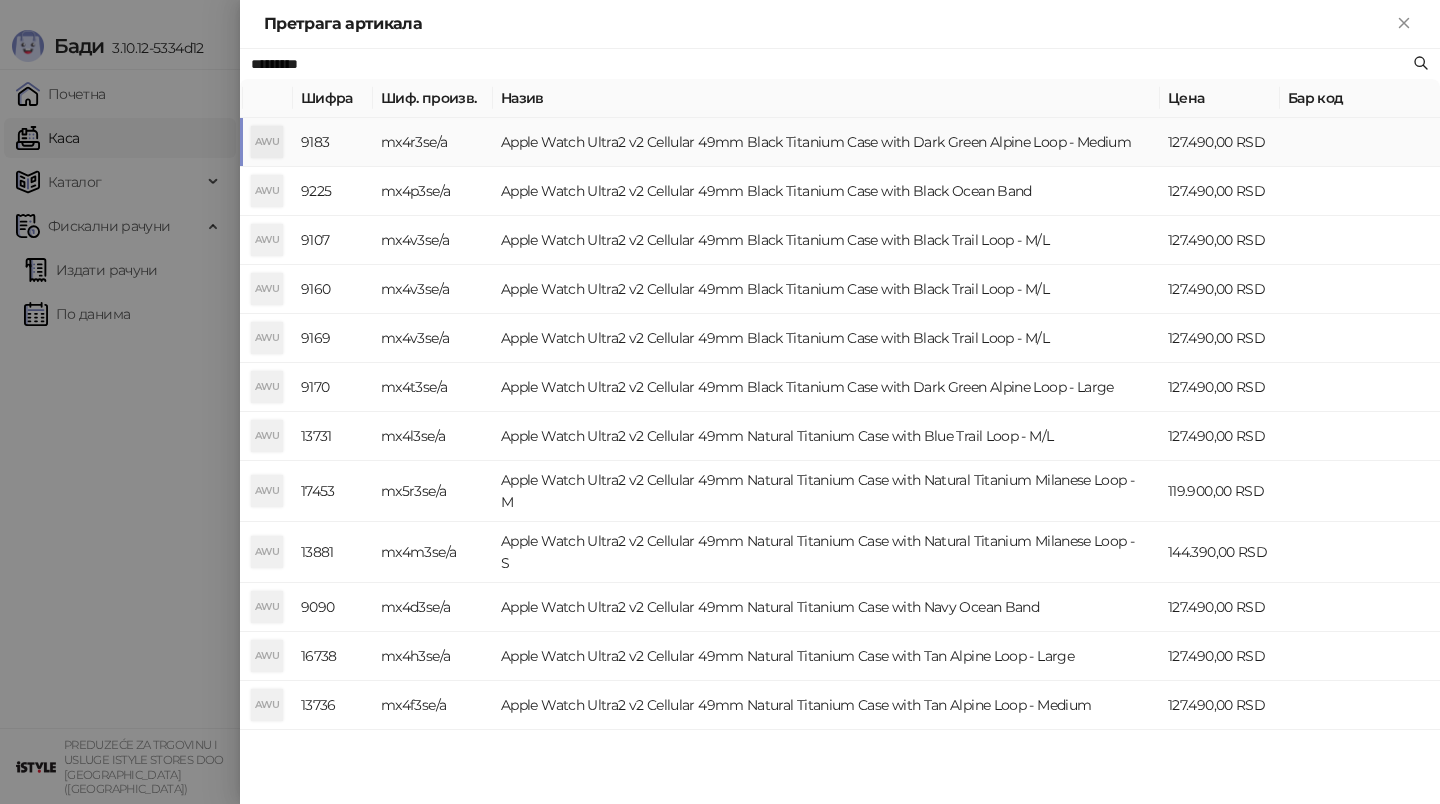 type on "*********" 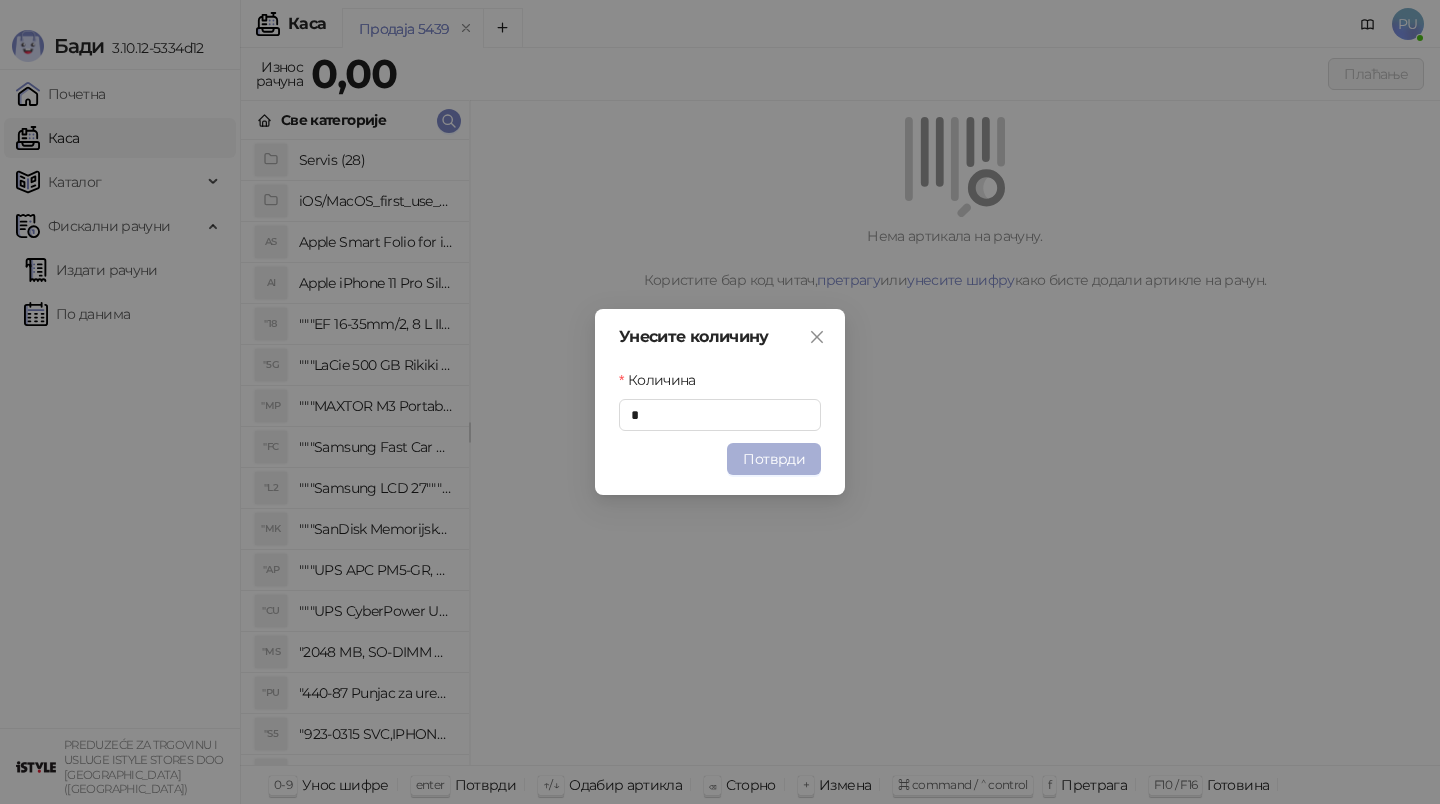 click on "Потврди" at bounding box center [774, 459] 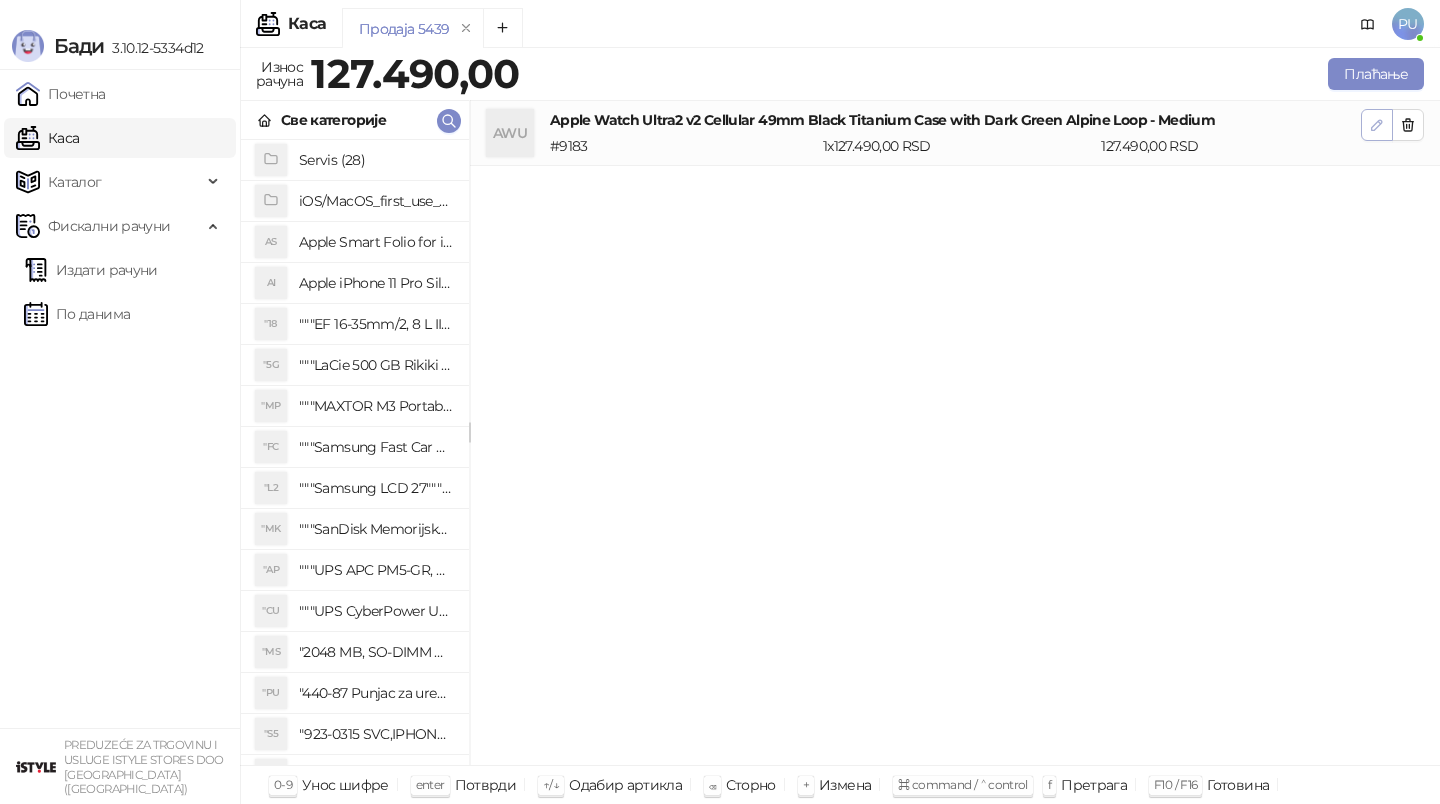 click 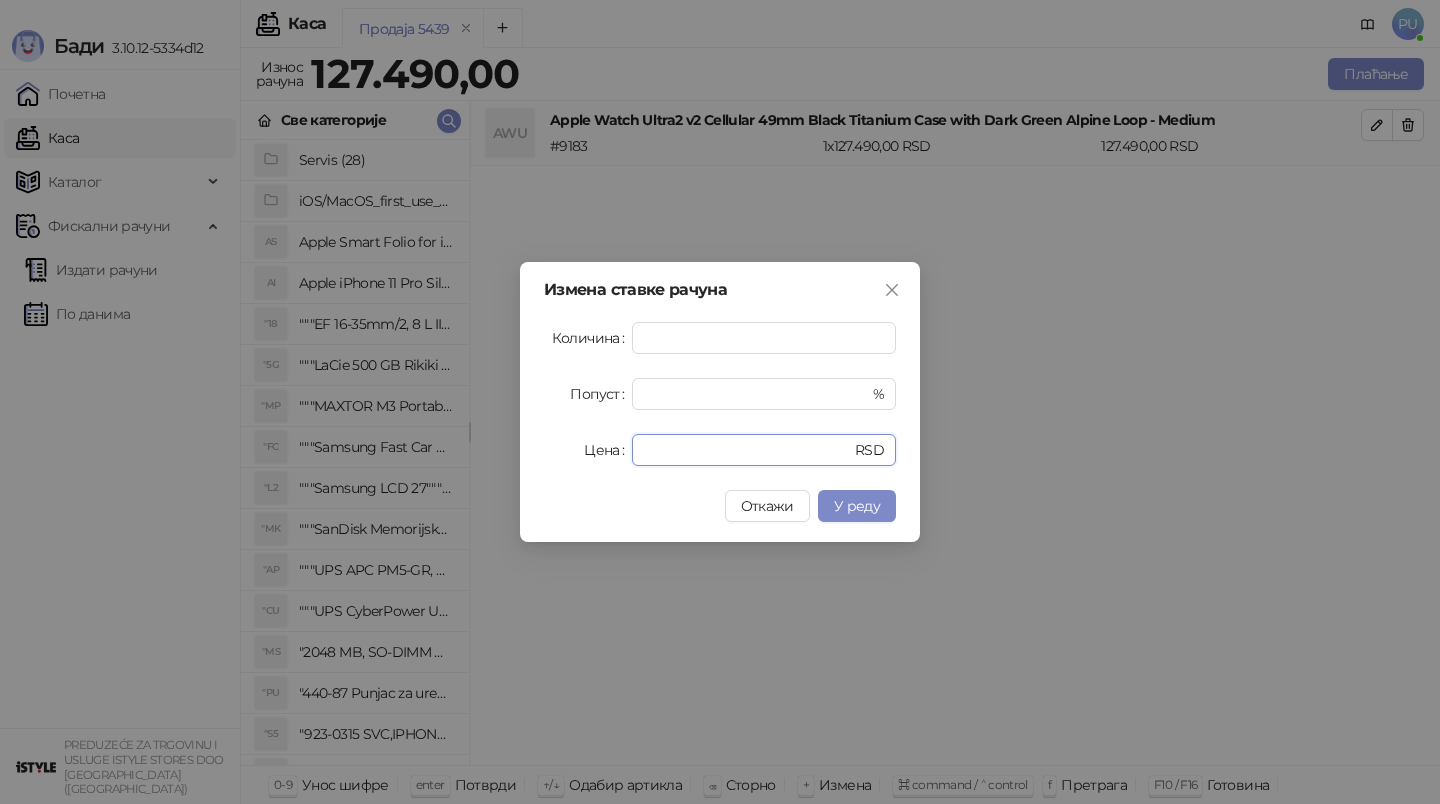 drag, startPoint x: 700, startPoint y: 445, endPoint x: 396, endPoint y: 445, distance: 304 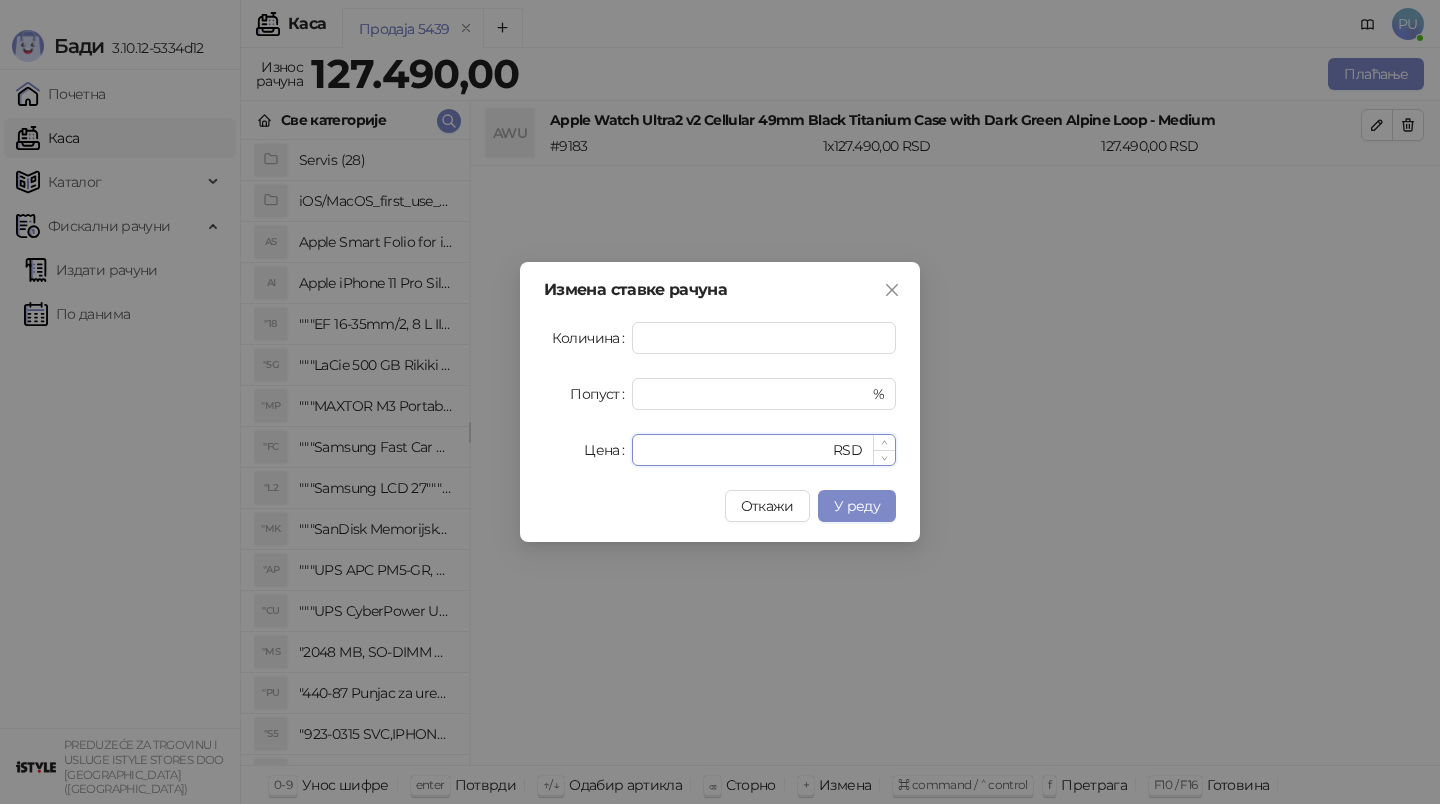 click on "******" at bounding box center [736, 450] 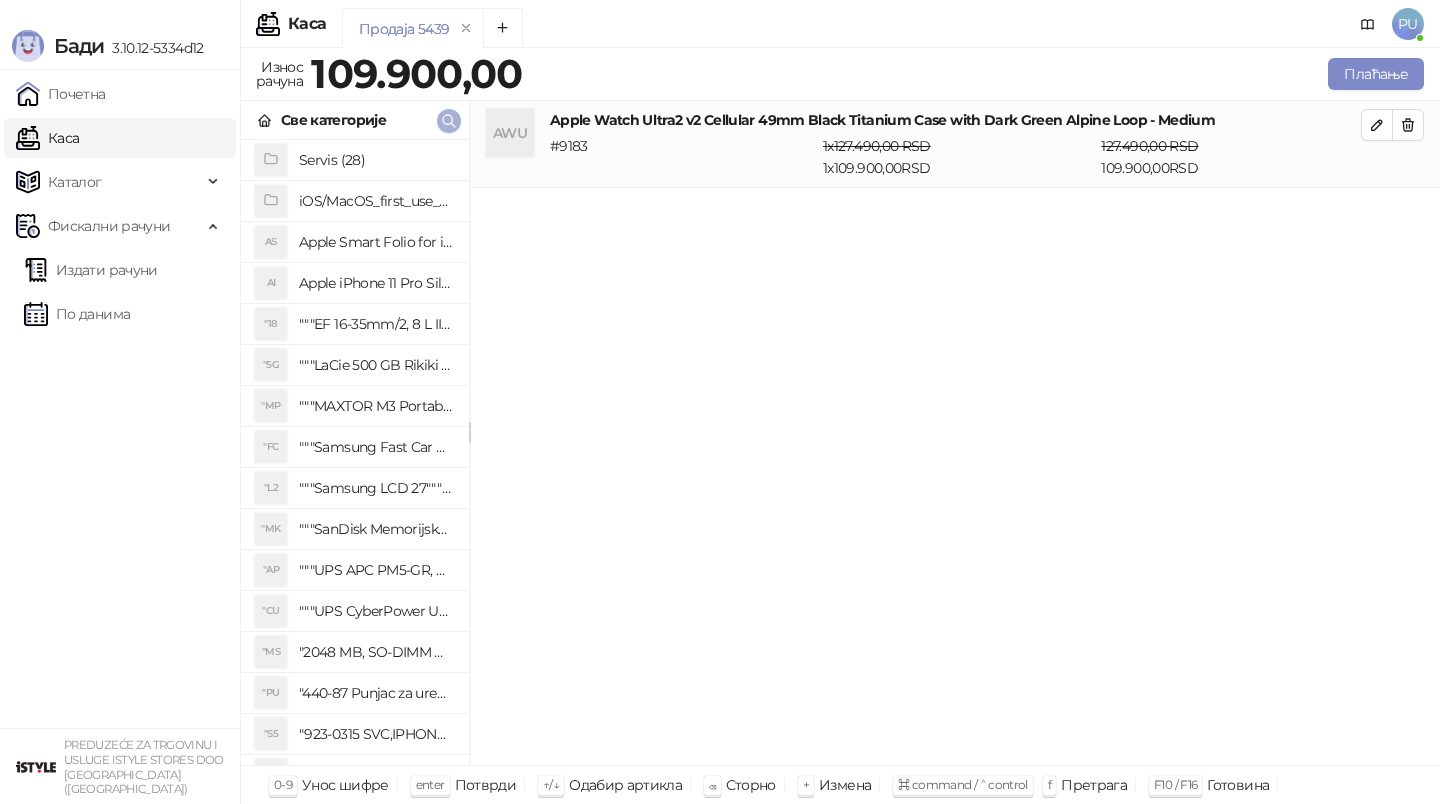 click 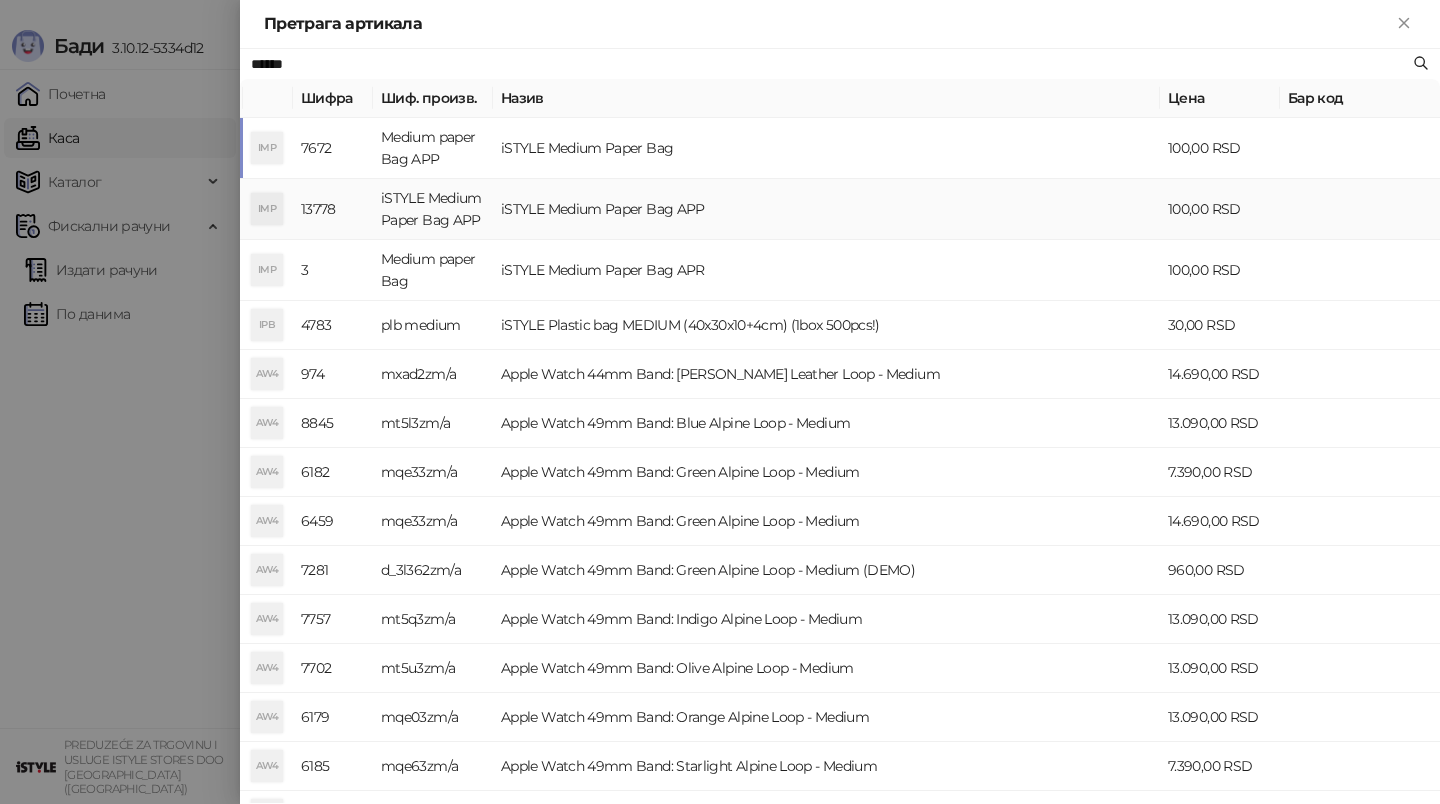 type on "******" 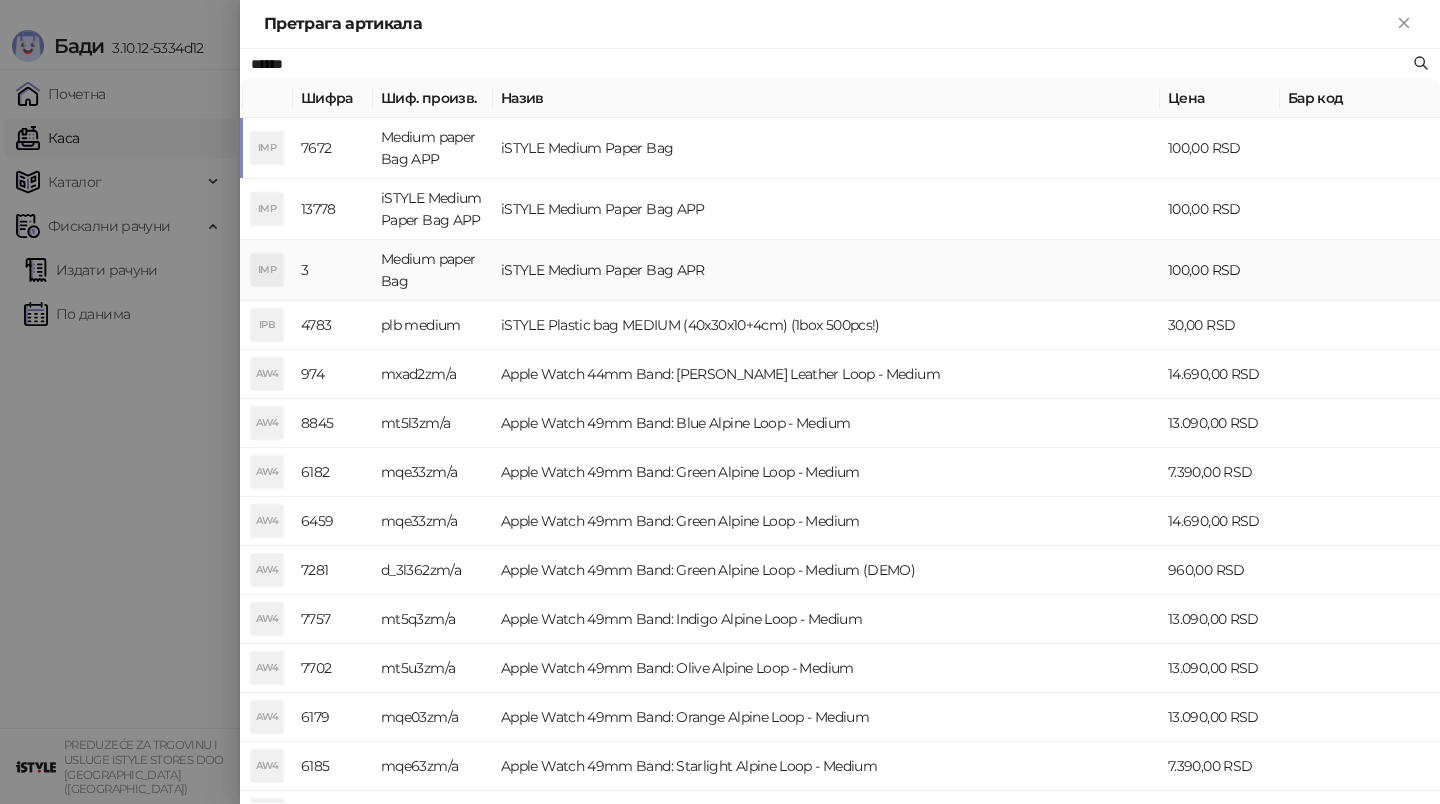 click on "iSTYLE Medium Paper Bag APR" at bounding box center [826, 270] 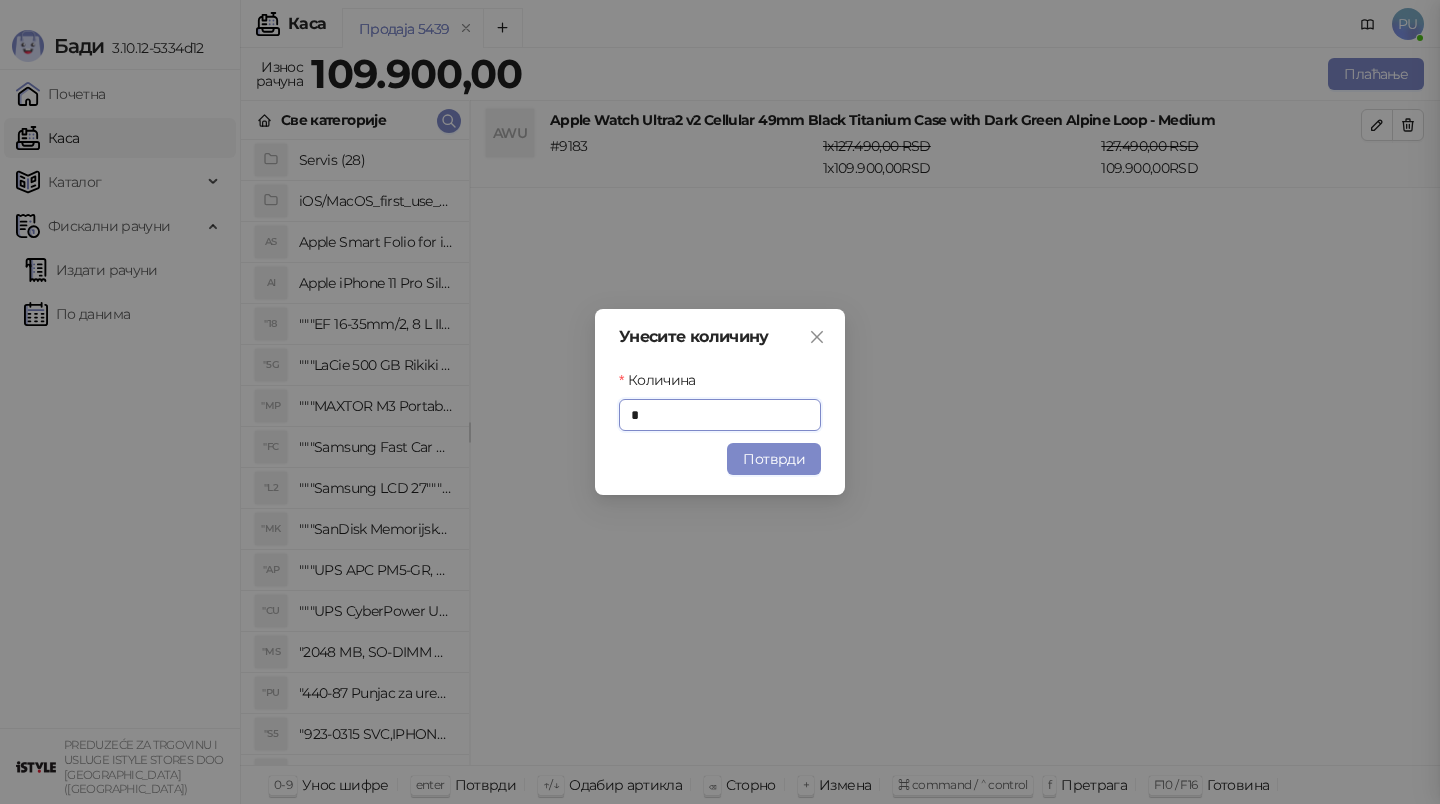 click on "Бади 3.10.12-5334d12 Почетна Каса Каталог Фискални рачуни Издати рачуни По данима PREDUZEĆE ZA TRGOVINU I USLUGE ISTYLE STORES DOO [GEOGRAPHIC_DATA] ([GEOGRAPHIC_DATA]) Каса PU Продаја 5439 Износ рачуна 109.900,00 Плаћање Све категорије Servis (28) iOS/MacOS_first_use_assistance (4) AS  Apple Smart Folio for iPad mini (A17 Pro) - Sage AI  Apple iPhone 11 Pro Silicone Case -  Black "18 """EF 16-35mm/2, 8 L III USM""" "5G """LaCie 500 GB Rikiki USB 3.0 / Ultra Compact & Resistant aluminum / USB 3.0 / 2.5""""""" "MP """MAXTOR M3 Portable 2TB 2.5"""" crni eksterni hard disk HX-M201TCB/GM""" "FC """Samsung Fast Car Charge Adapter, brzi auto punja_, boja crna""" "L2 """Samsung LCD 27"""" C27F390FHUXEN""" "MK """SanDisk Memorijska kartica 256GB microSDXC sa SD adapterom SDSQXA1-256G-GN6MA - Extreme PLUS, A2, UHS-I, V30, U3, Class 10, Brzina _itanja 160 MB/s, [PERSON_NAME] upisa 90 MB/s""" "AP "CU "MS "PU "S5 "SD "3S "3S "3S "3S "M3 "W3 "W3" at bounding box center (720, 402) 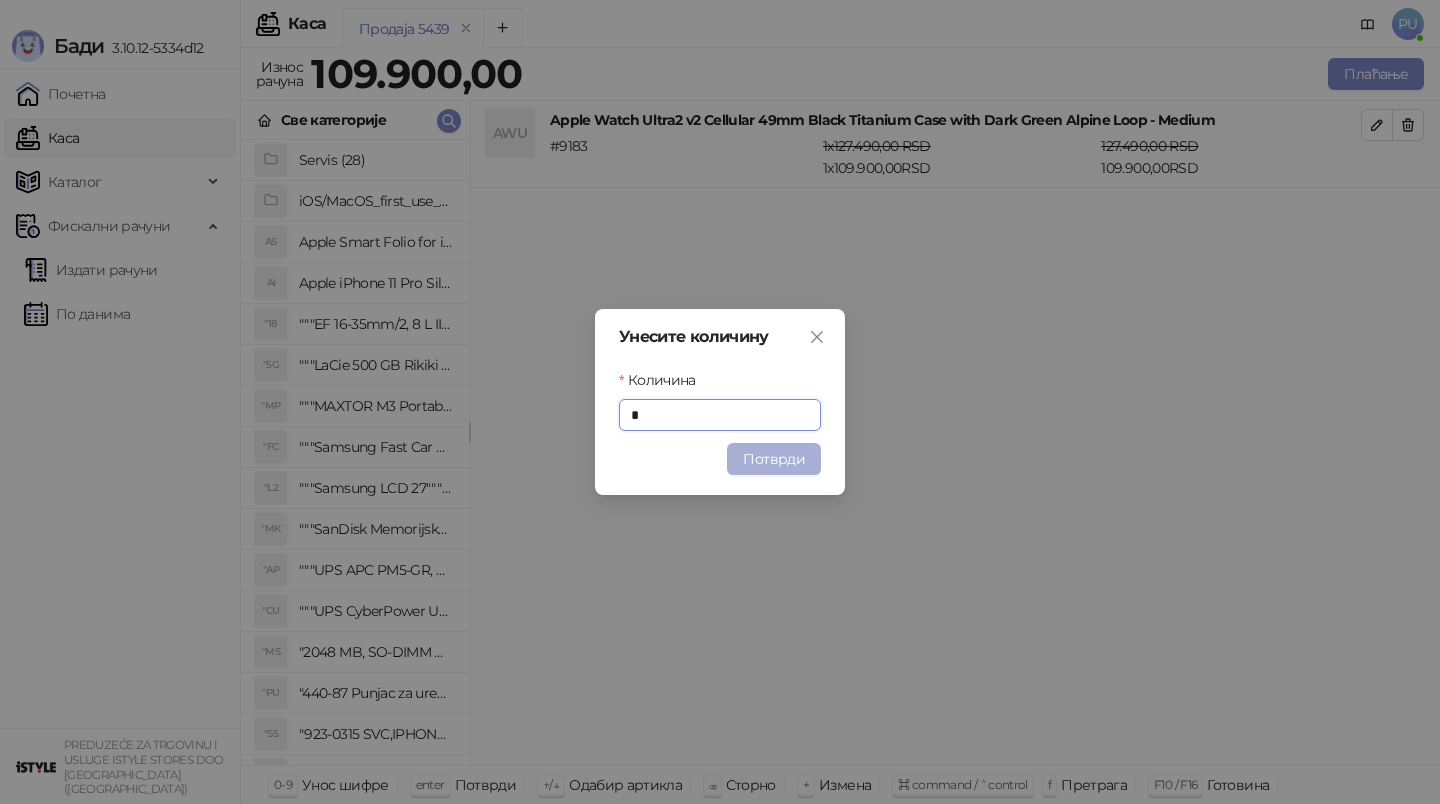 click on "Потврди" at bounding box center (774, 459) 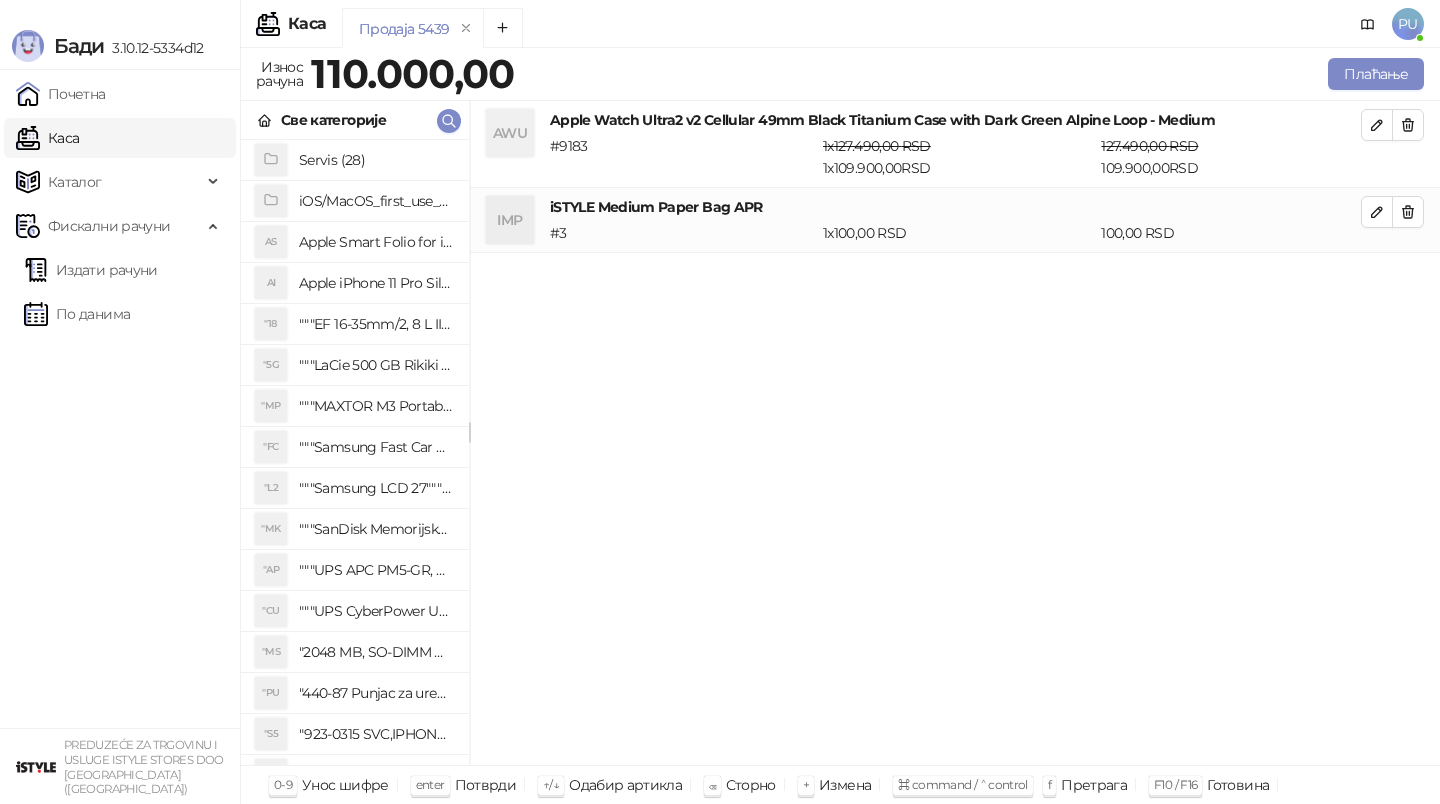 click on "Плаћање" at bounding box center (973, 74) 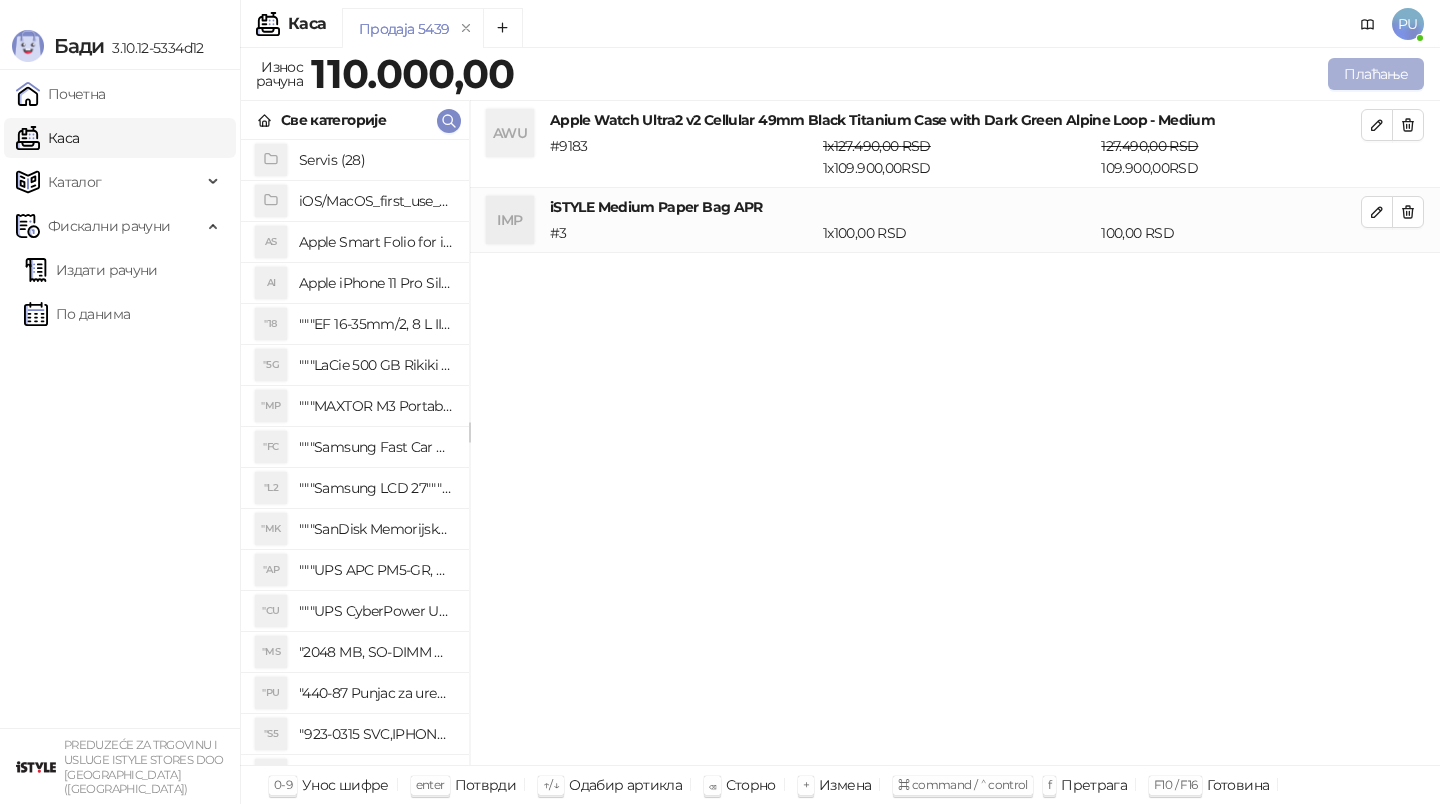 click on "Плаћање" at bounding box center [1376, 74] 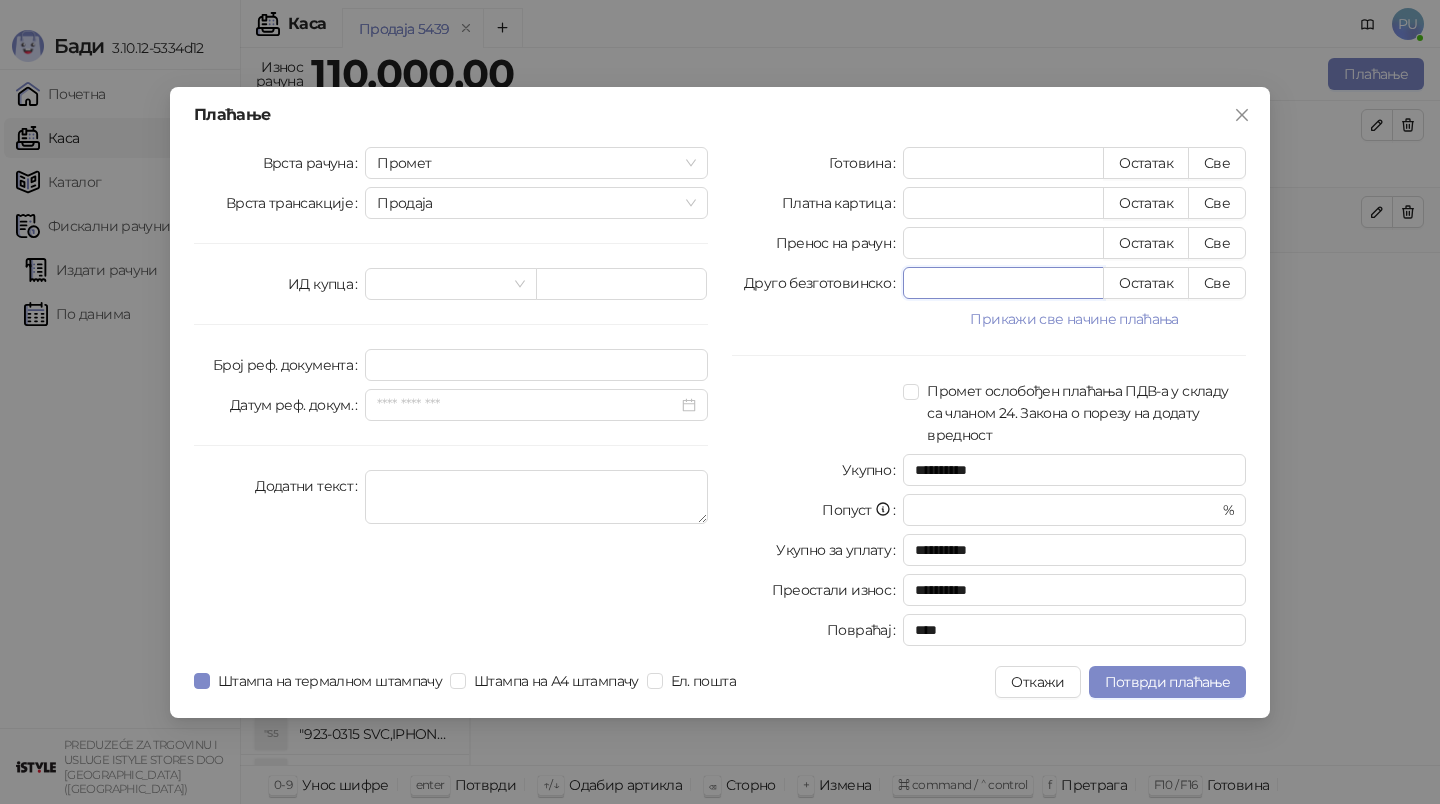 drag, startPoint x: 949, startPoint y: 282, endPoint x: 831, endPoint y: 281, distance: 118.004234 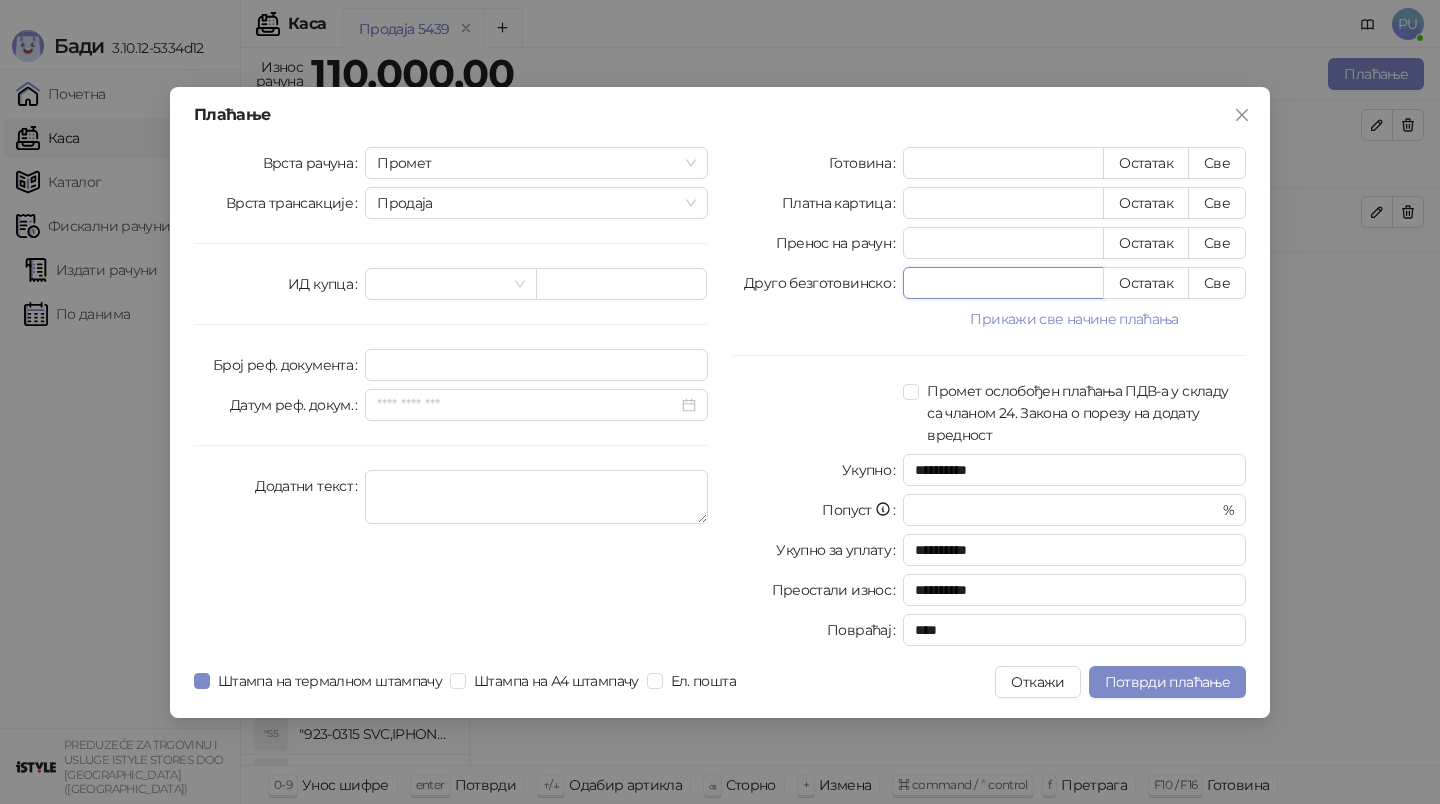 drag, startPoint x: 953, startPoint y: 283, endPoint x: 713, endPoint y: 283, distance: 240 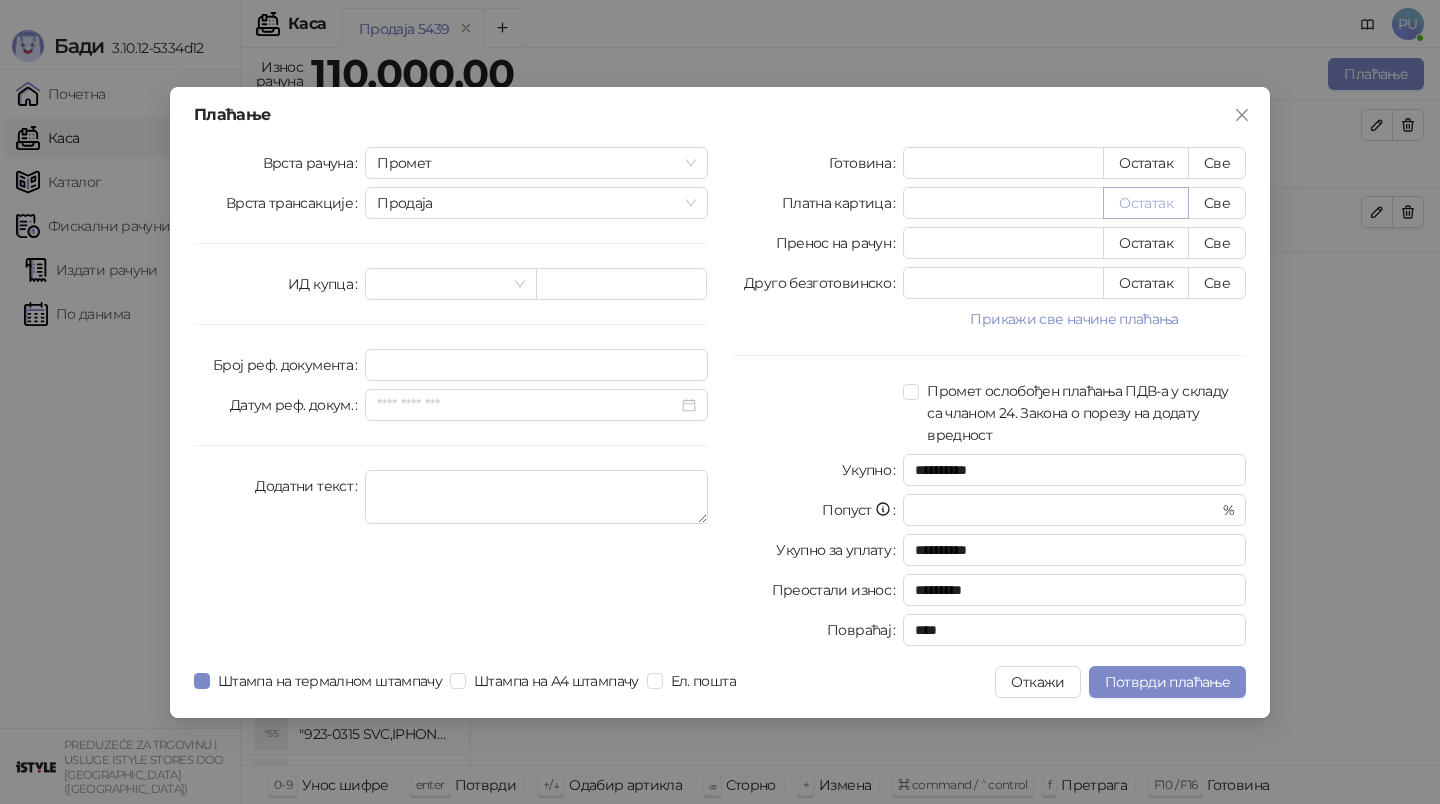 type on "*****" 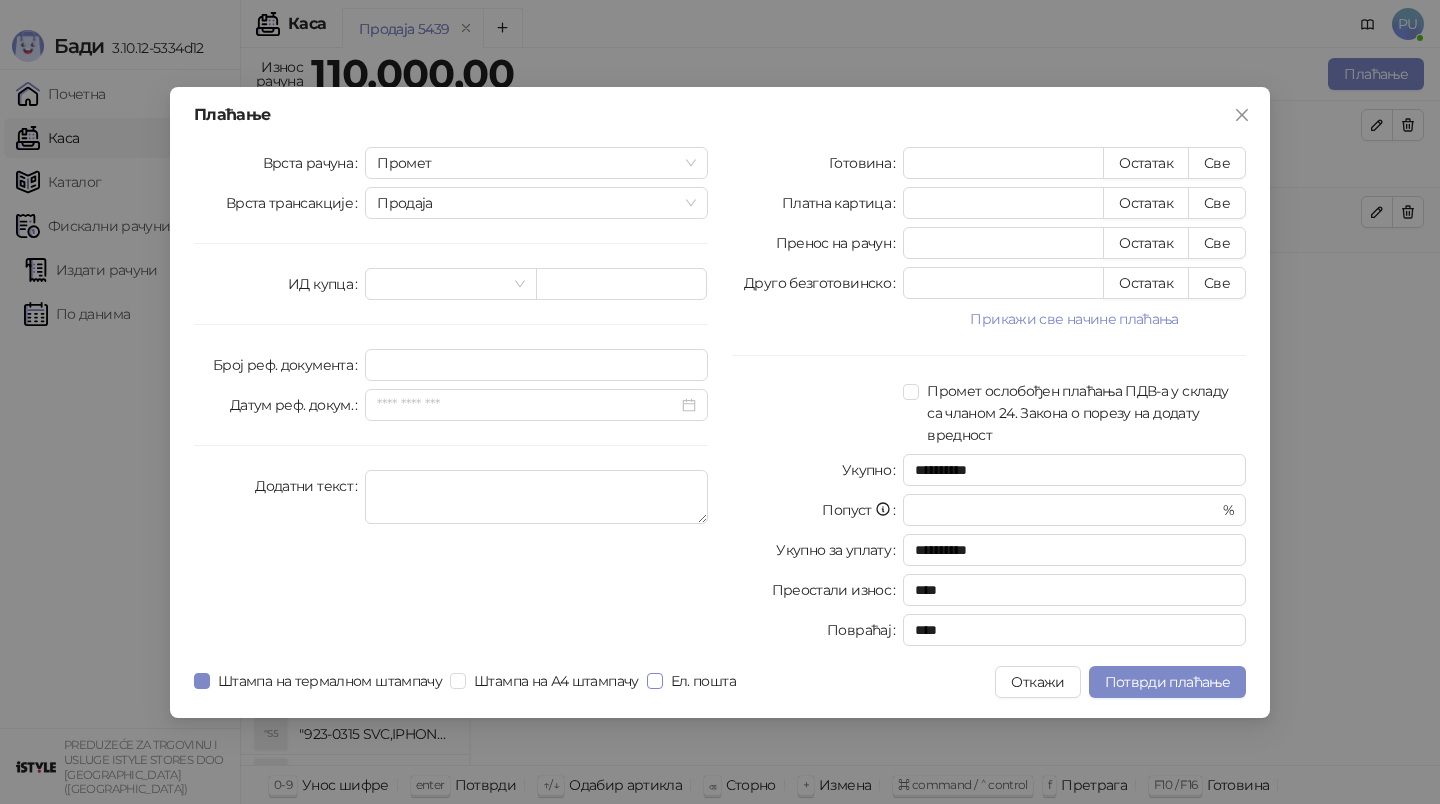 click on "Ел. пошта" at bounding box center (703, 681) 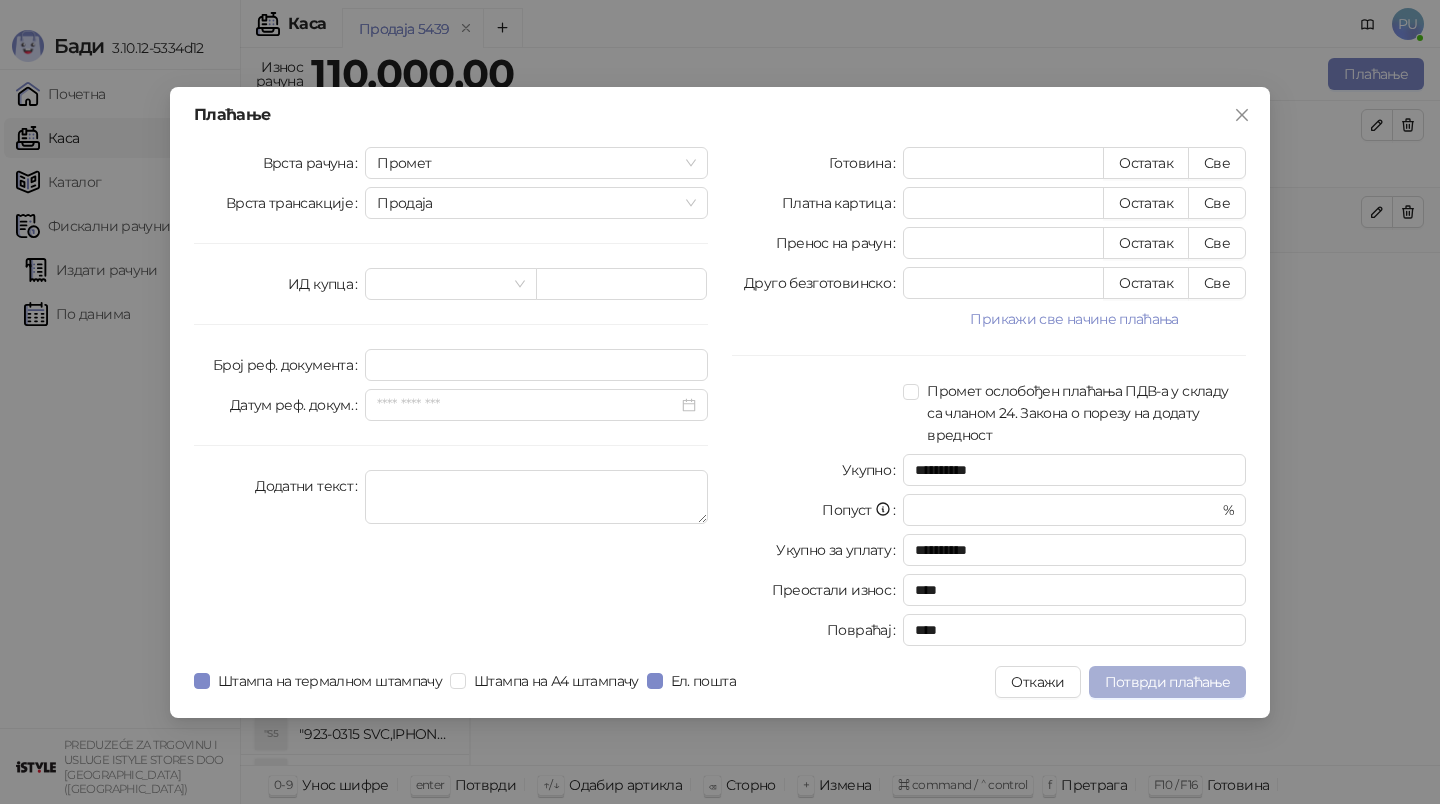 click on "Потврди плаћање" at bounding box center (1167, 682) 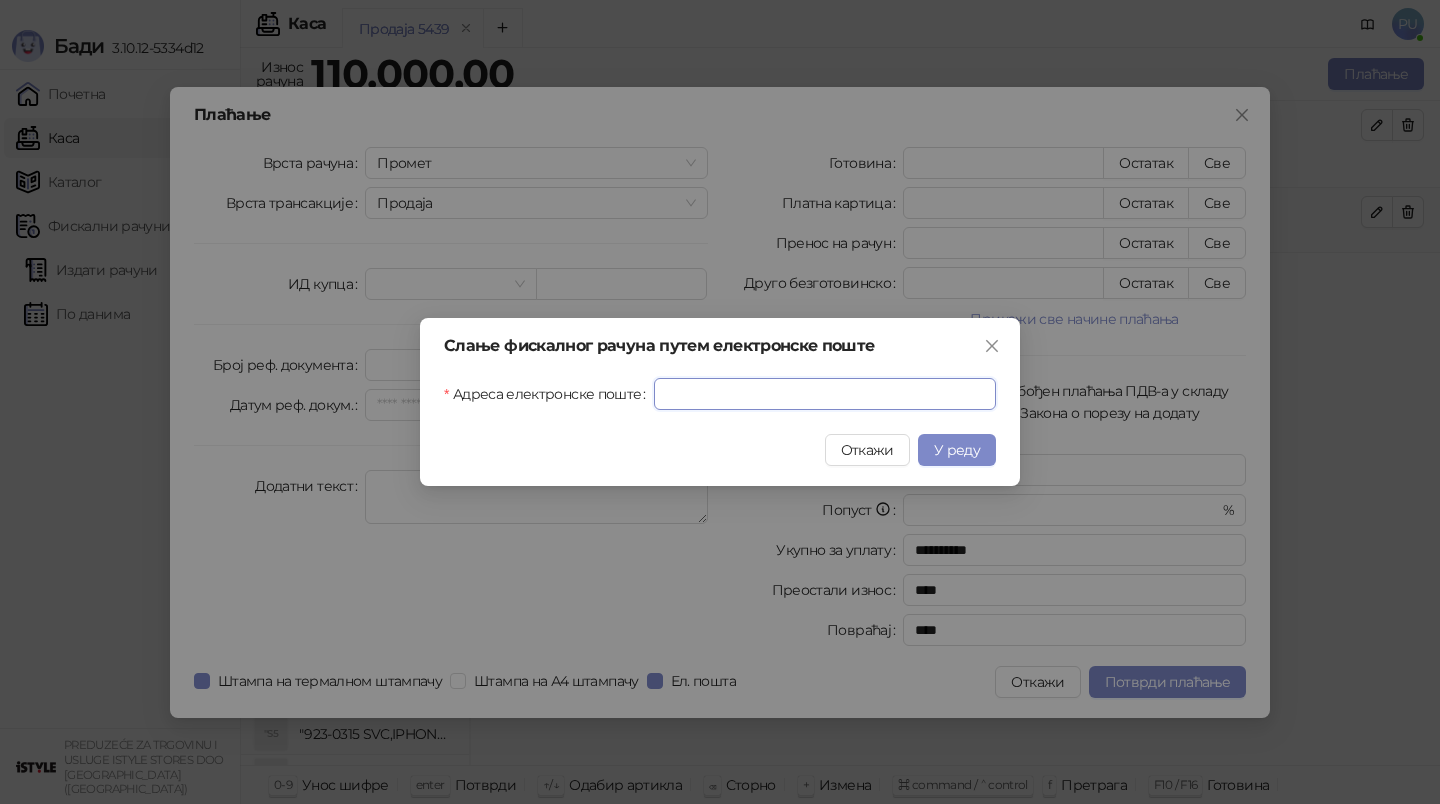 click on "Адреса електронске поште" at bounding box center (825, 394) 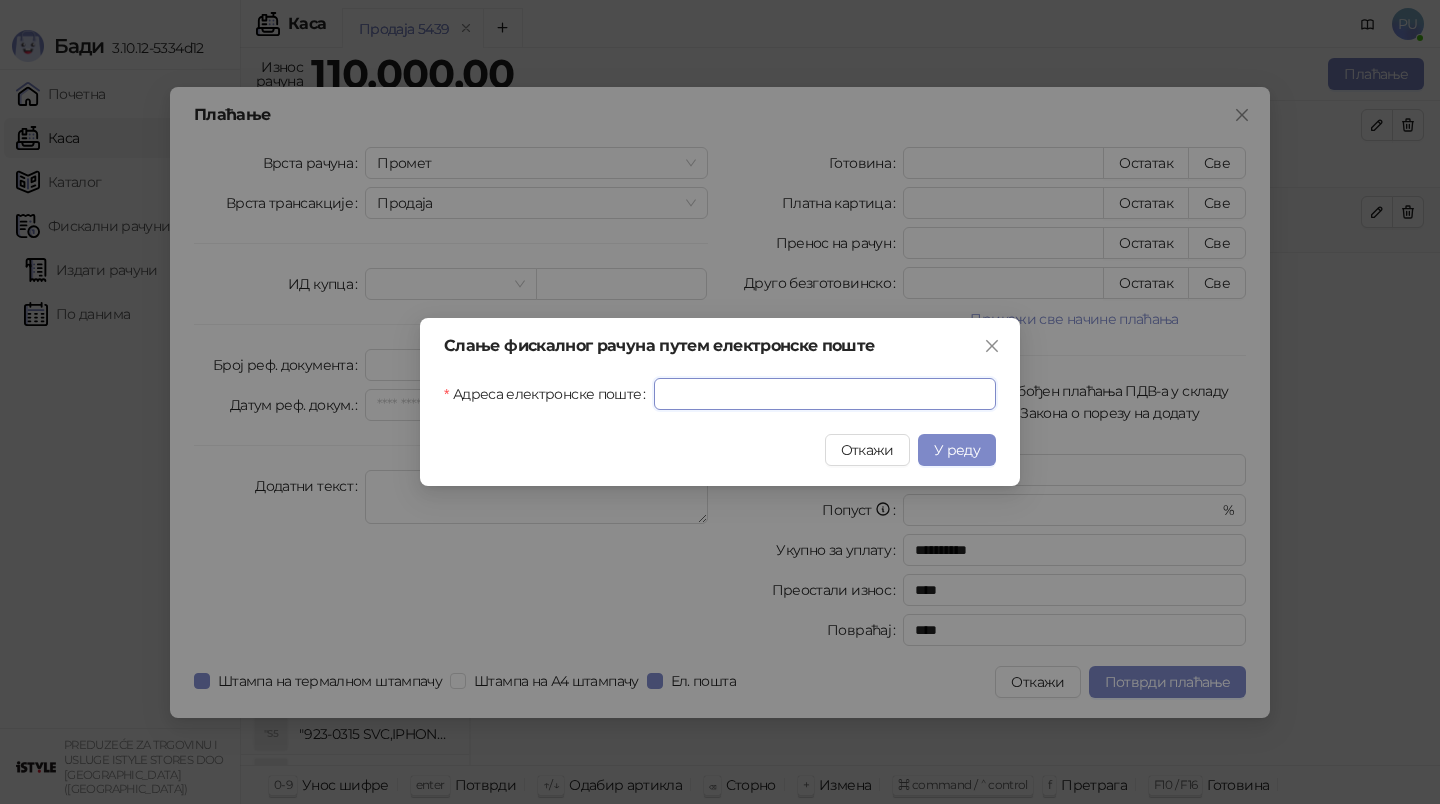 paste on "**********" 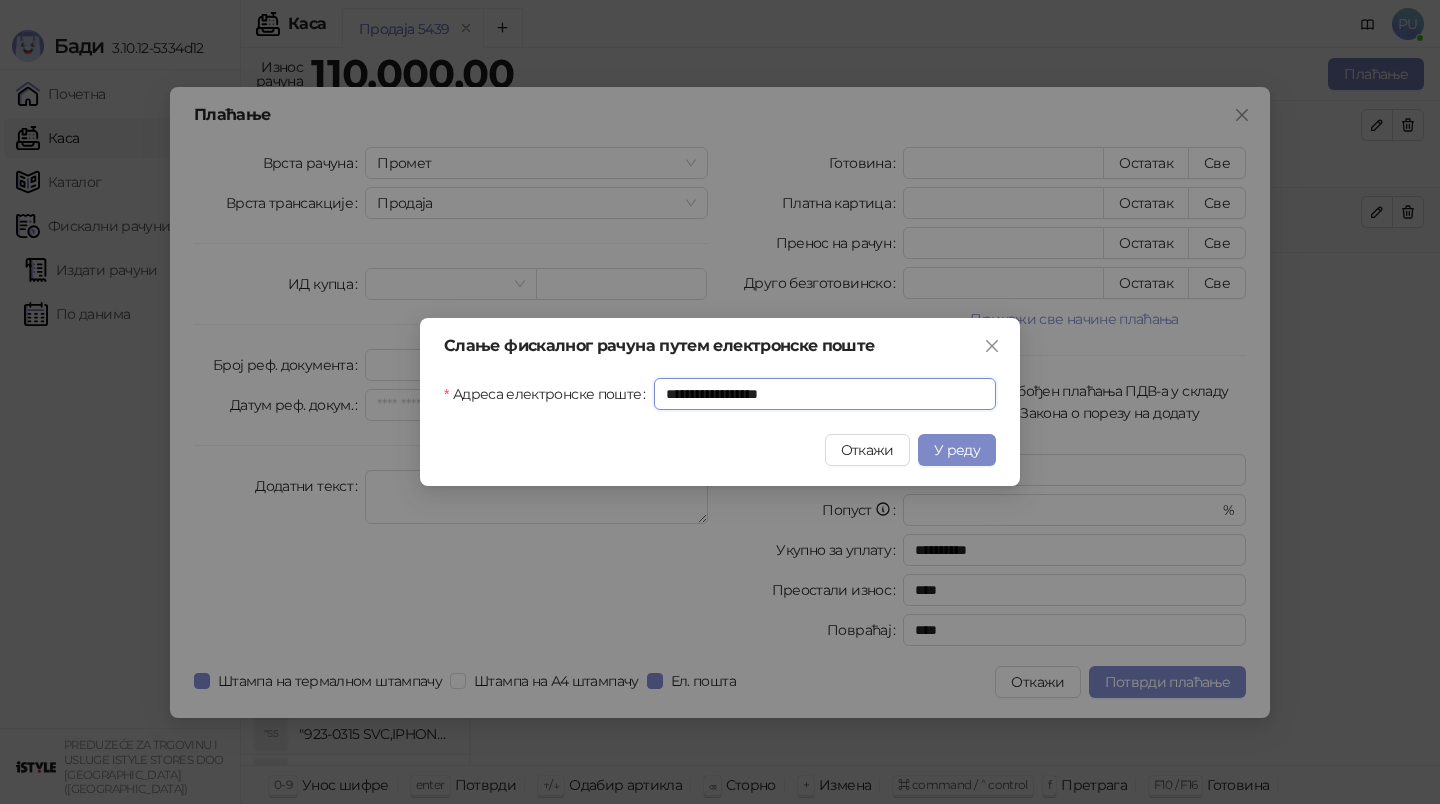 type on "**********" 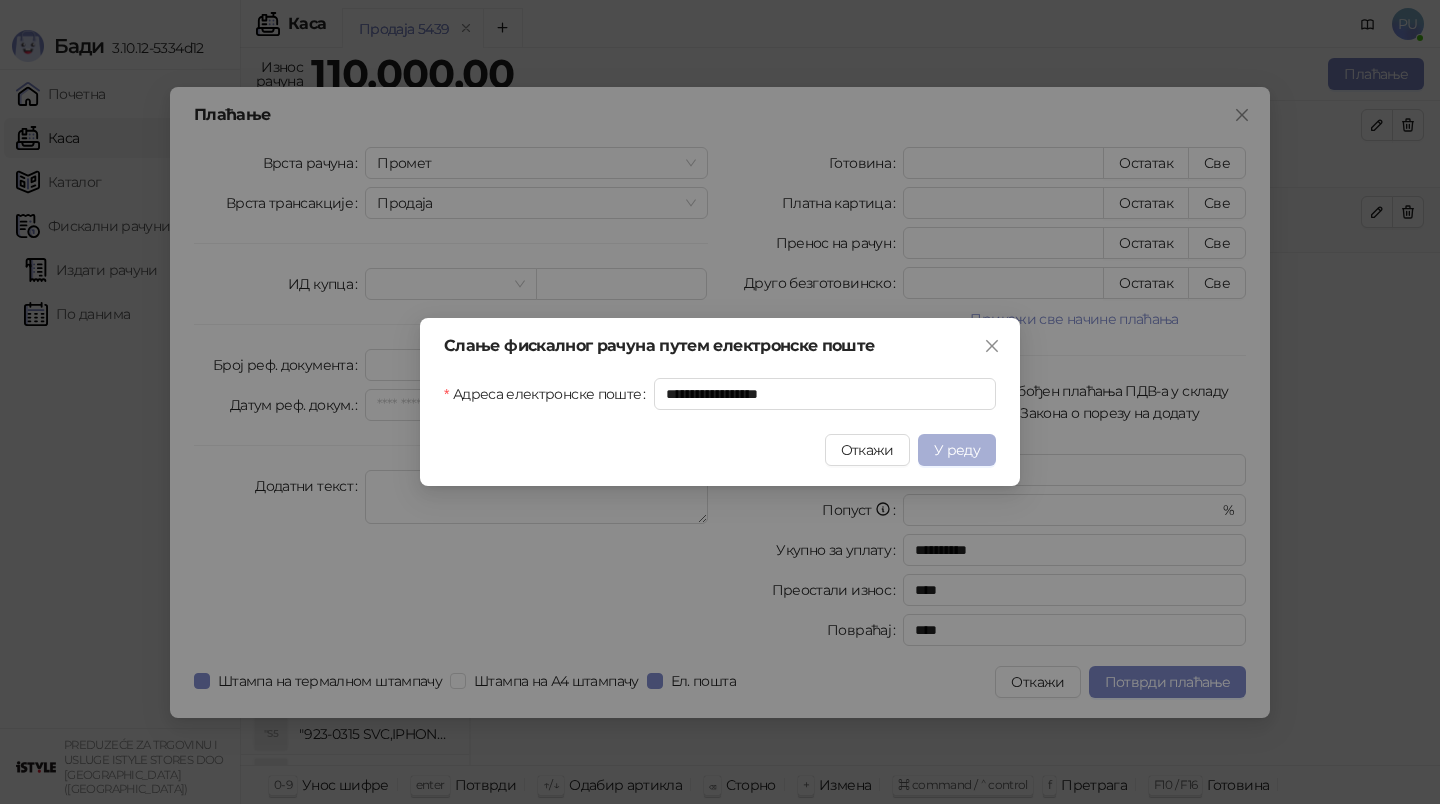 click on "У реду" at bounding box center [957, 450] 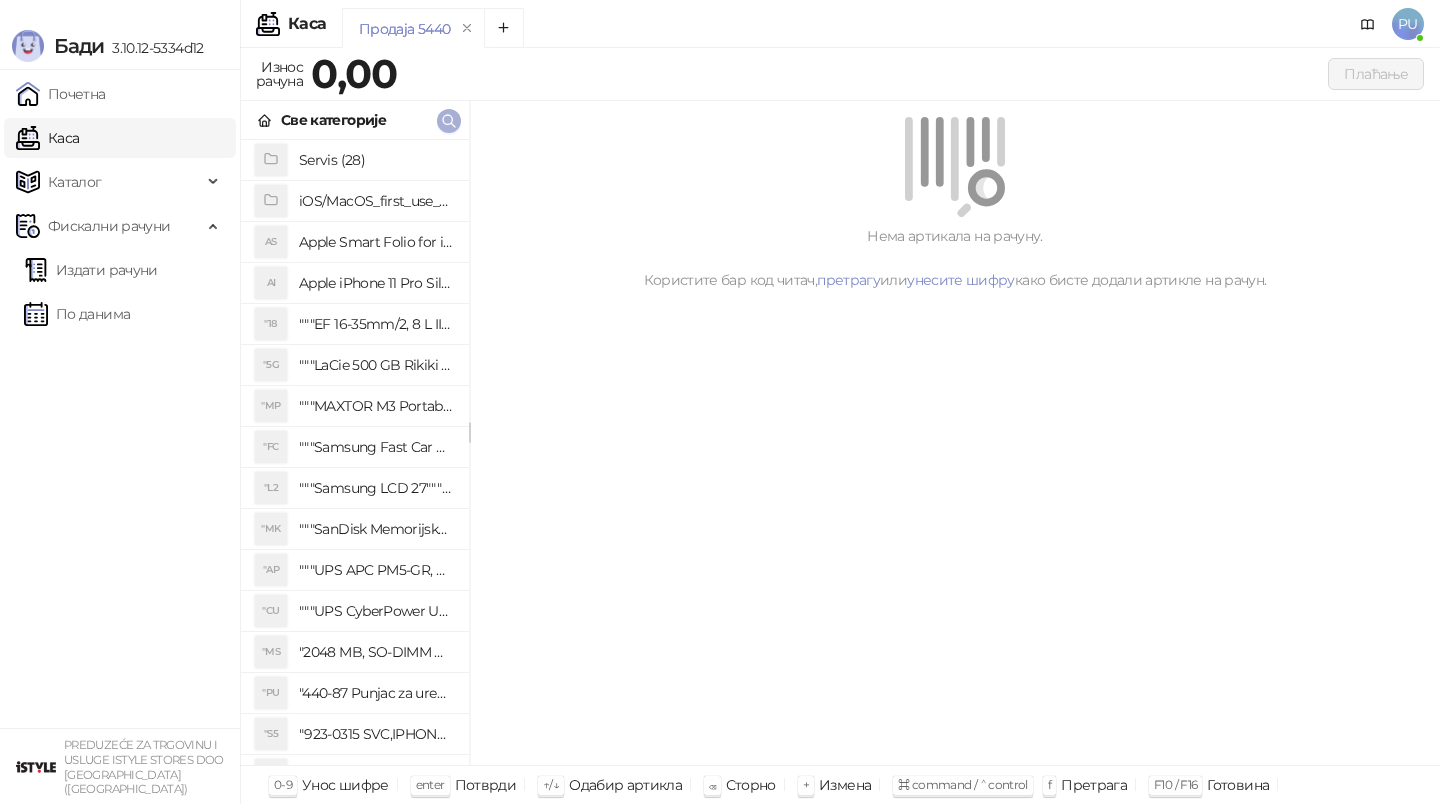 click at bounding box center (449, 121) 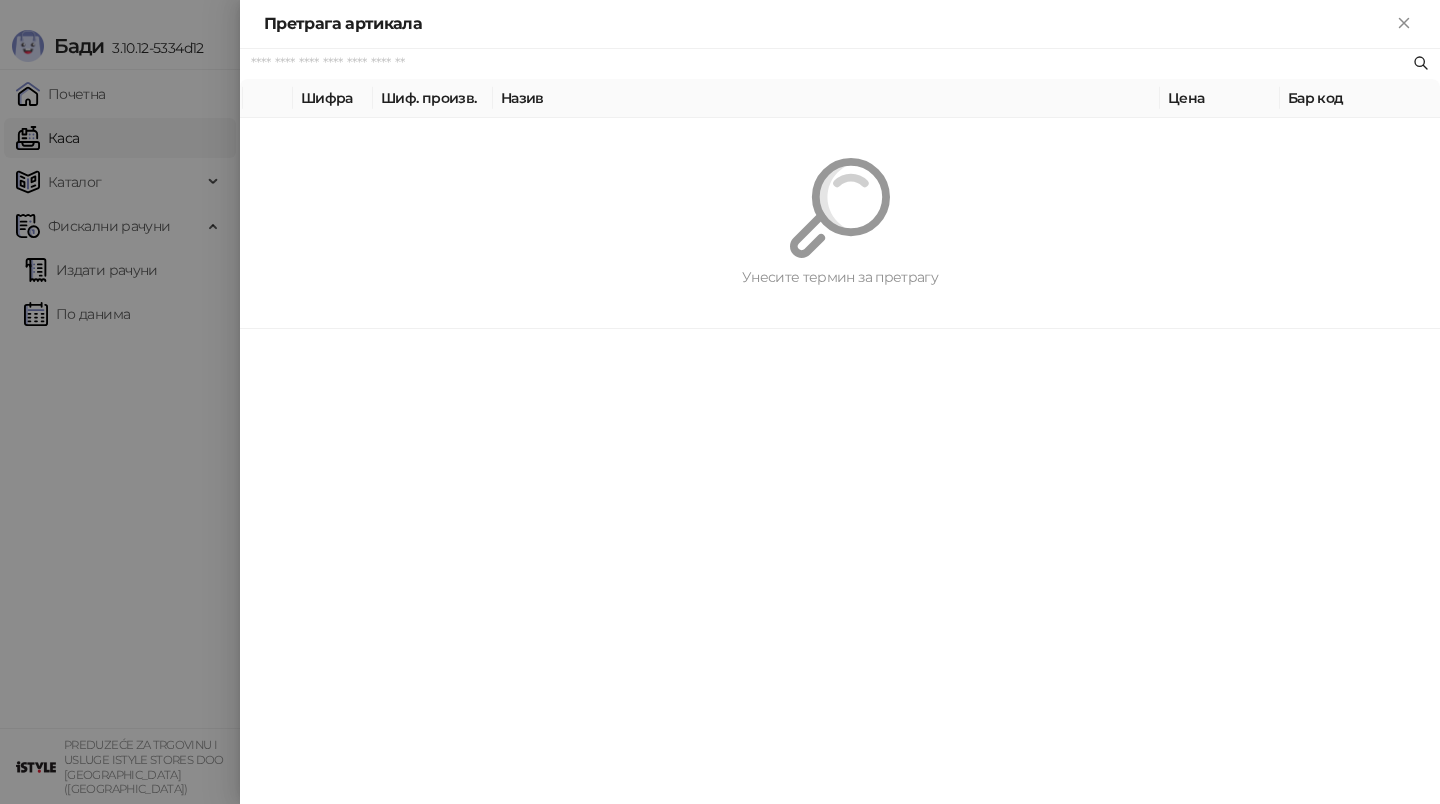 paste on "*********" 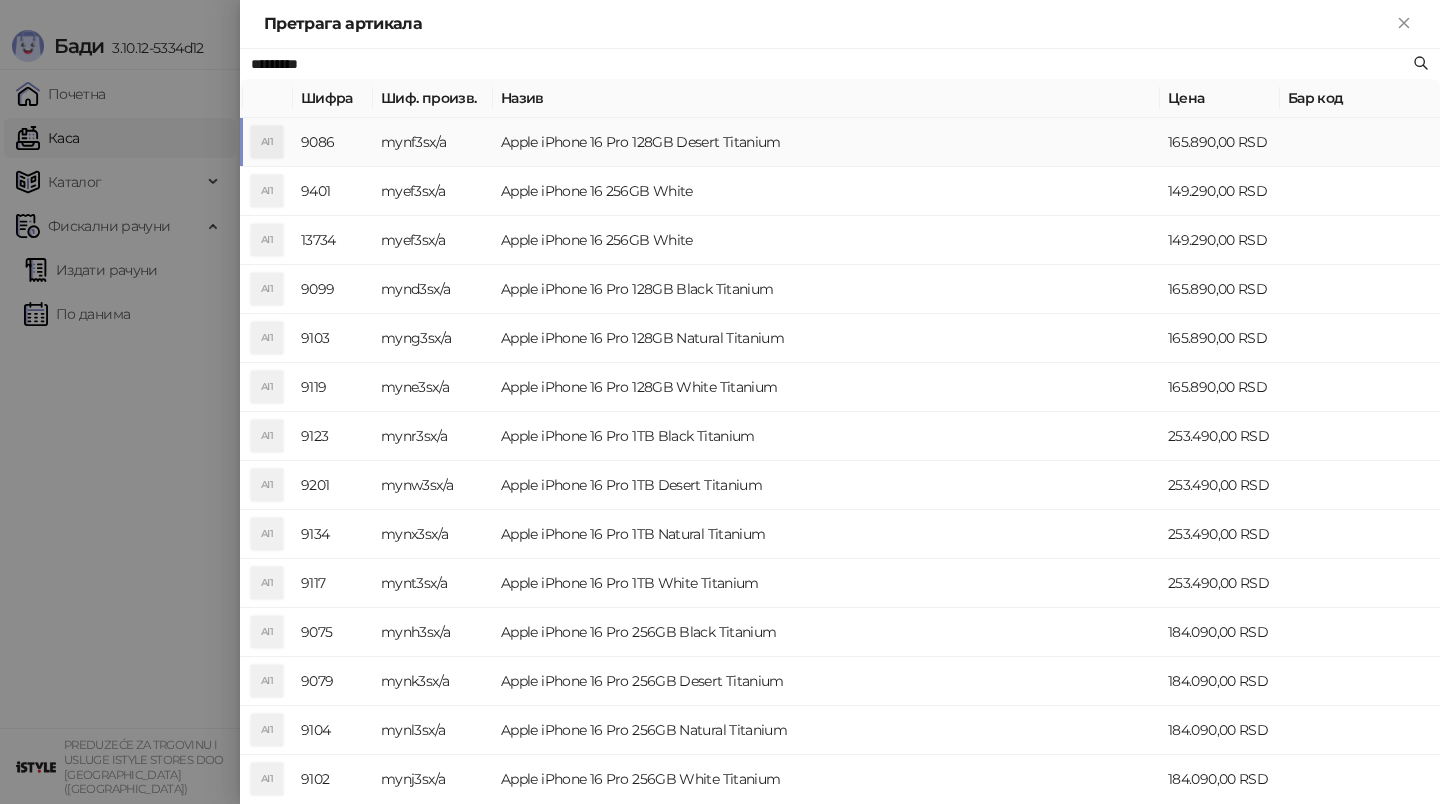 click on "Apple iPhone 16 Pro 128GB Desert Titanium" at bounding box center (826, 142) 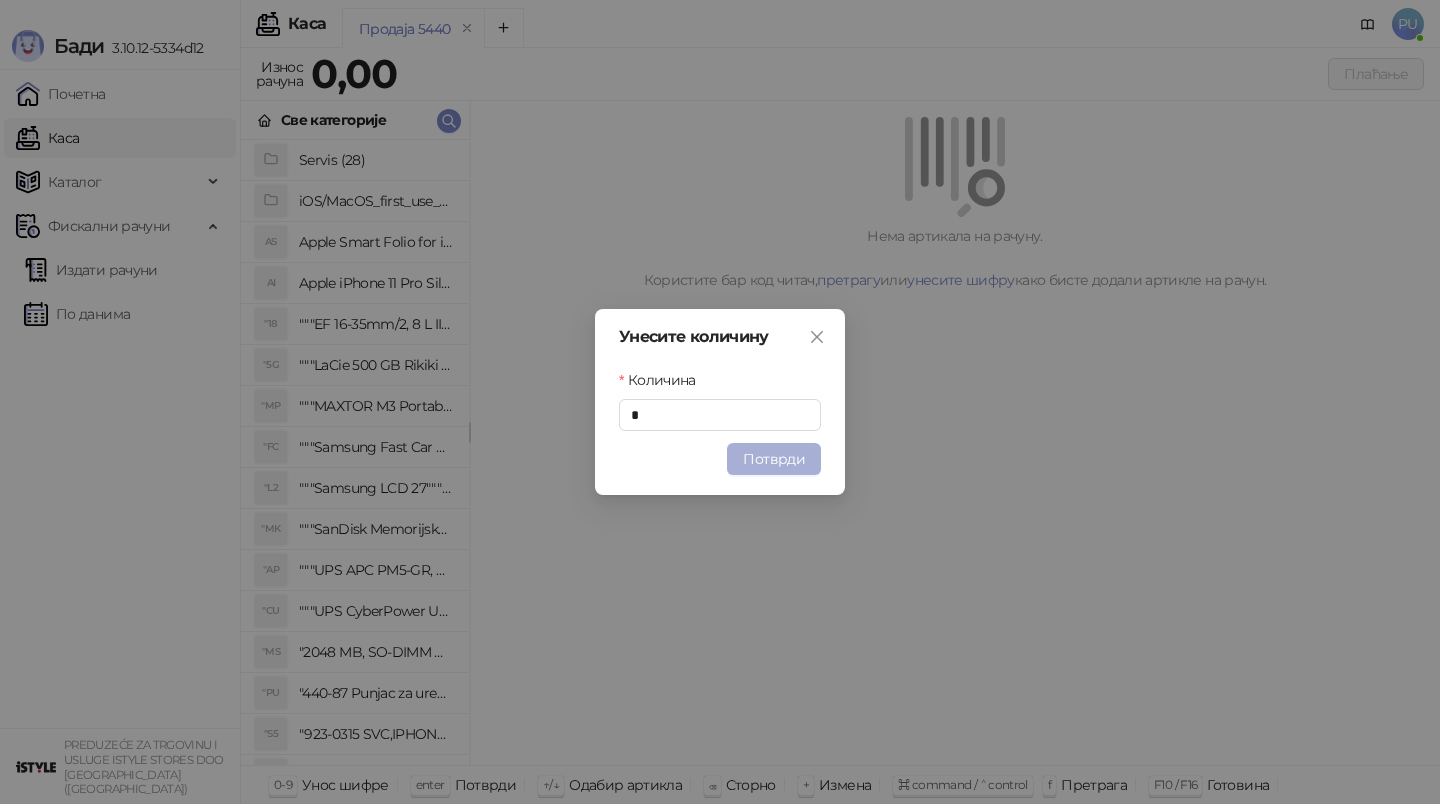 click on "Потврди" at bounding box center (774, 459) 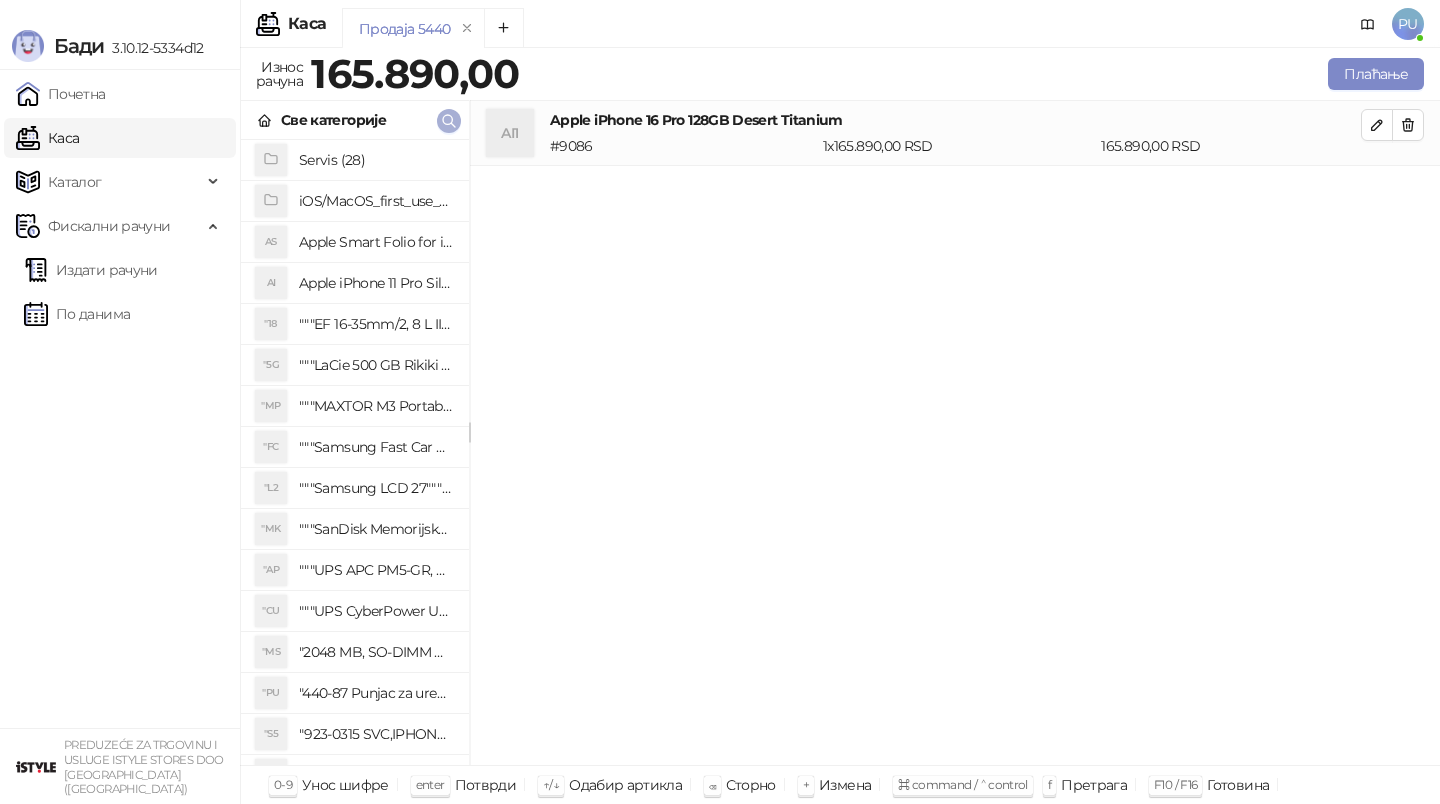 click 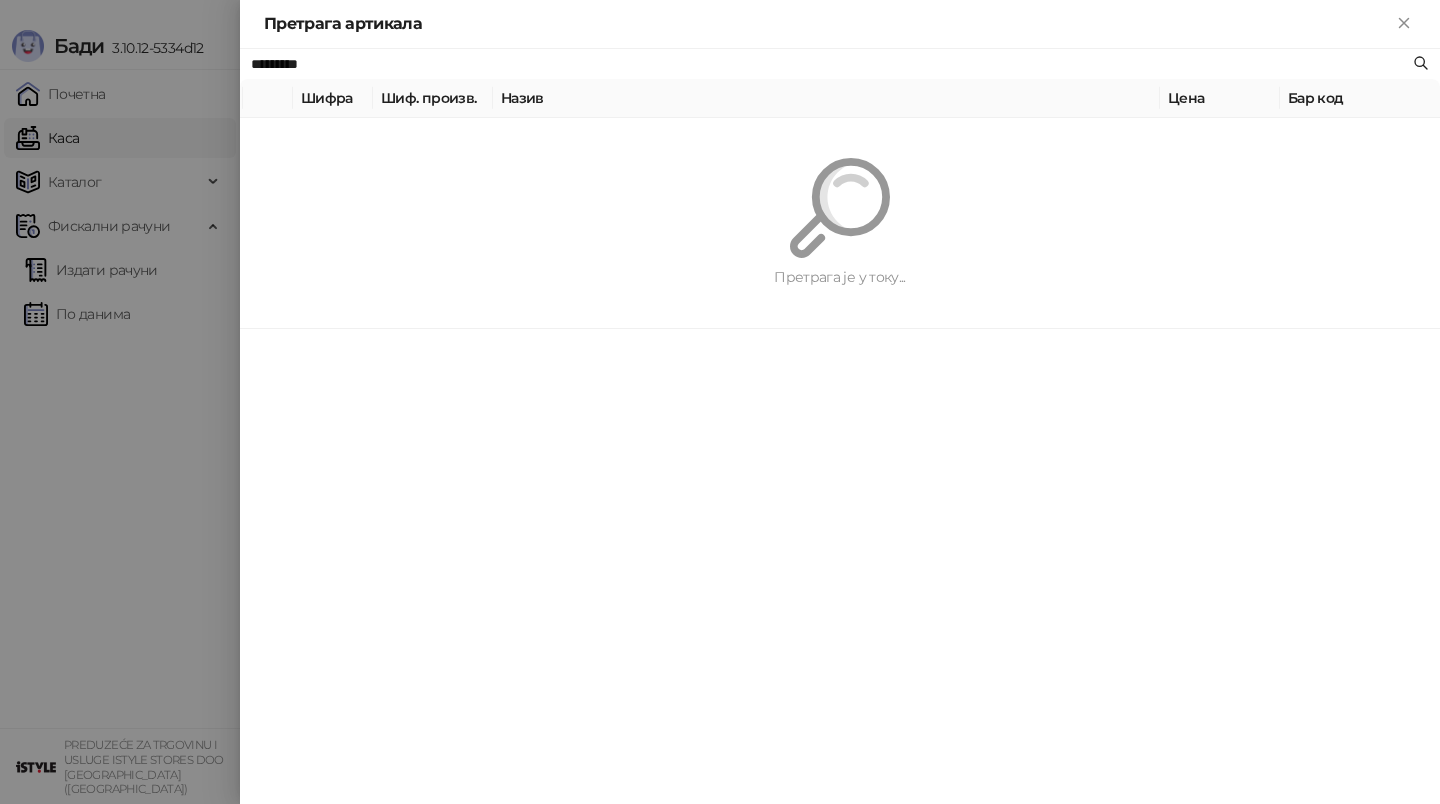 paste on "**********" 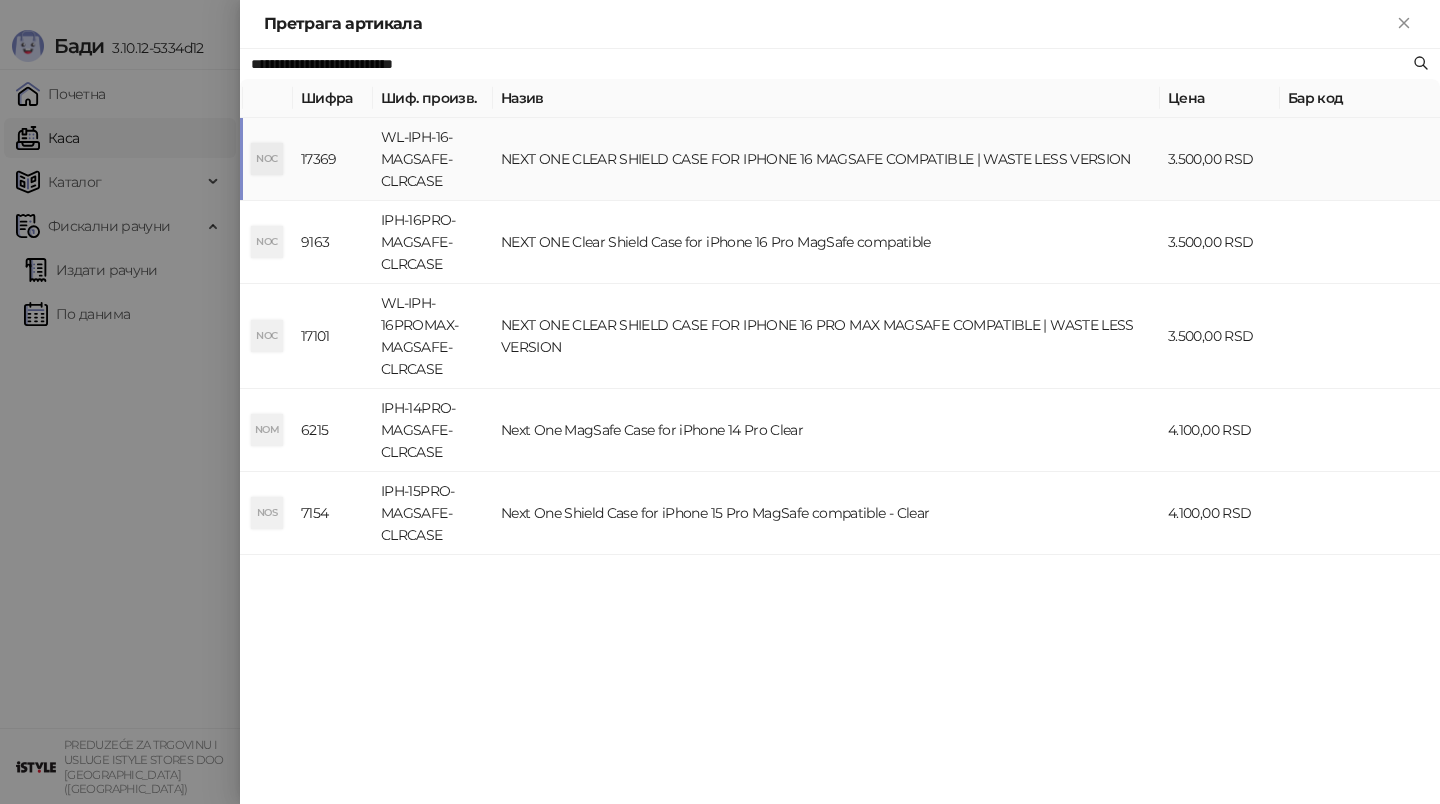 click on "NEXT ONE CLEAR SHIELD CASE FOR IPHONE 16 MAGSAFE COMPATIBLE | WASTE LESS VERSION" at bounding box center [826, 159] 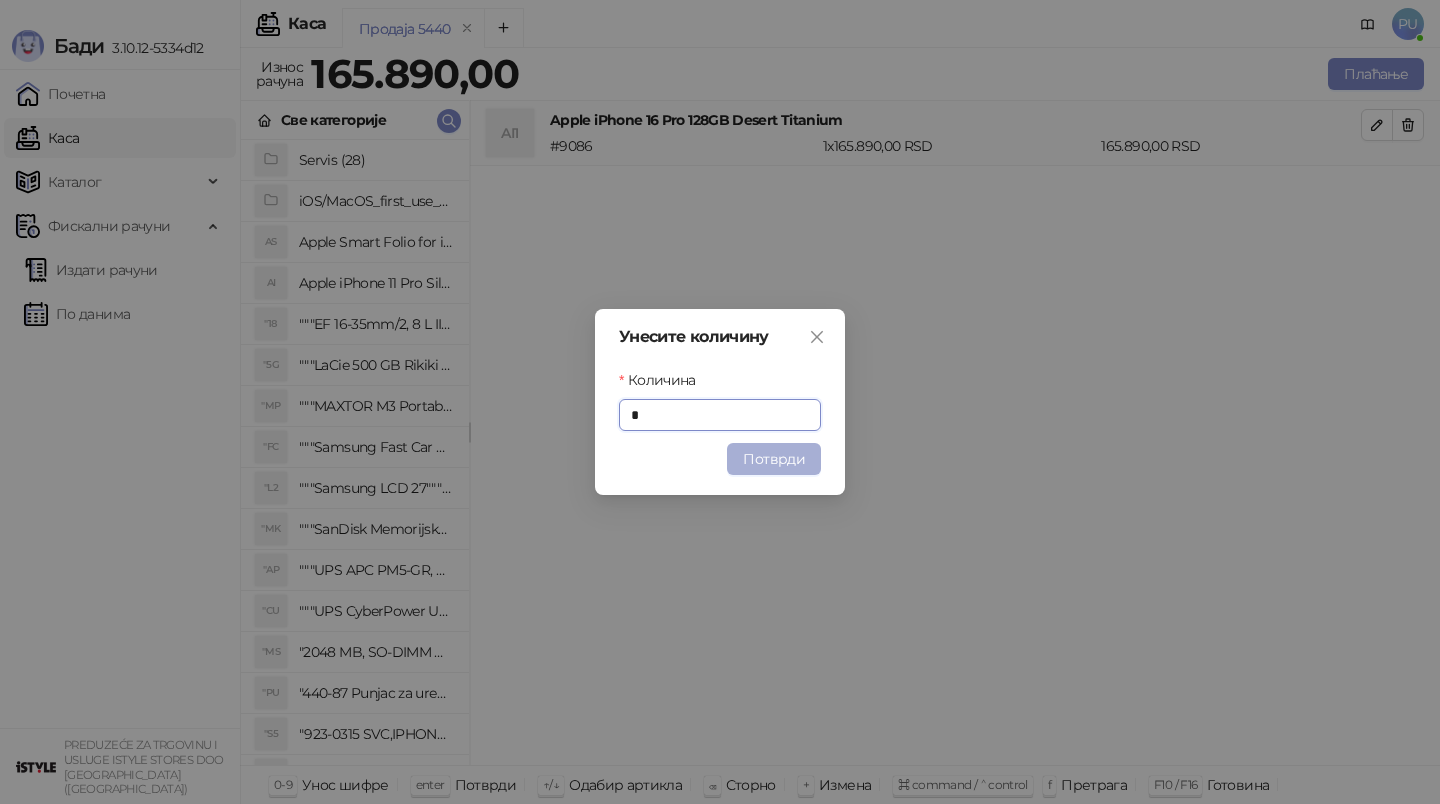click on "Потврди" at bounding box center (774, 459) 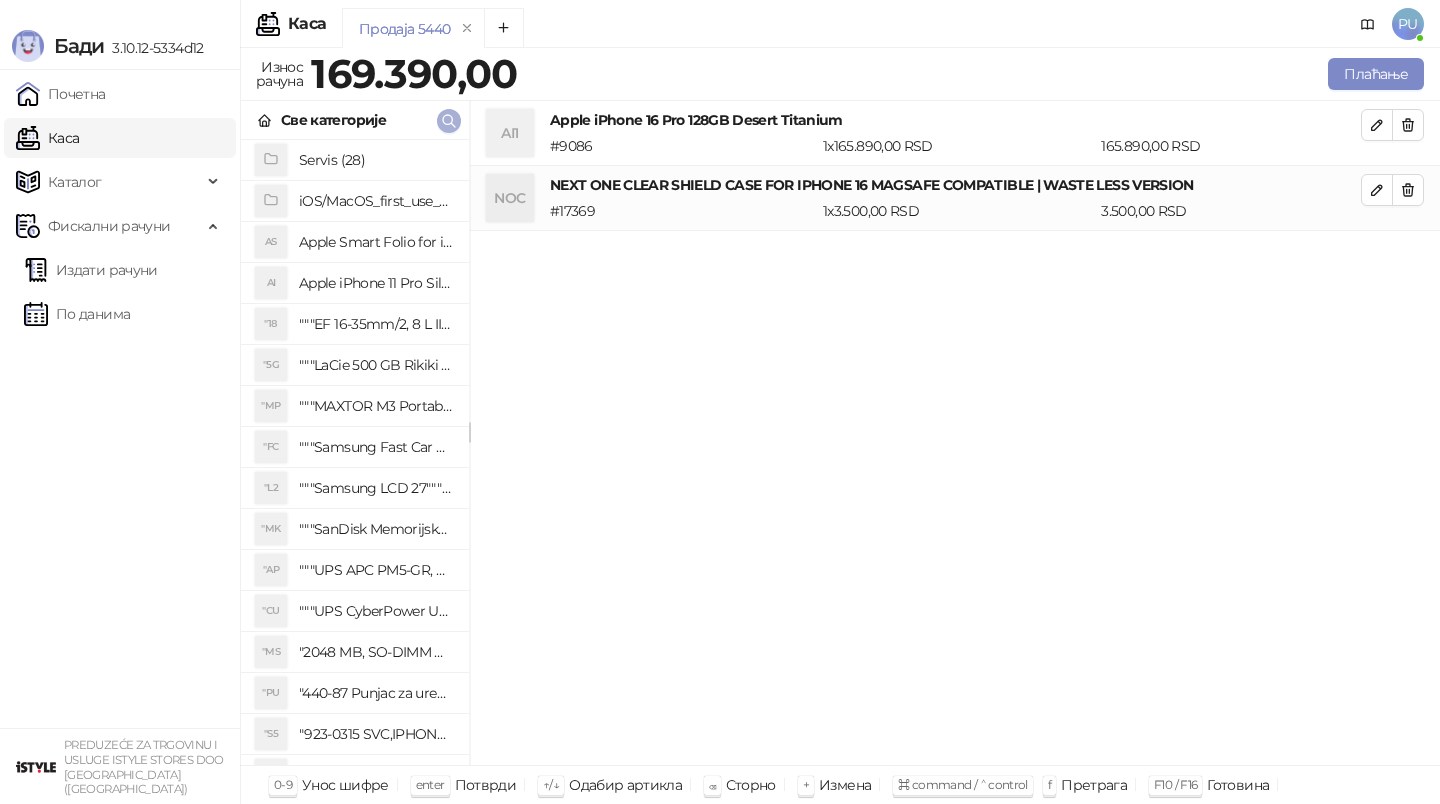 click 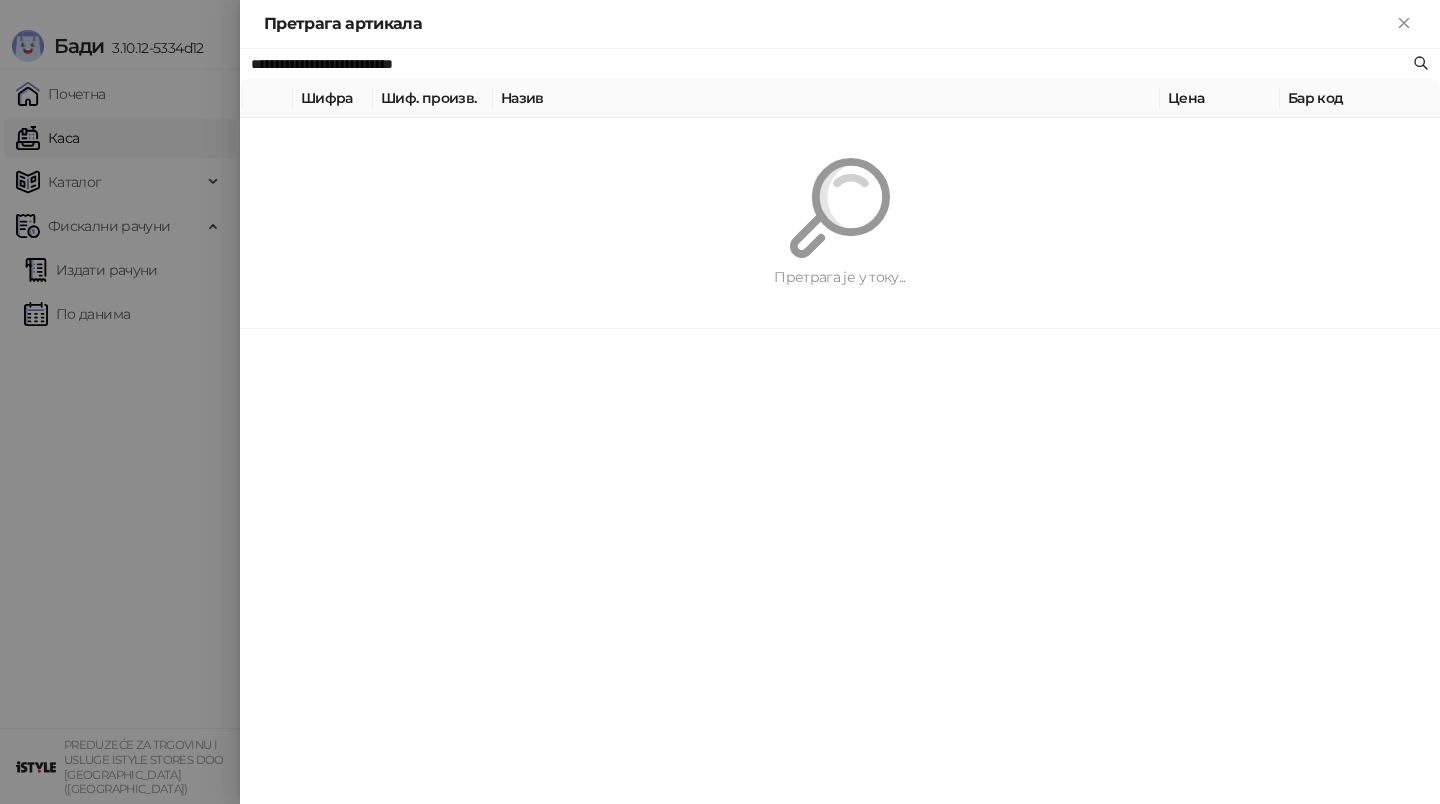 paste 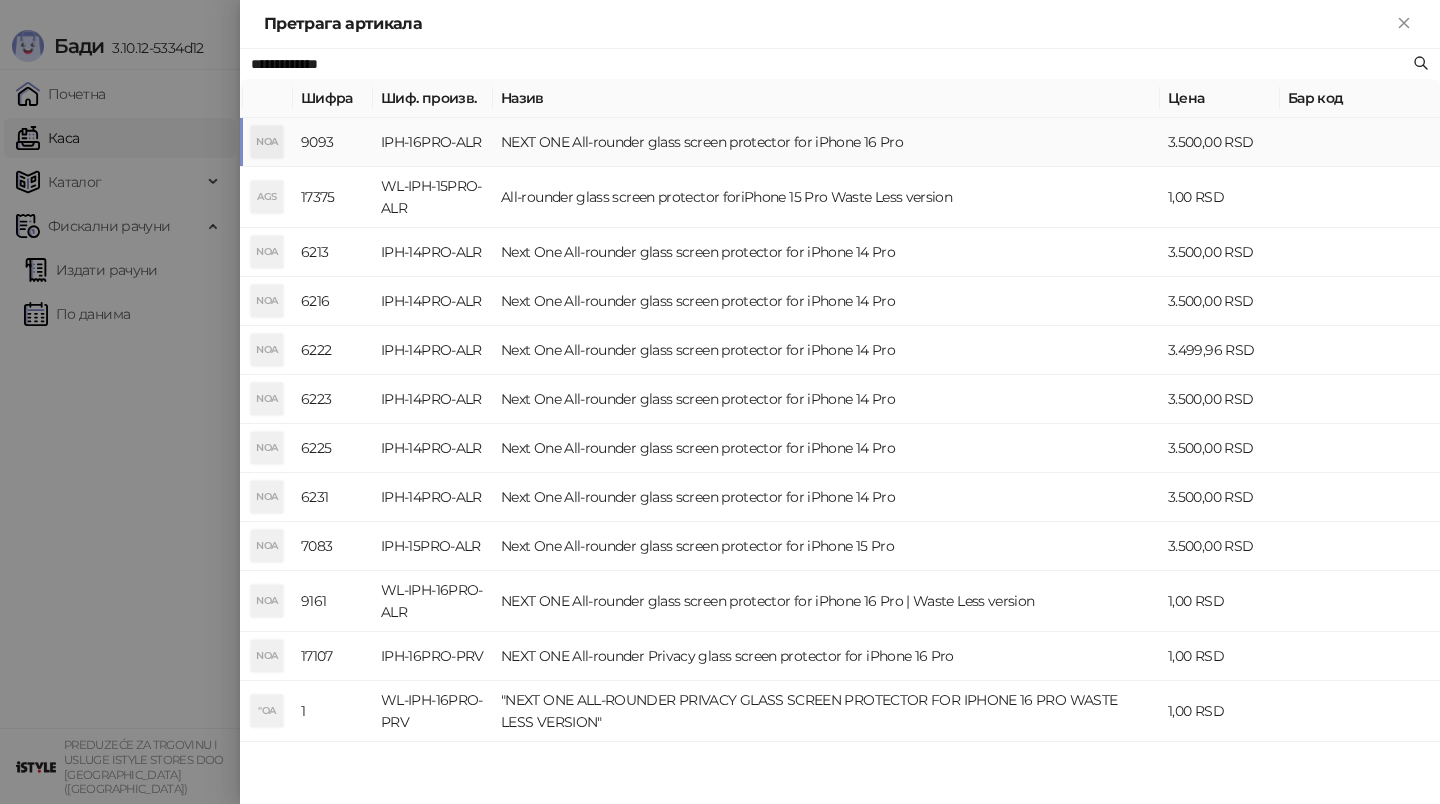 click on "NEXT ONE All-rounder glass screen protector for iPhone 16 Pro" at bounding box center (826, 142) 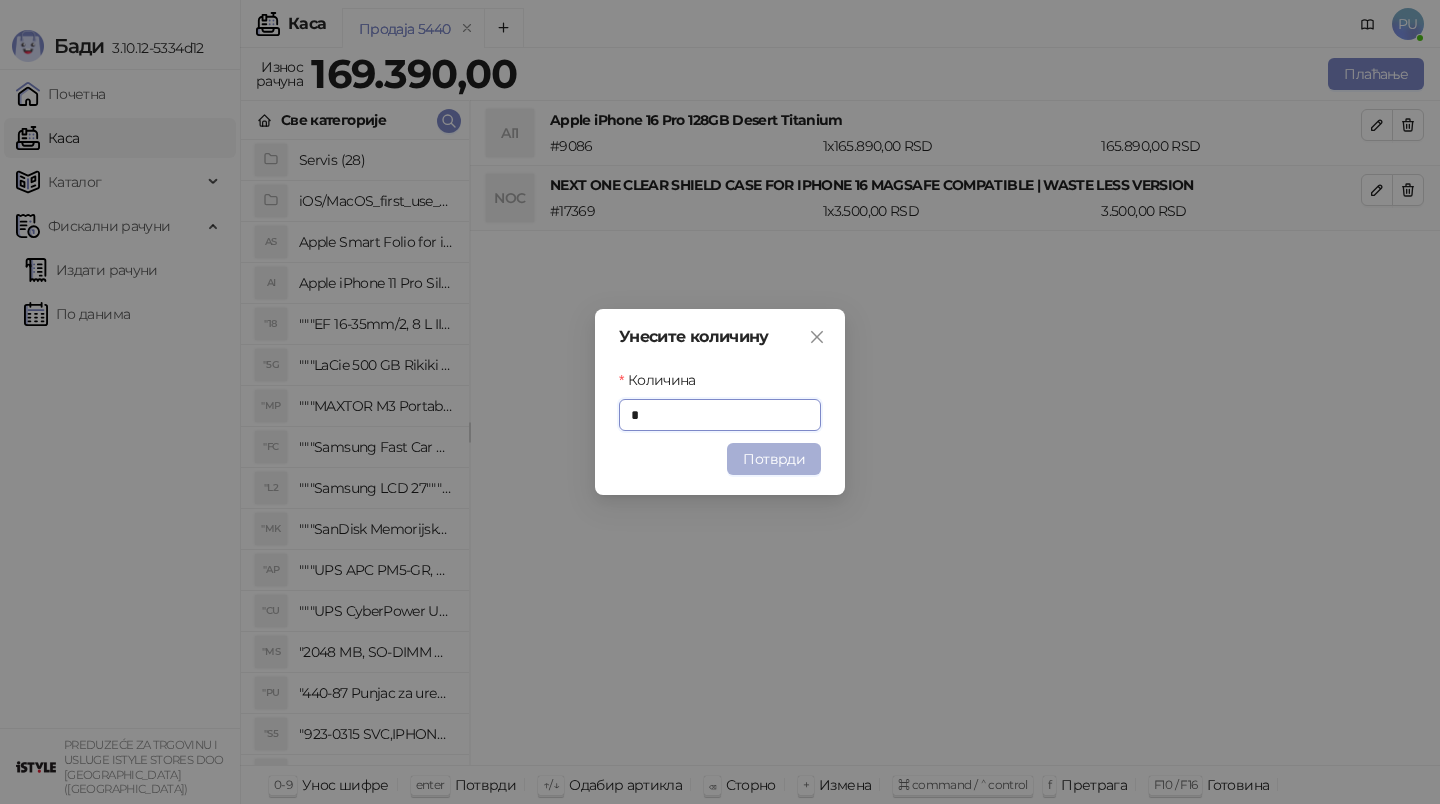 click on "Потврди" at bounding box center [774, 459] 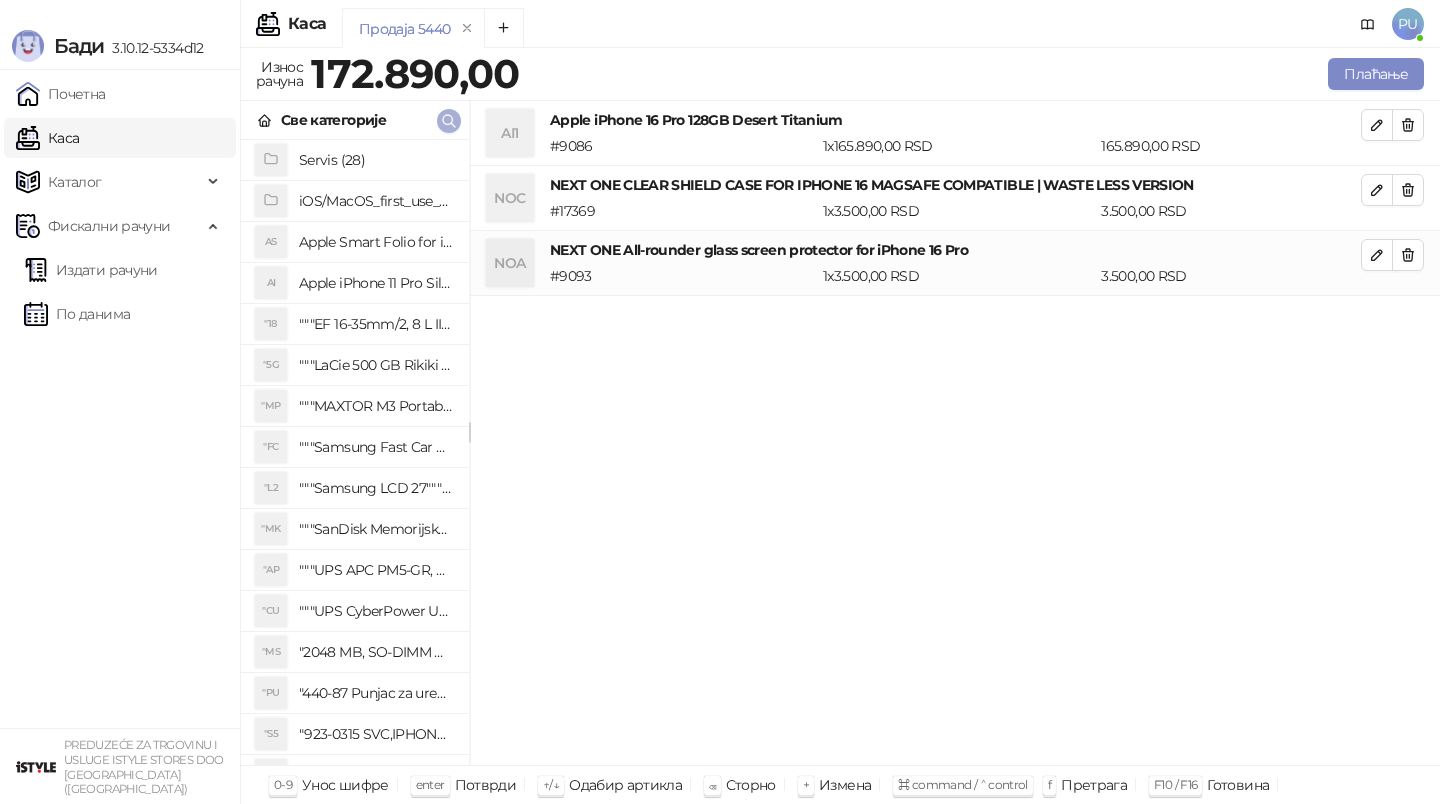 click 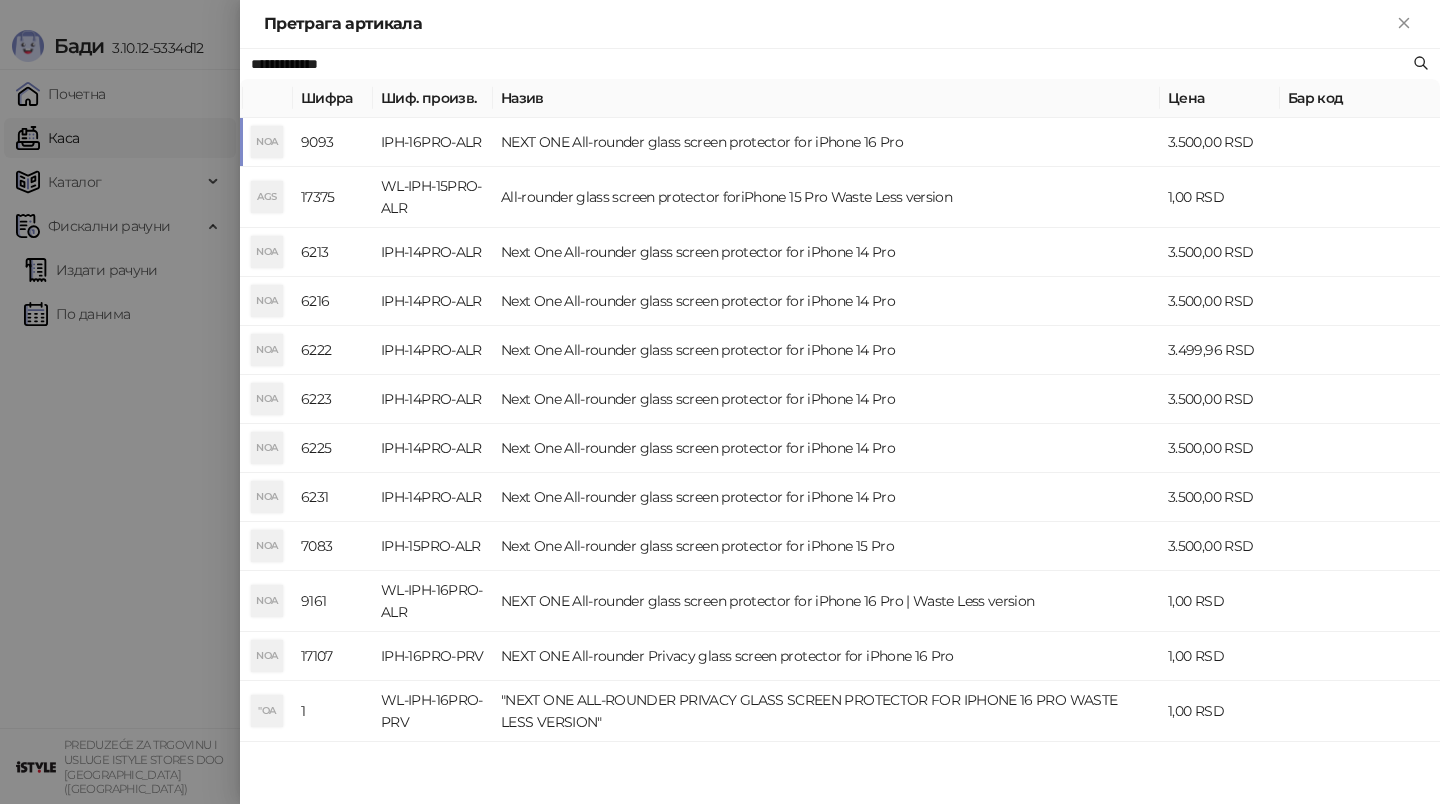 click on "**********" at bounding box center (830, 64) 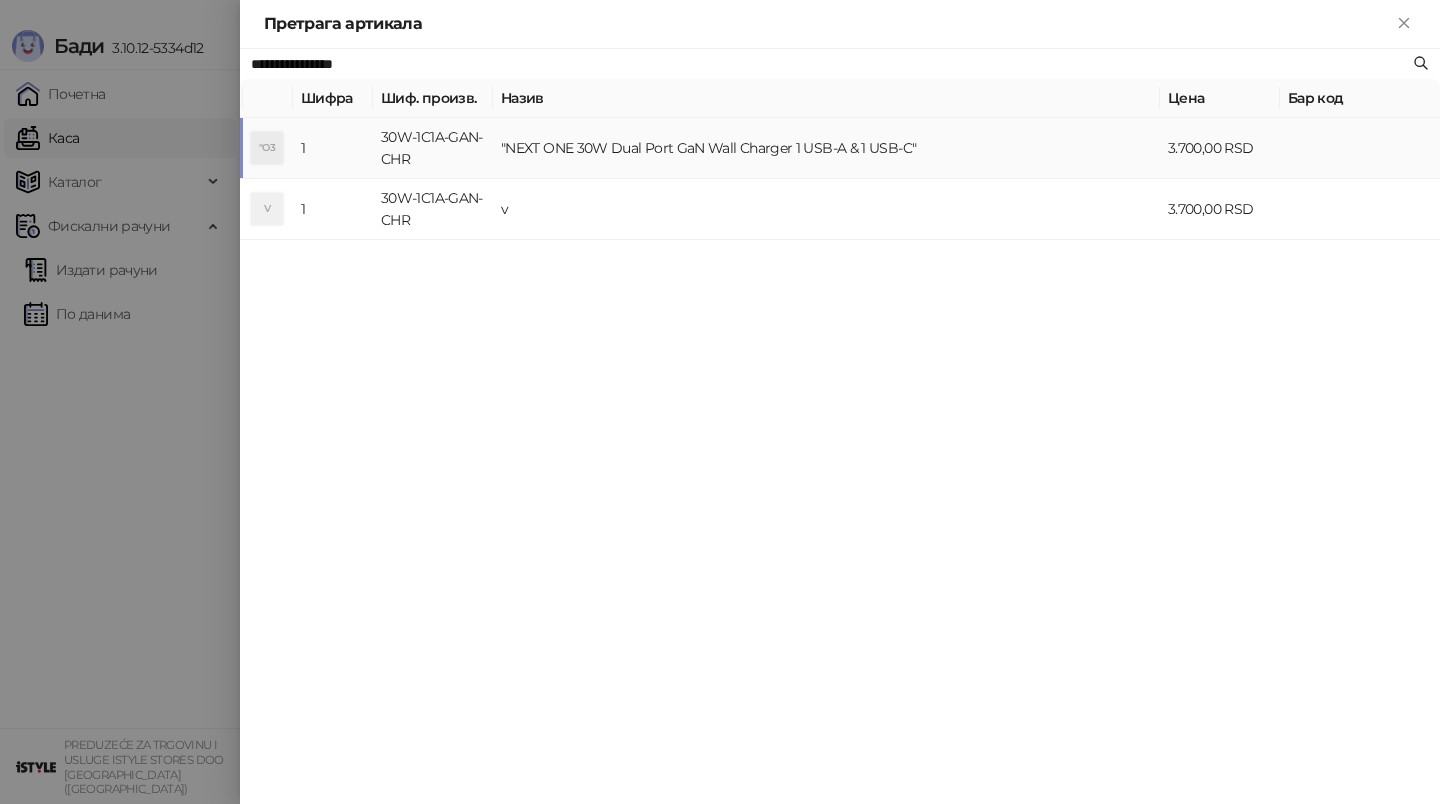 click on ""NEXT ONE 30W Dual Port GaN Wall Charger 1 USB-A & 1 USB-C"" at bounding box center (826, 148) 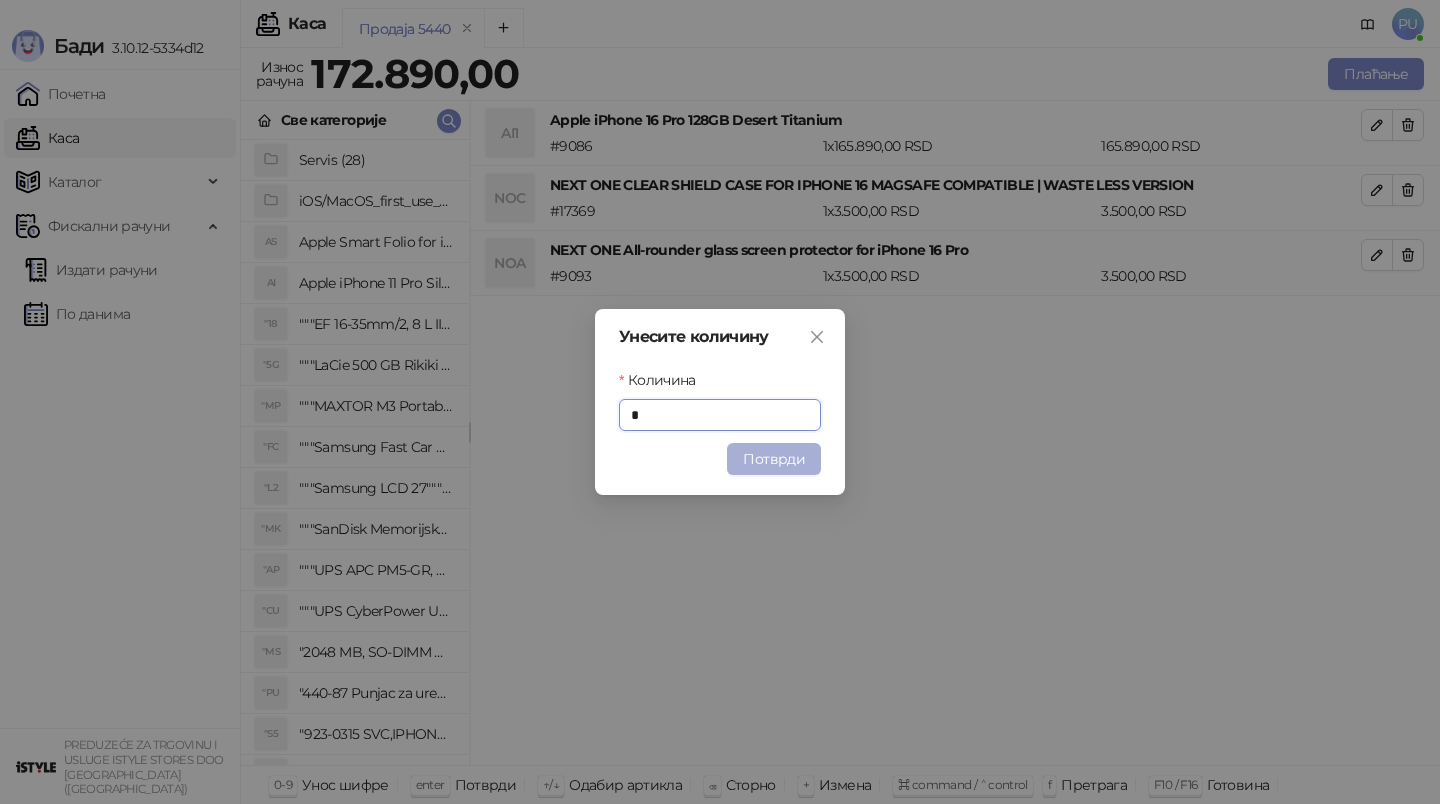 click on "Потврди" at bounding box center (774, 459) 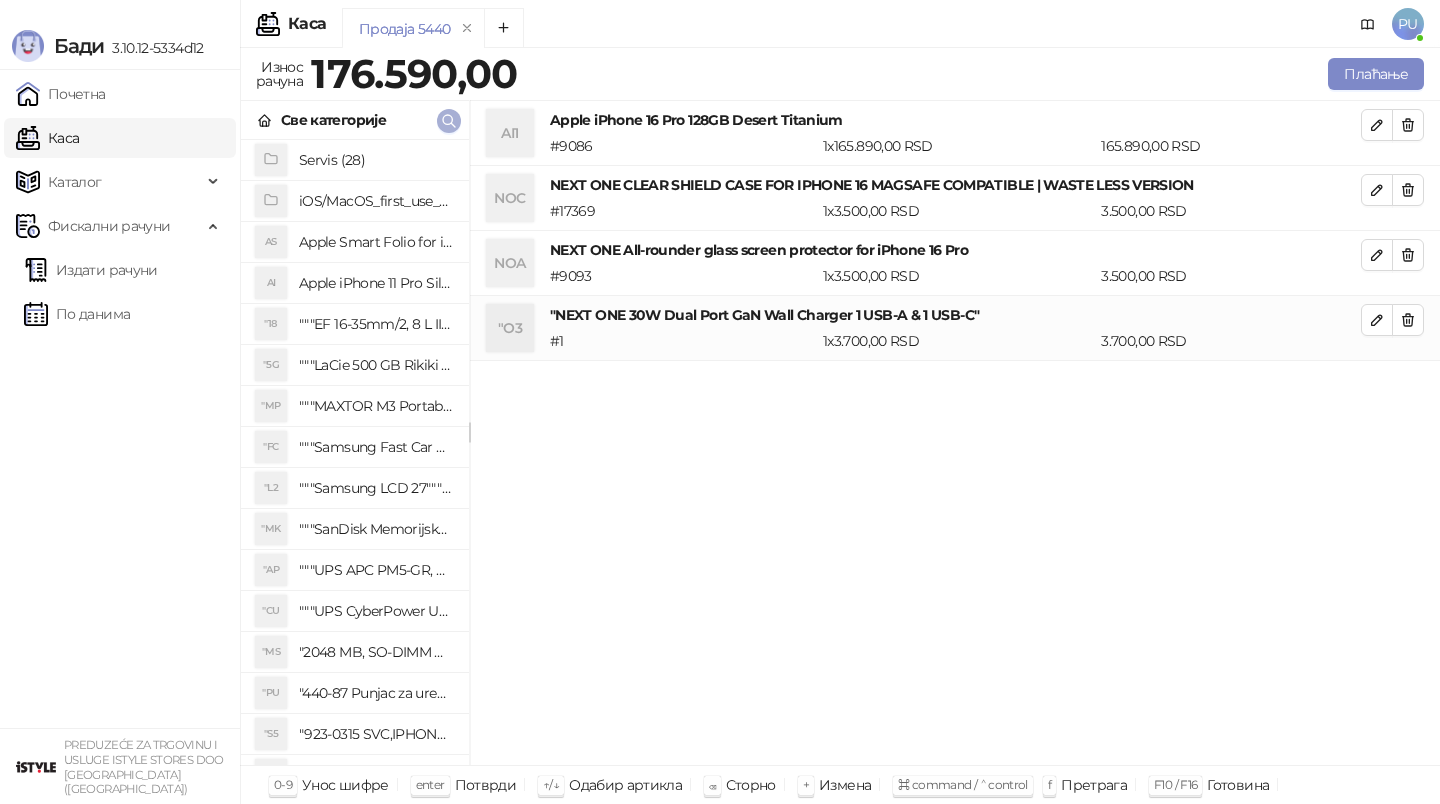 click 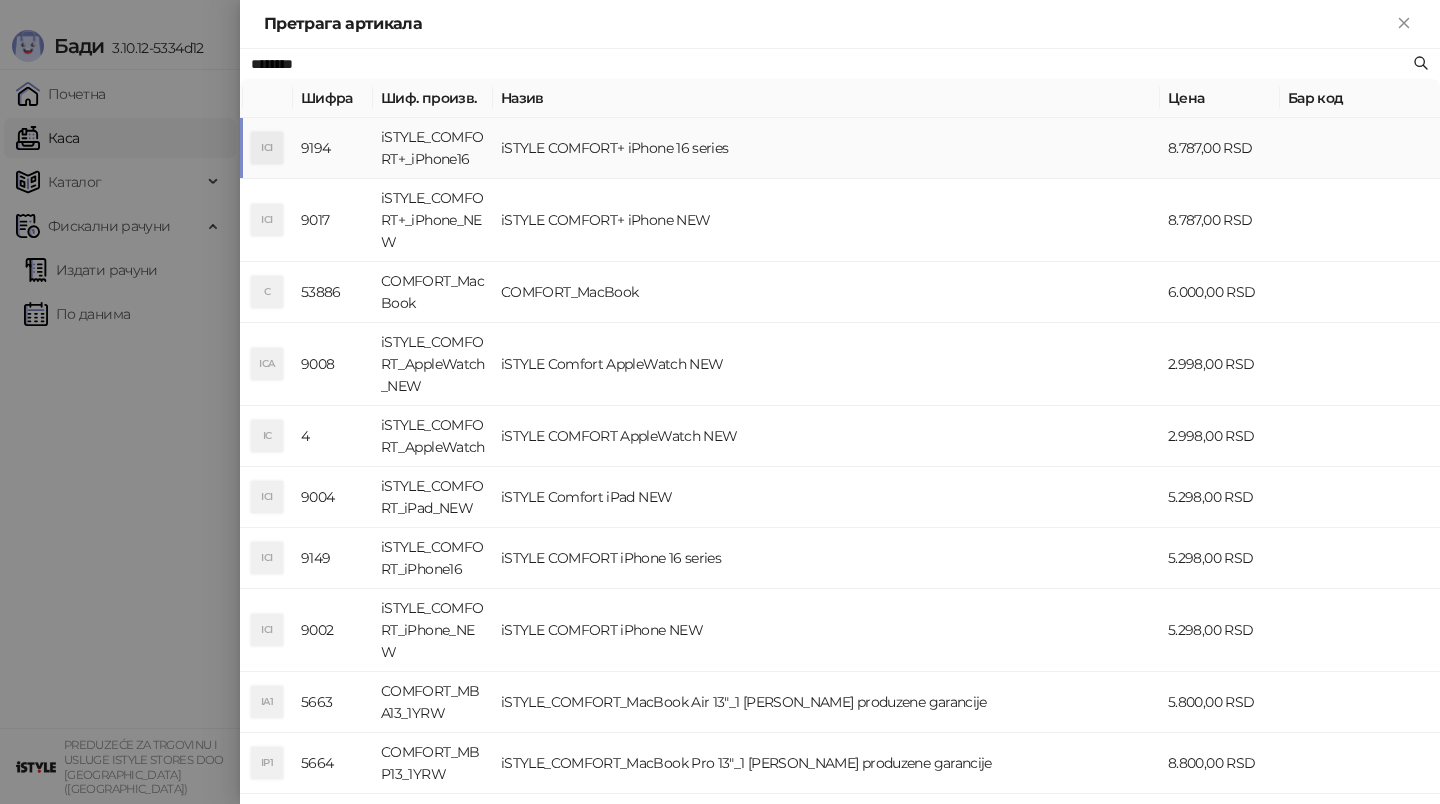 type on "********" 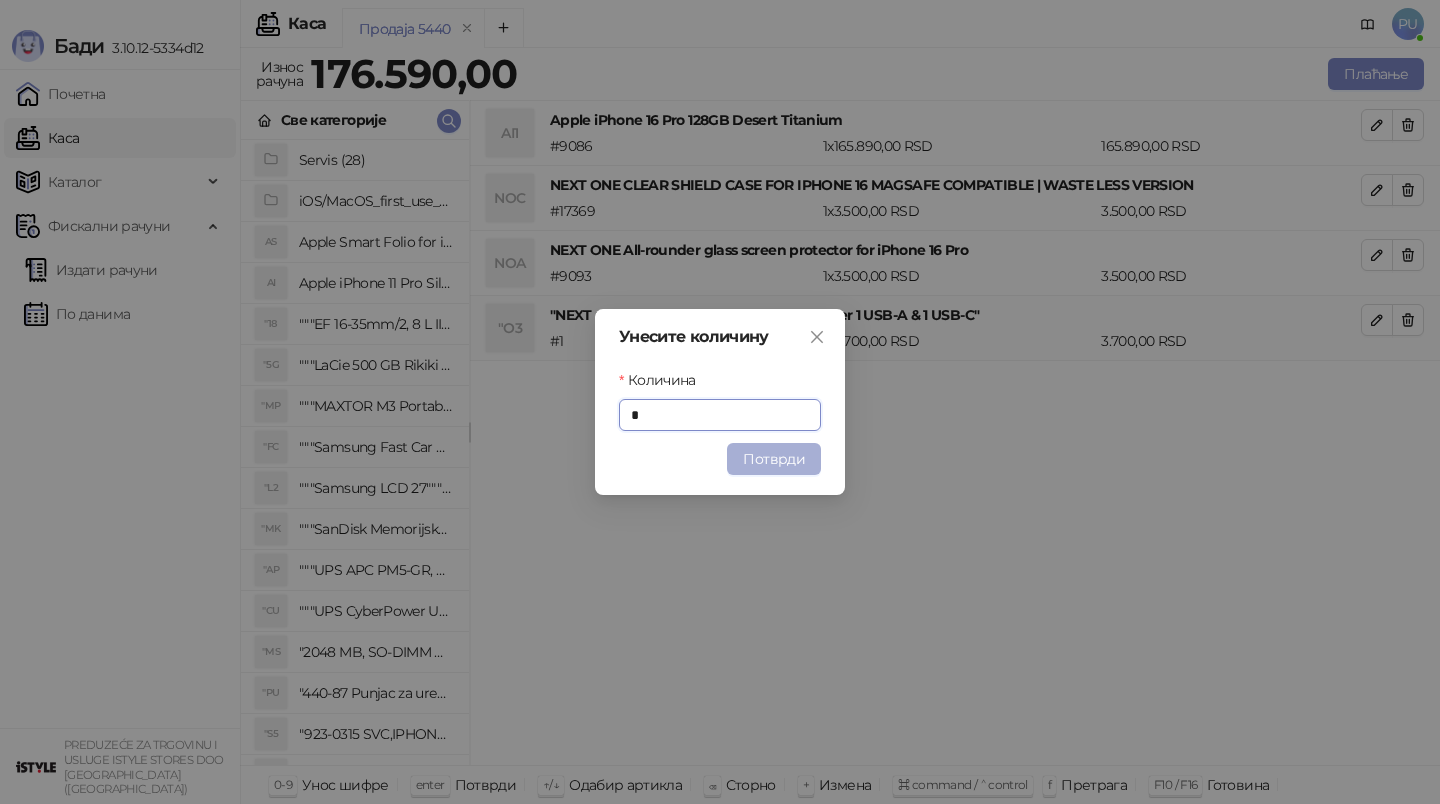 click on "Потврди" at bounding box center (774, 459) 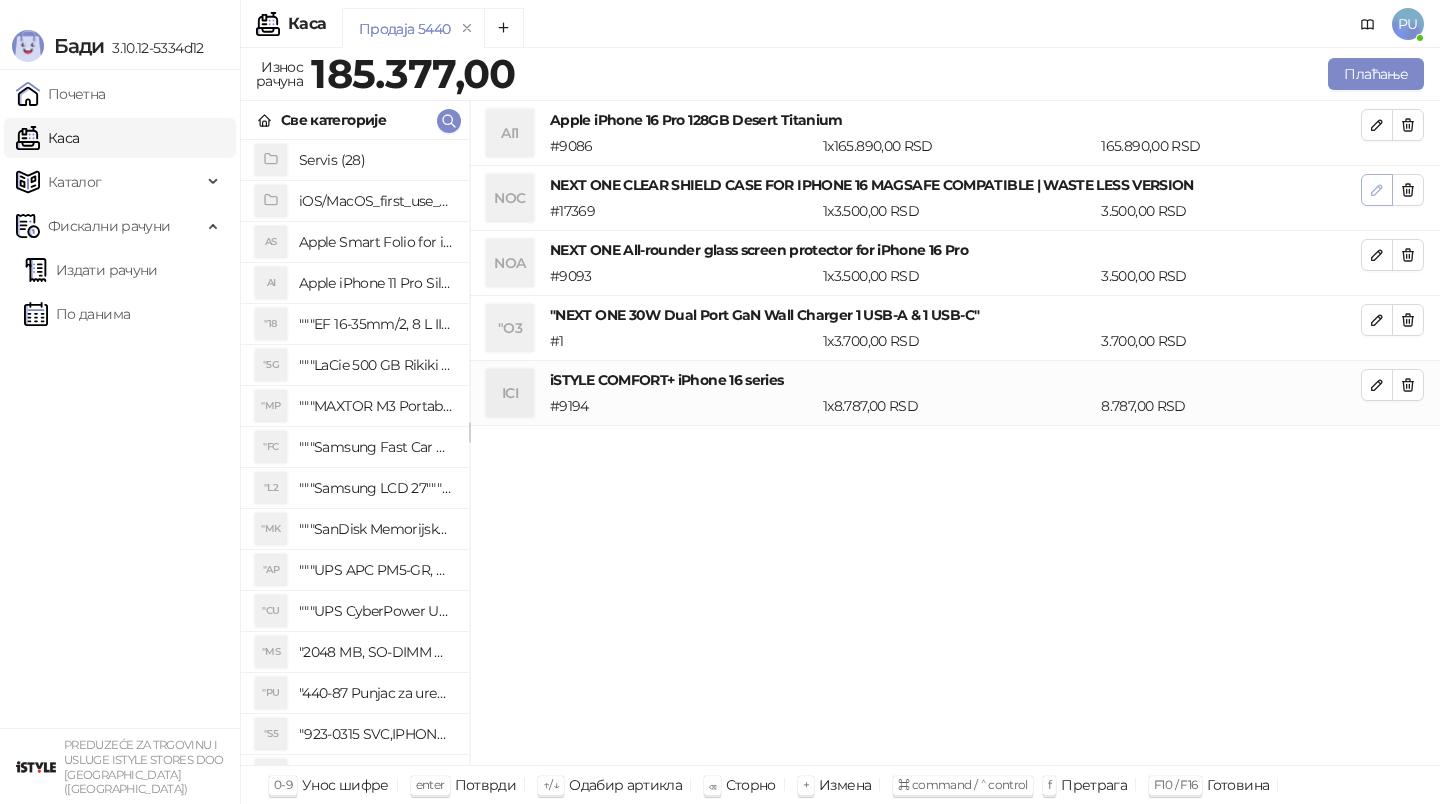 click 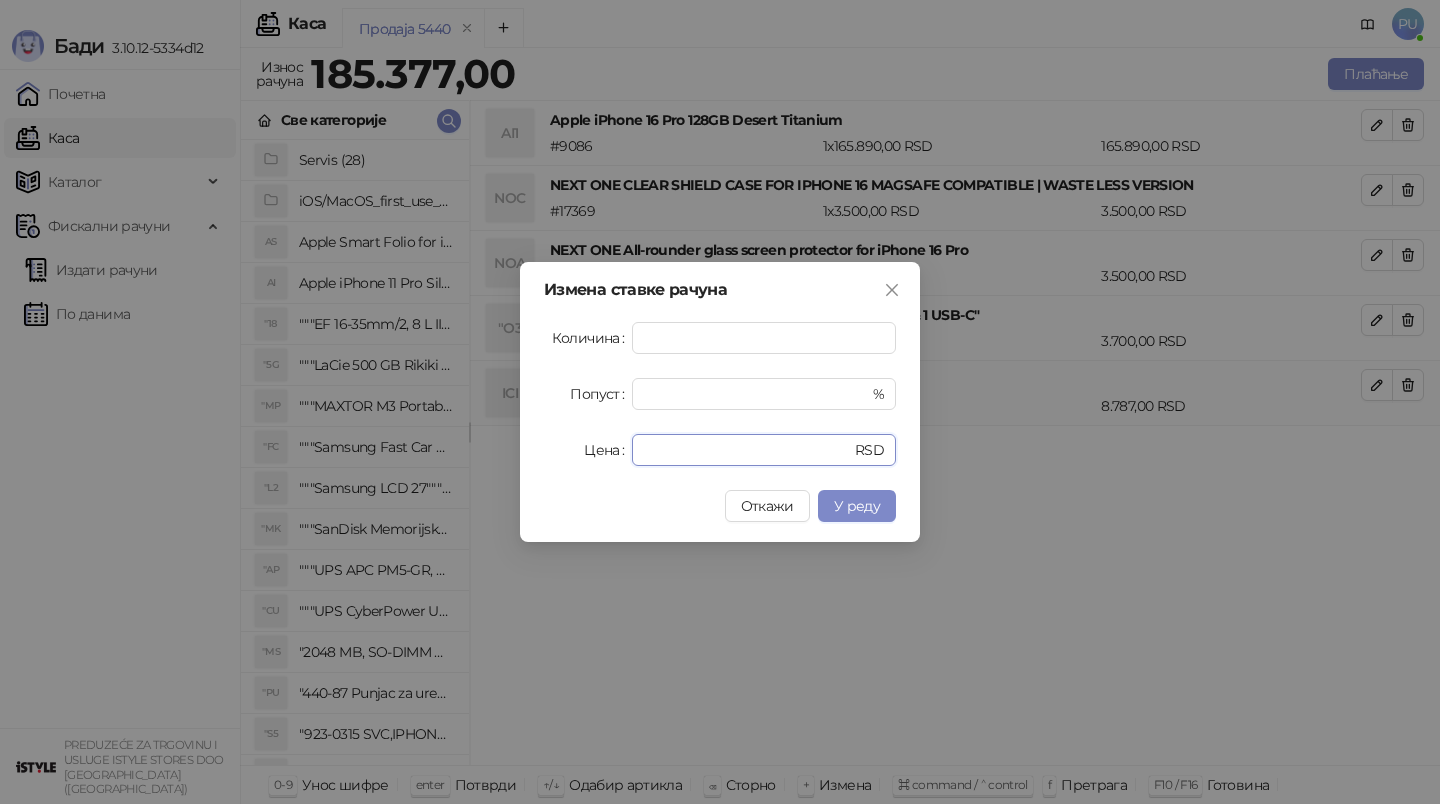 drag, startPoint x: 603, startPoint y: 442, endPoint x: 504, endPoint y: 442, distance: 99 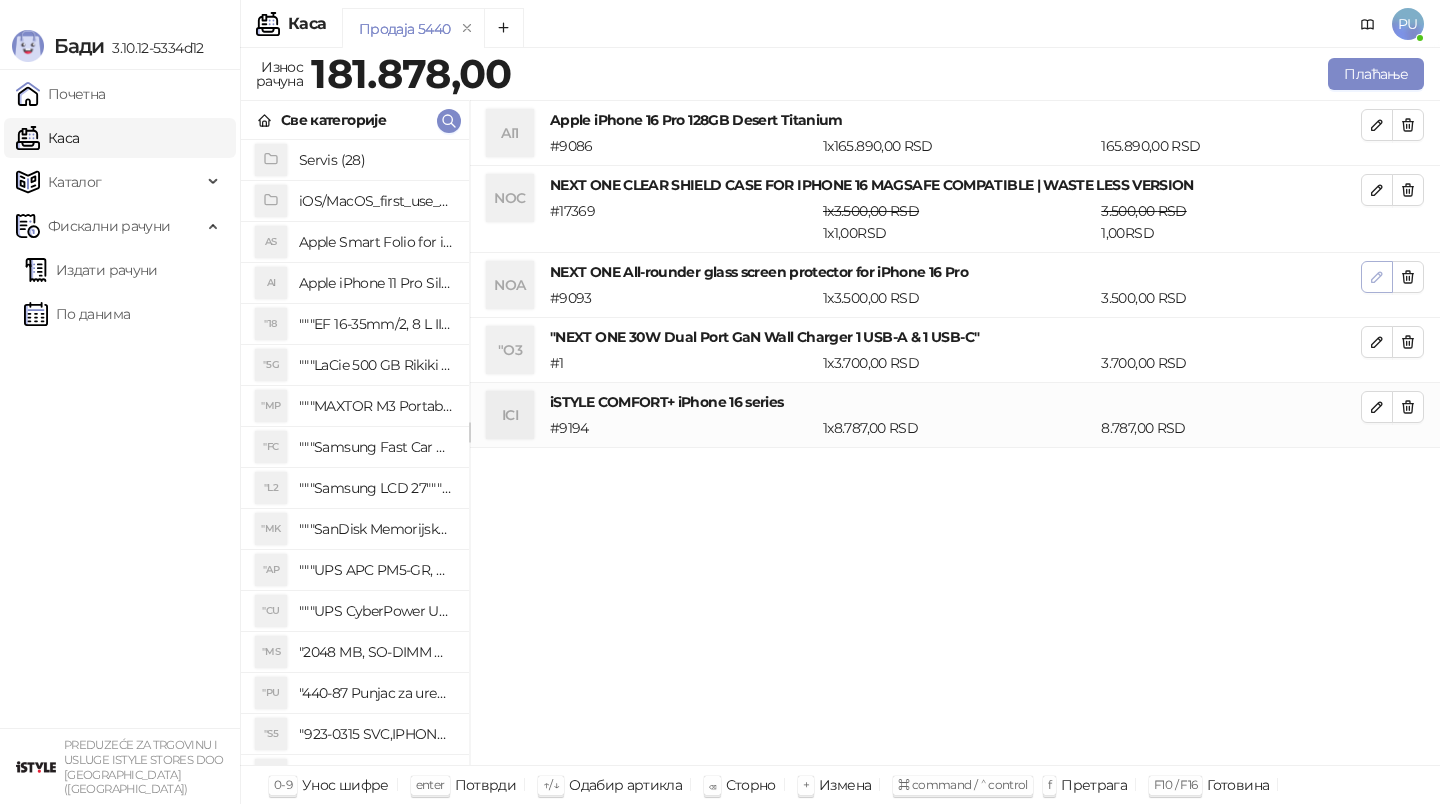 click 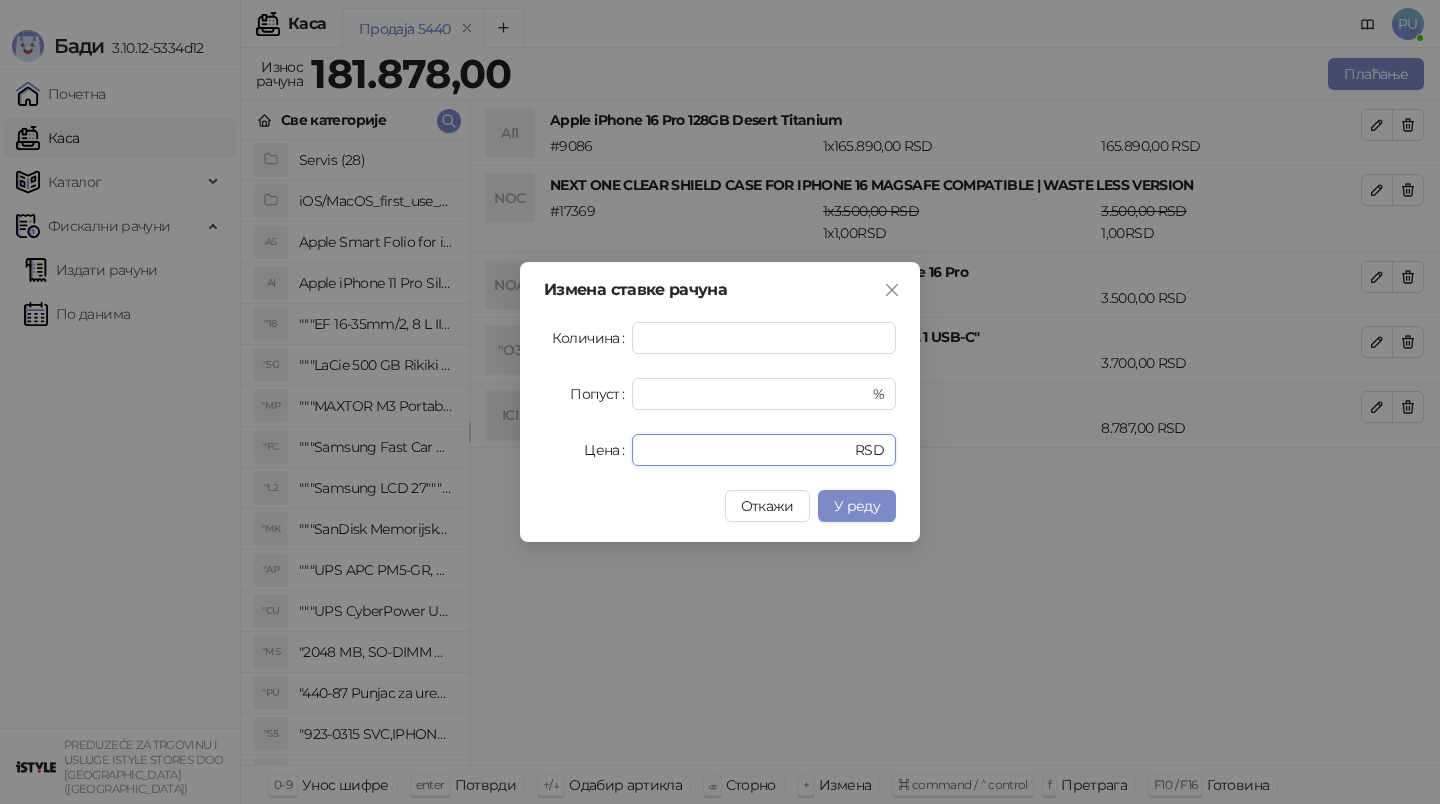drag, startPoint x: 698, startPoint y: 443, endPoint x: 516, endPoint y: 443, distance: 182 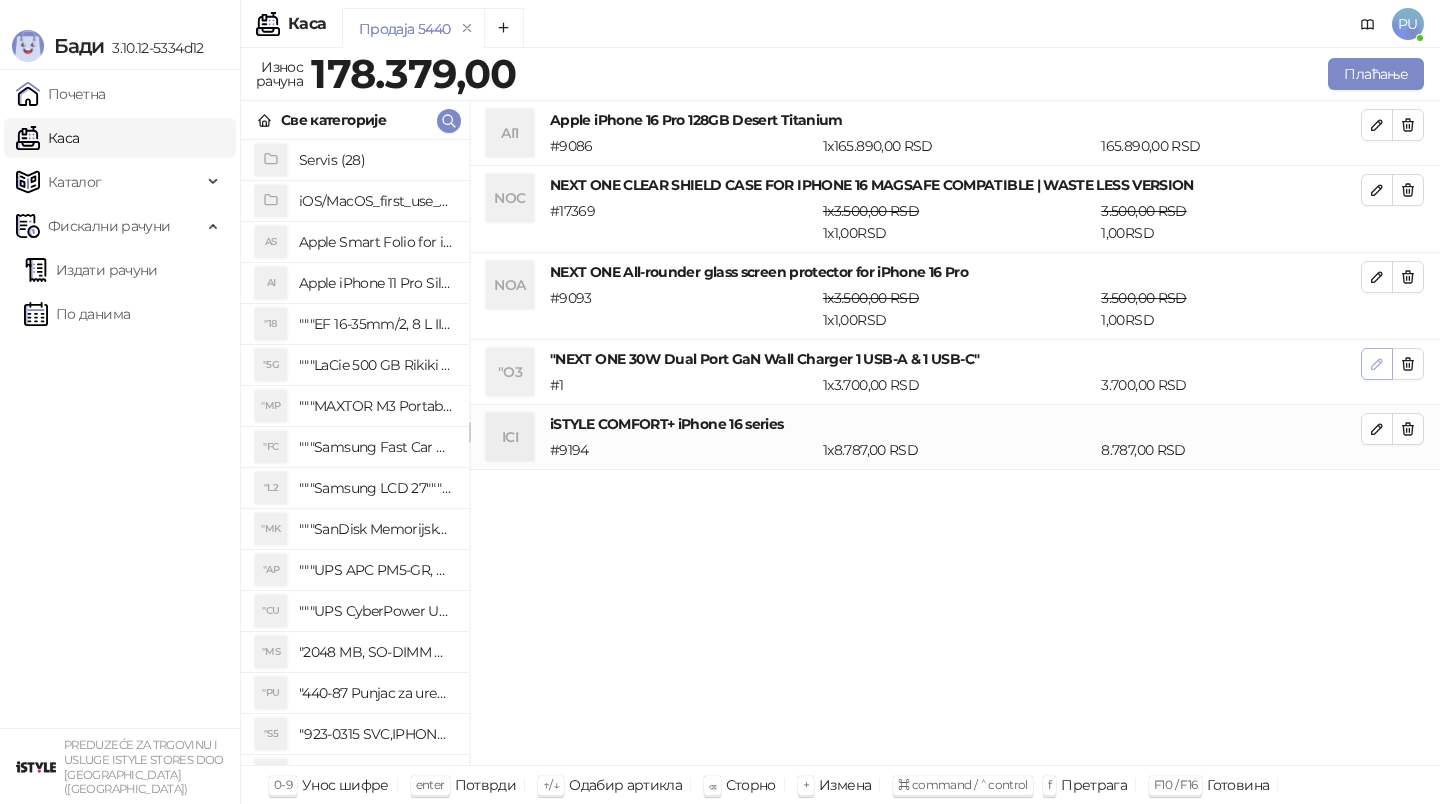 click at bounding box center (1377, 364) 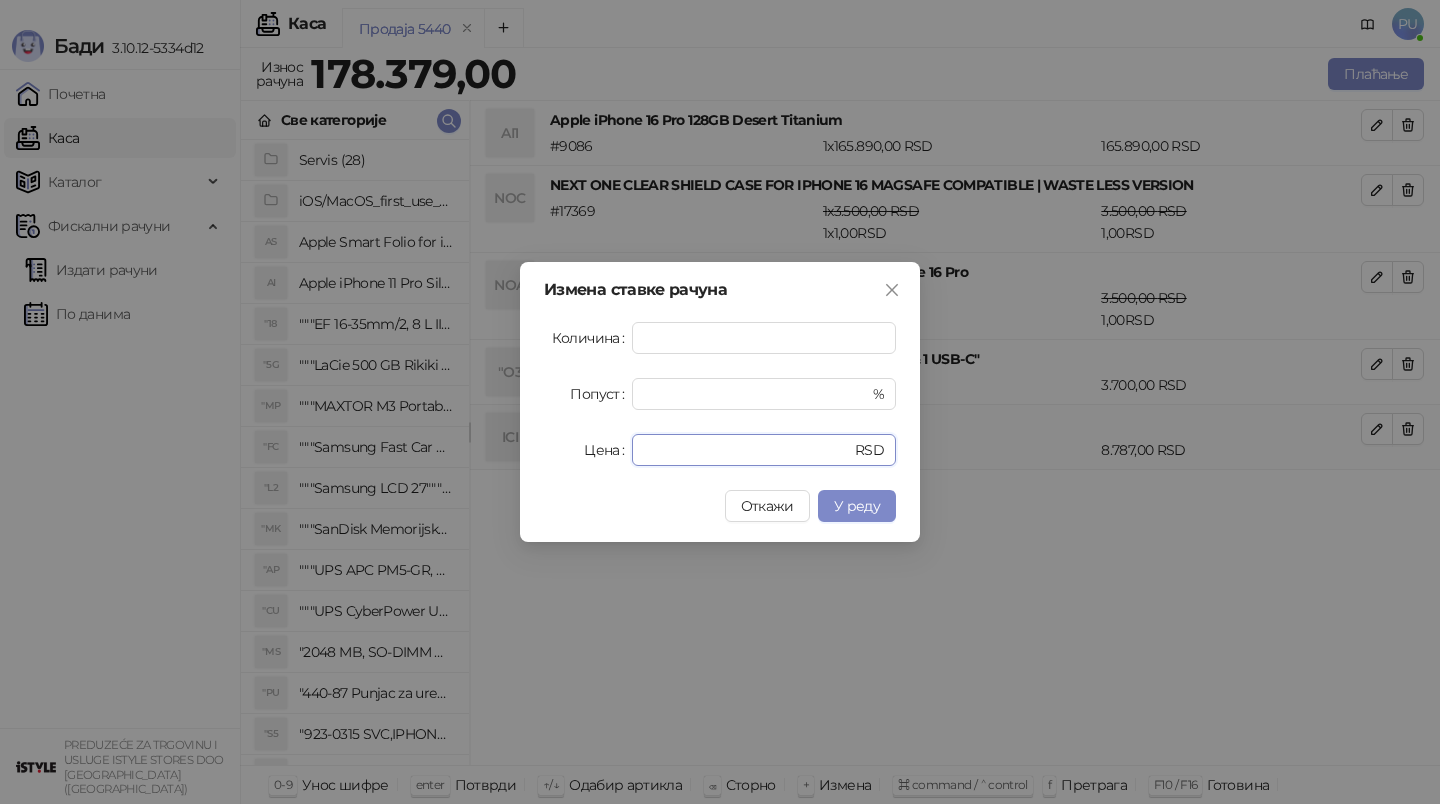 drag, startPoint x: 708, startPoint y: 460, endPoint x: 480, endPoint y: 473, distance: 228.37032 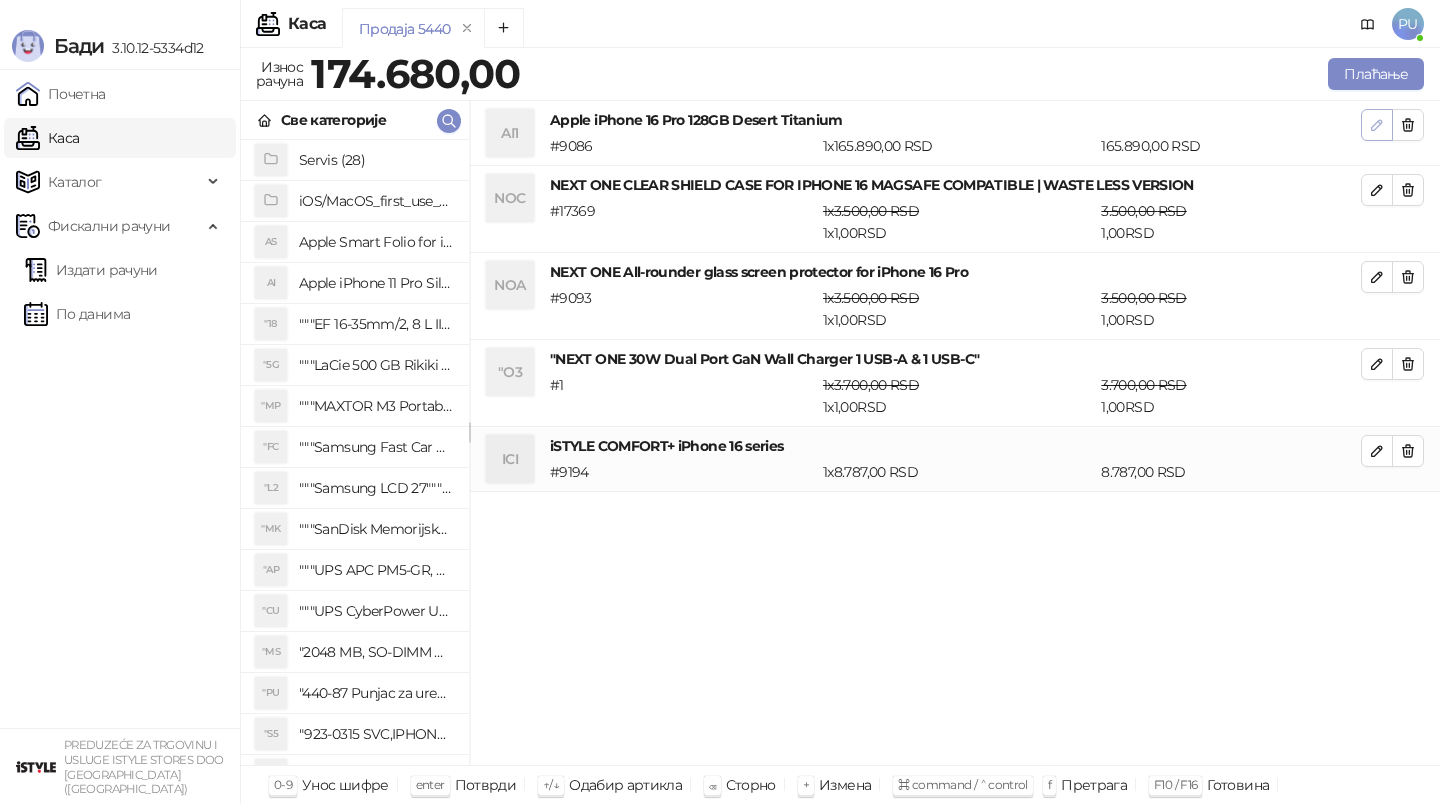 click 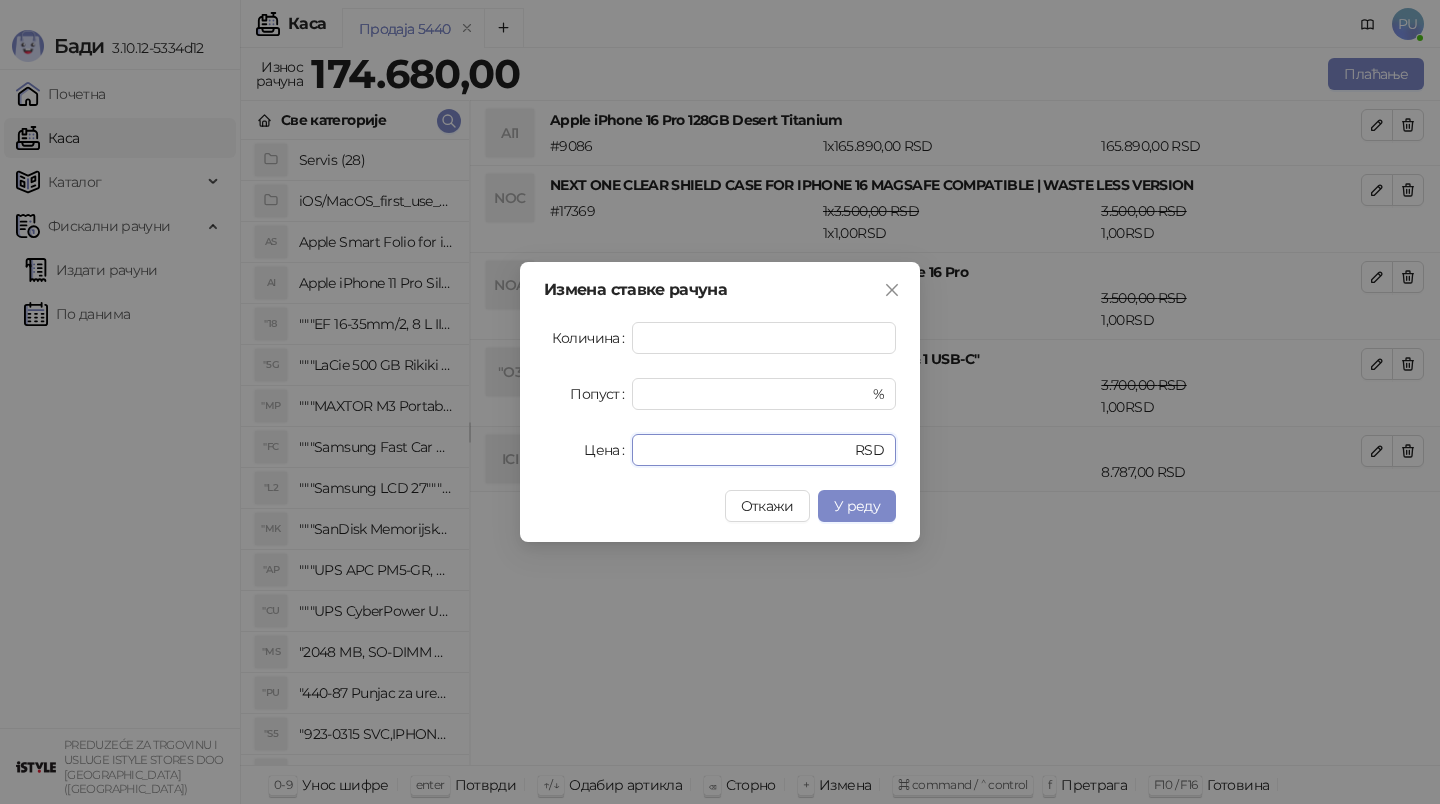 drag, startPoint x: 705, startPoint y: 452, endPoint x: 434, endPoint y: 452, distance: 271 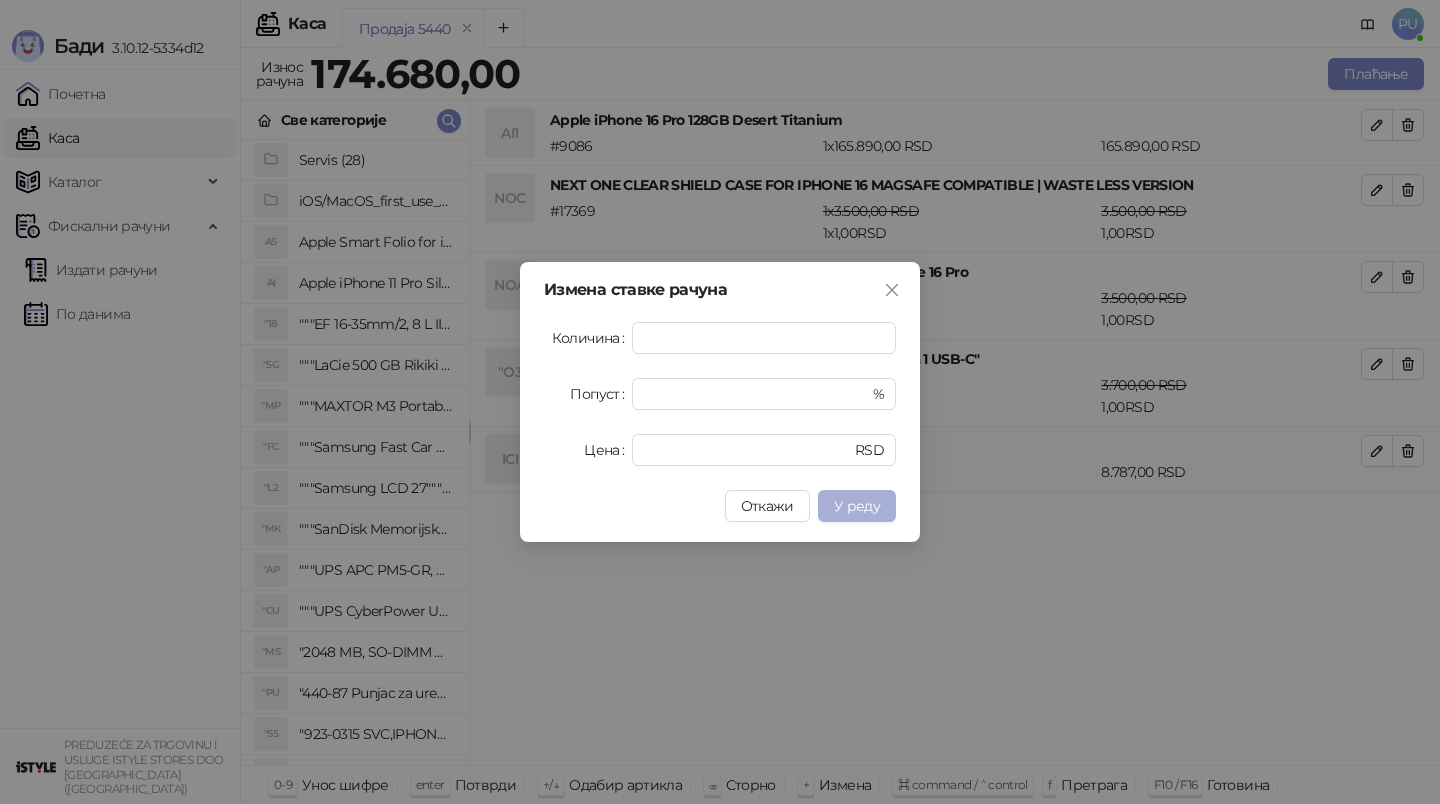 type on "******" 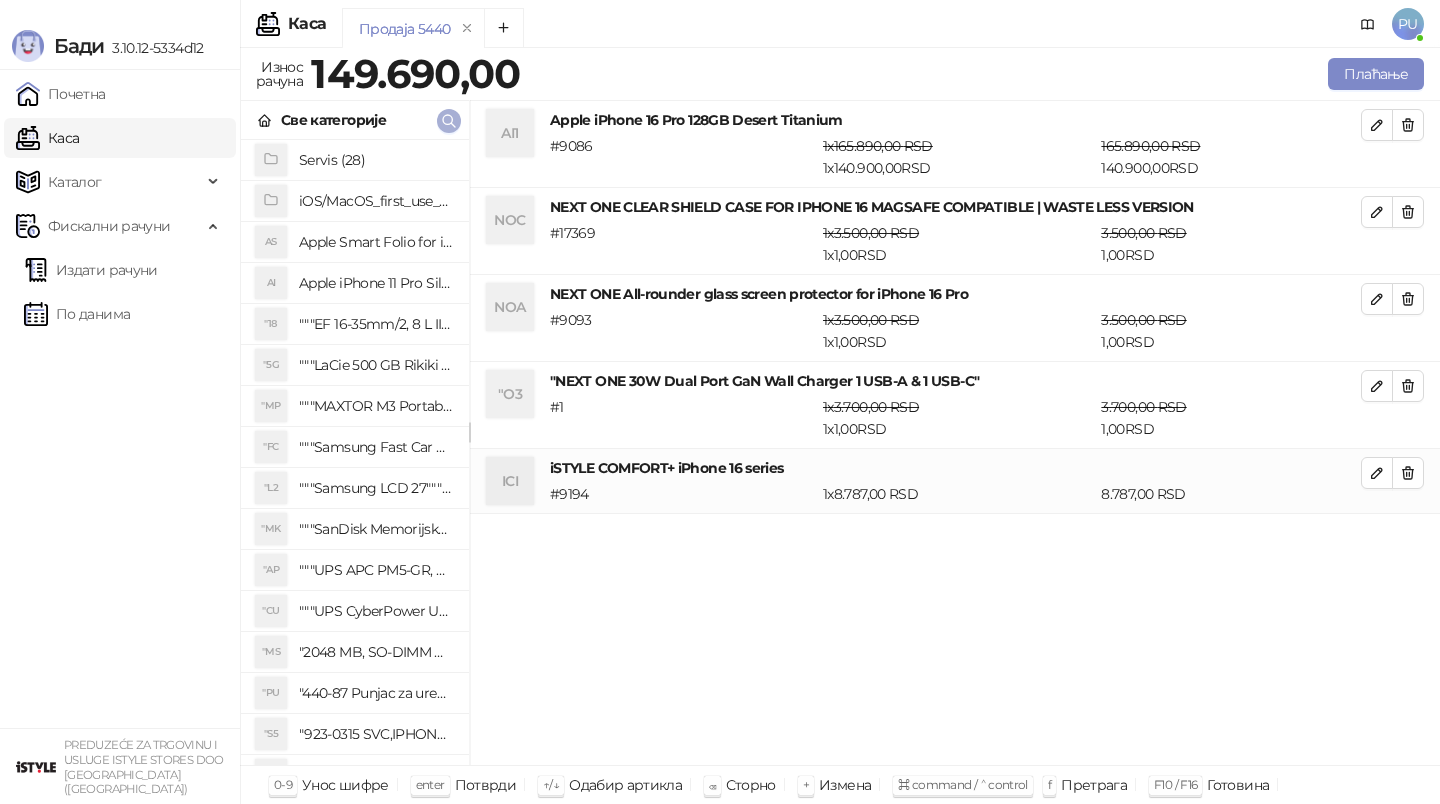 click at bounding box center [449, 121] 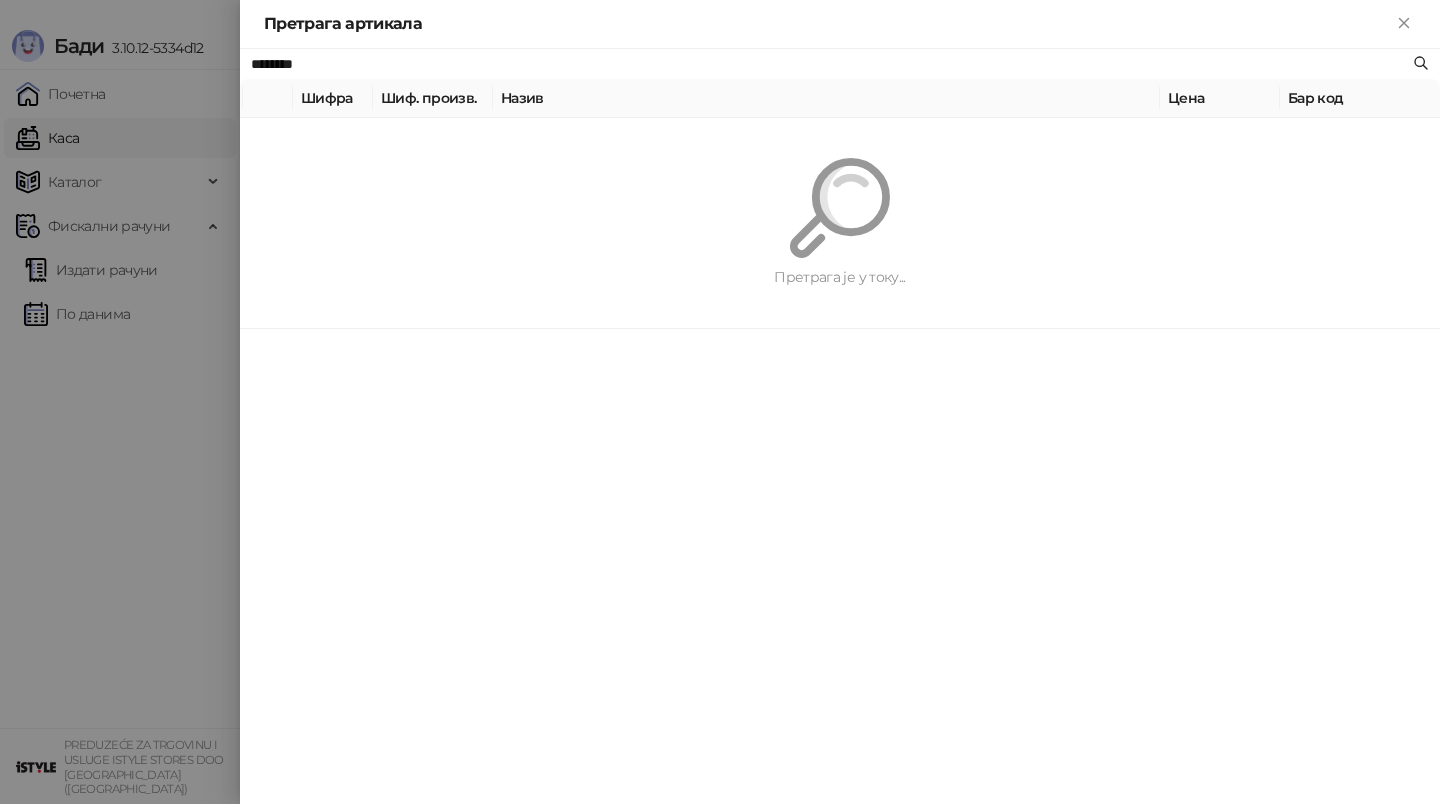 paste on "**********" 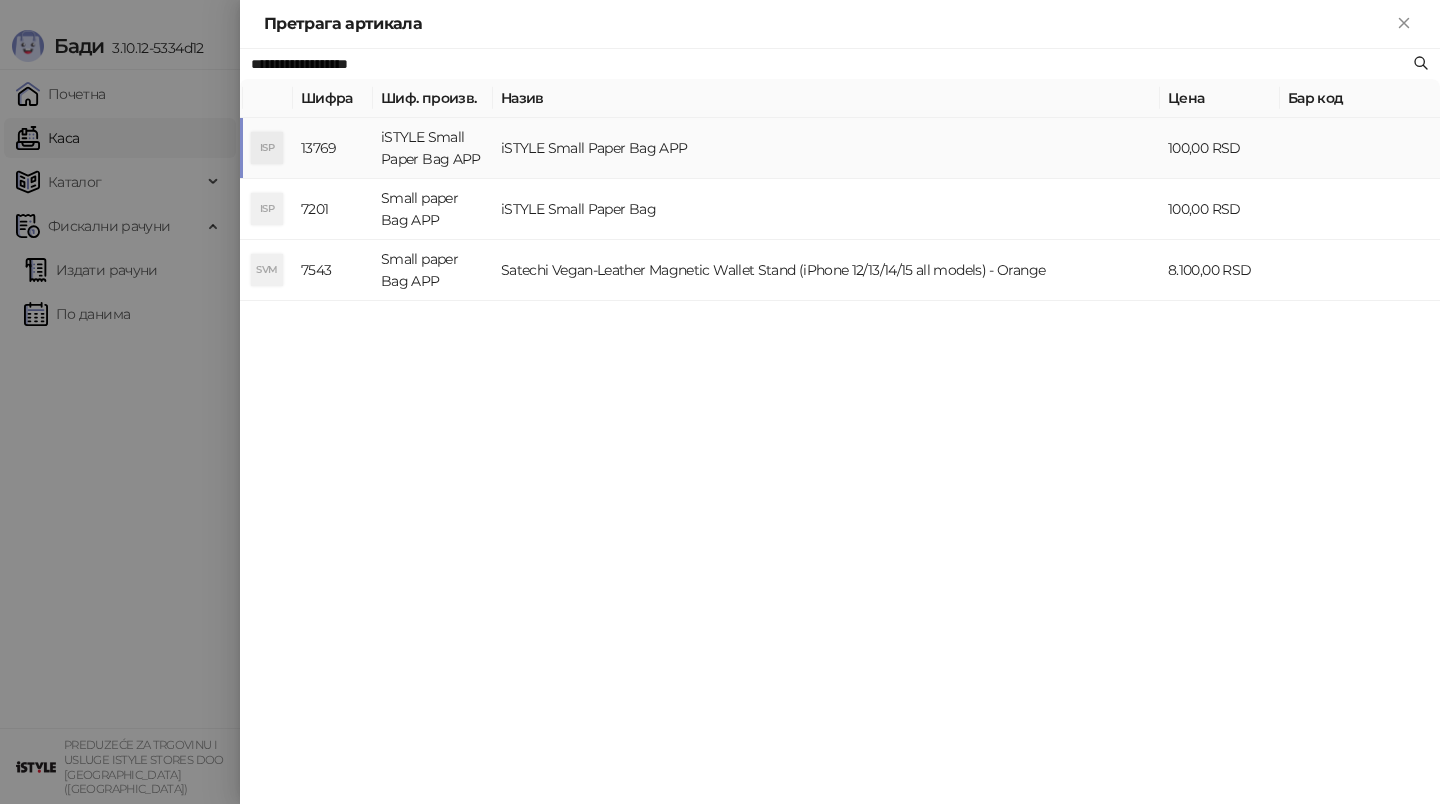 type on "**********" 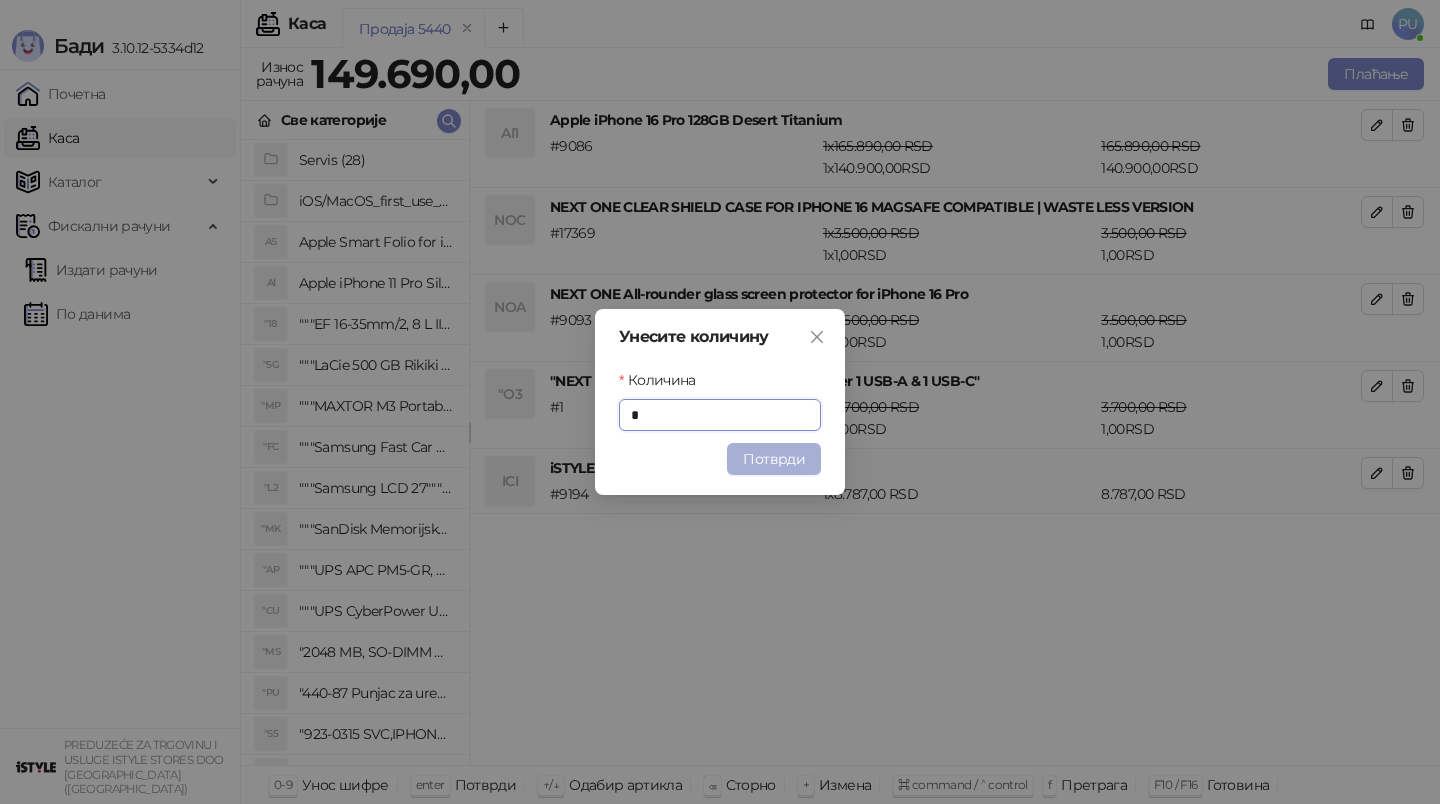 click on "Потврди" at bounding box center (774, 459) 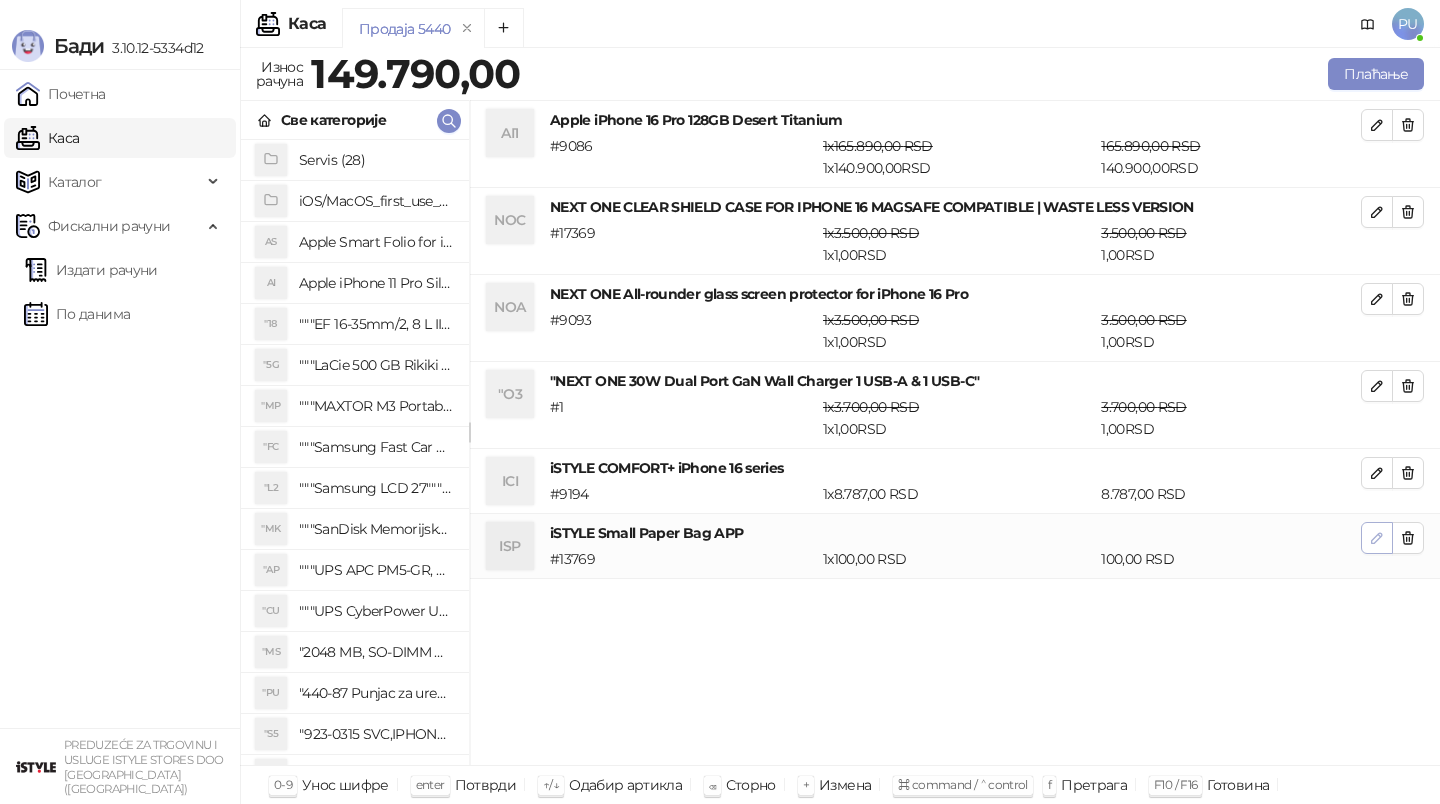 click at bounding box center (1377, 537) 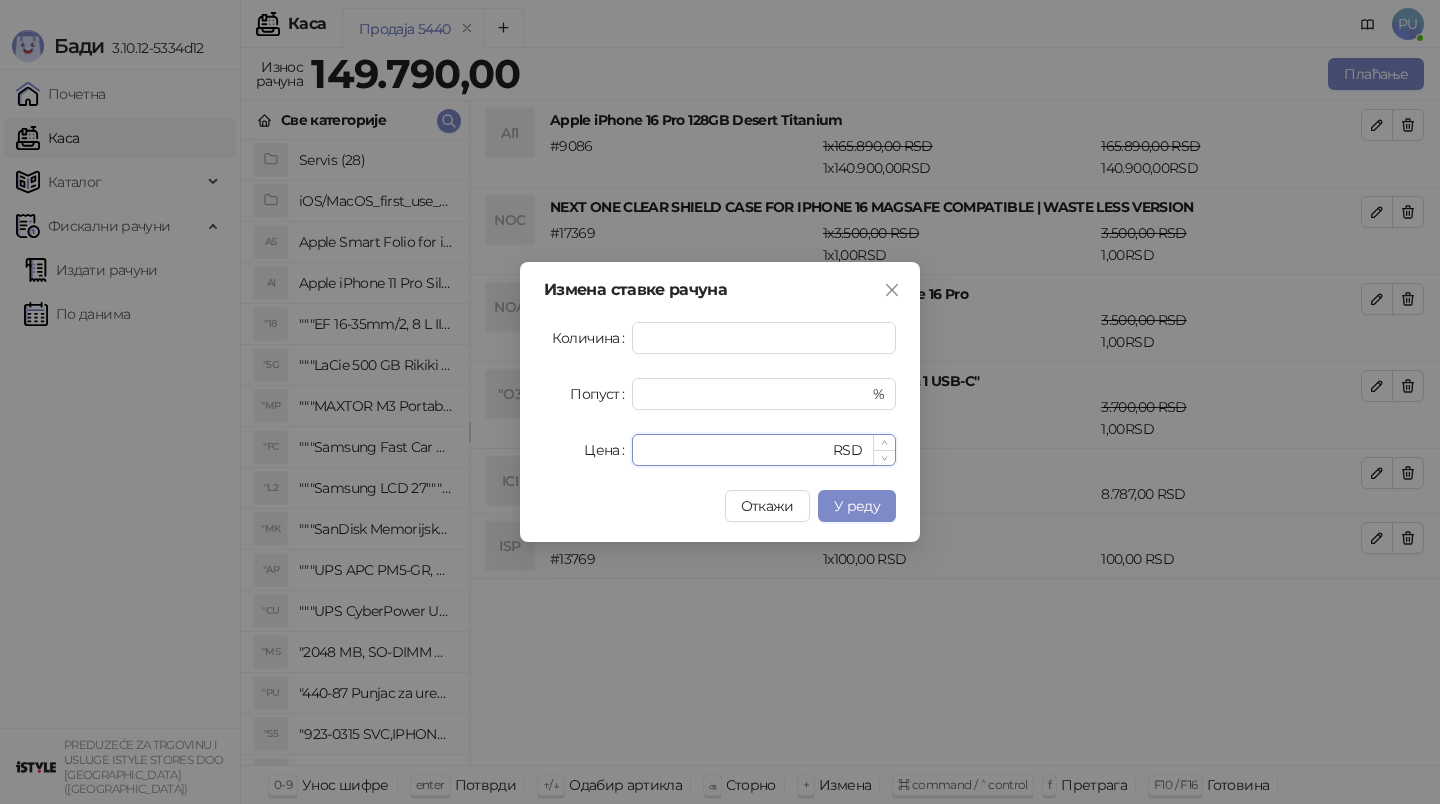 click on "***" at bounding box center [736, 450] 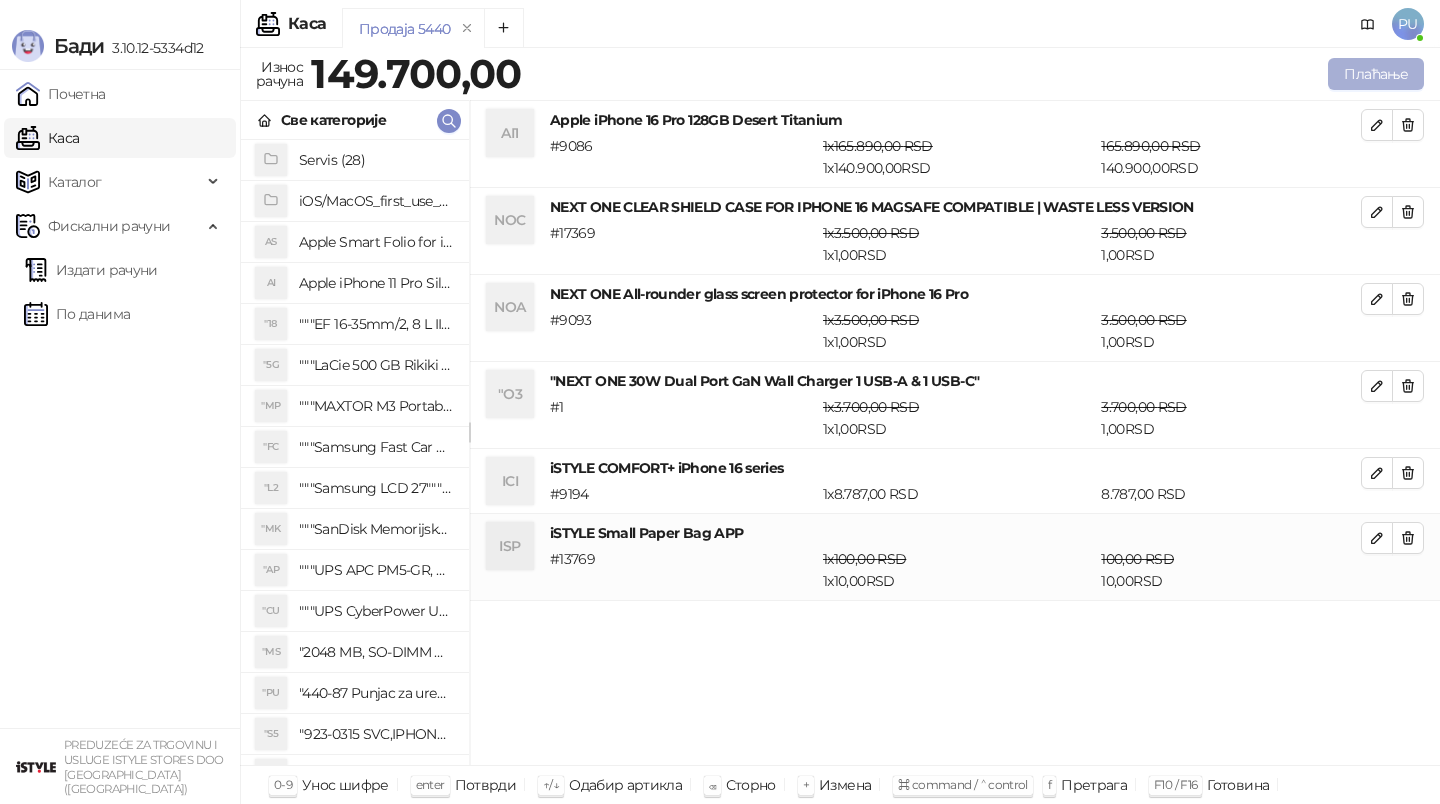 click on "Плаћање" at bounding box center [1376, 74] 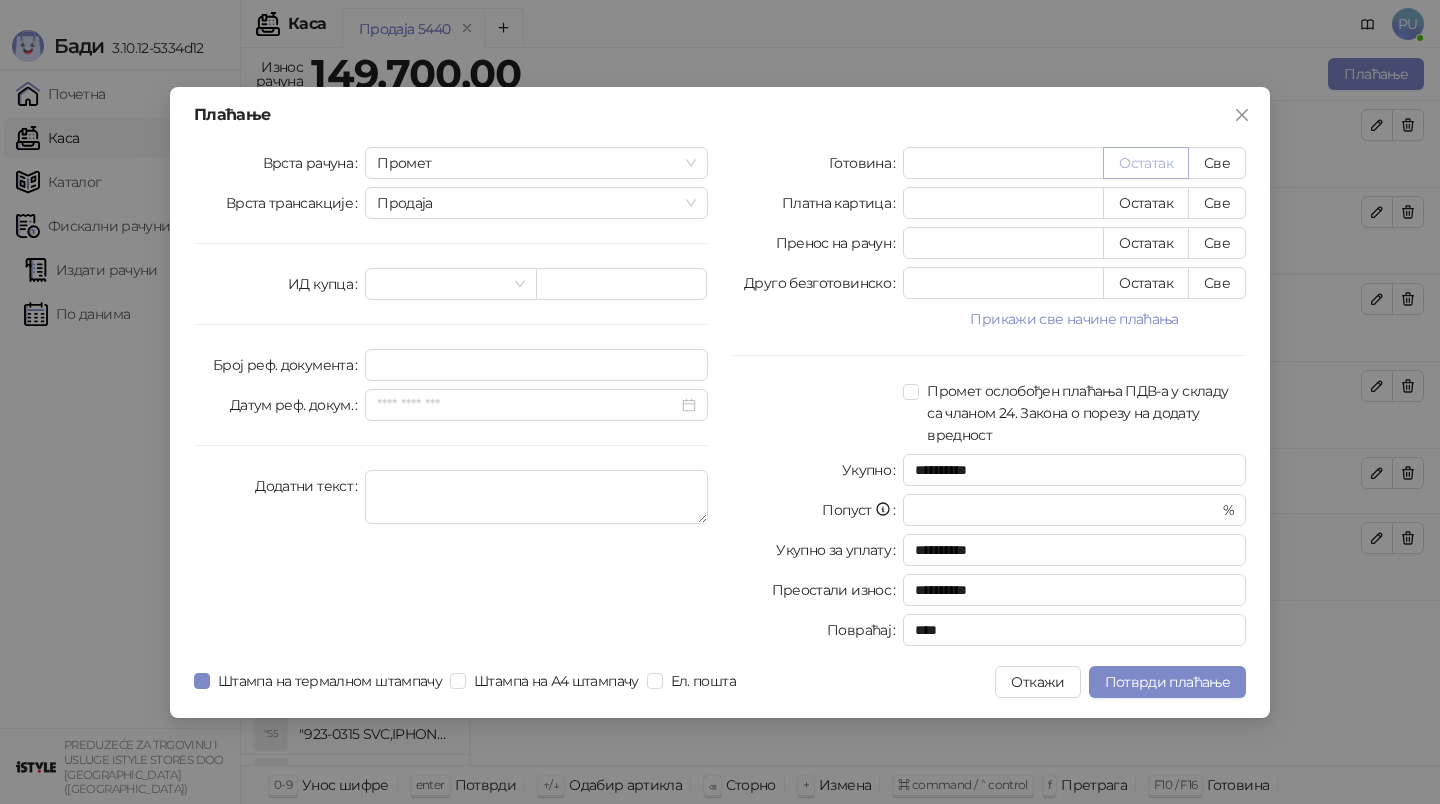 click on "Остатак" at bounding box center [1146, 163] 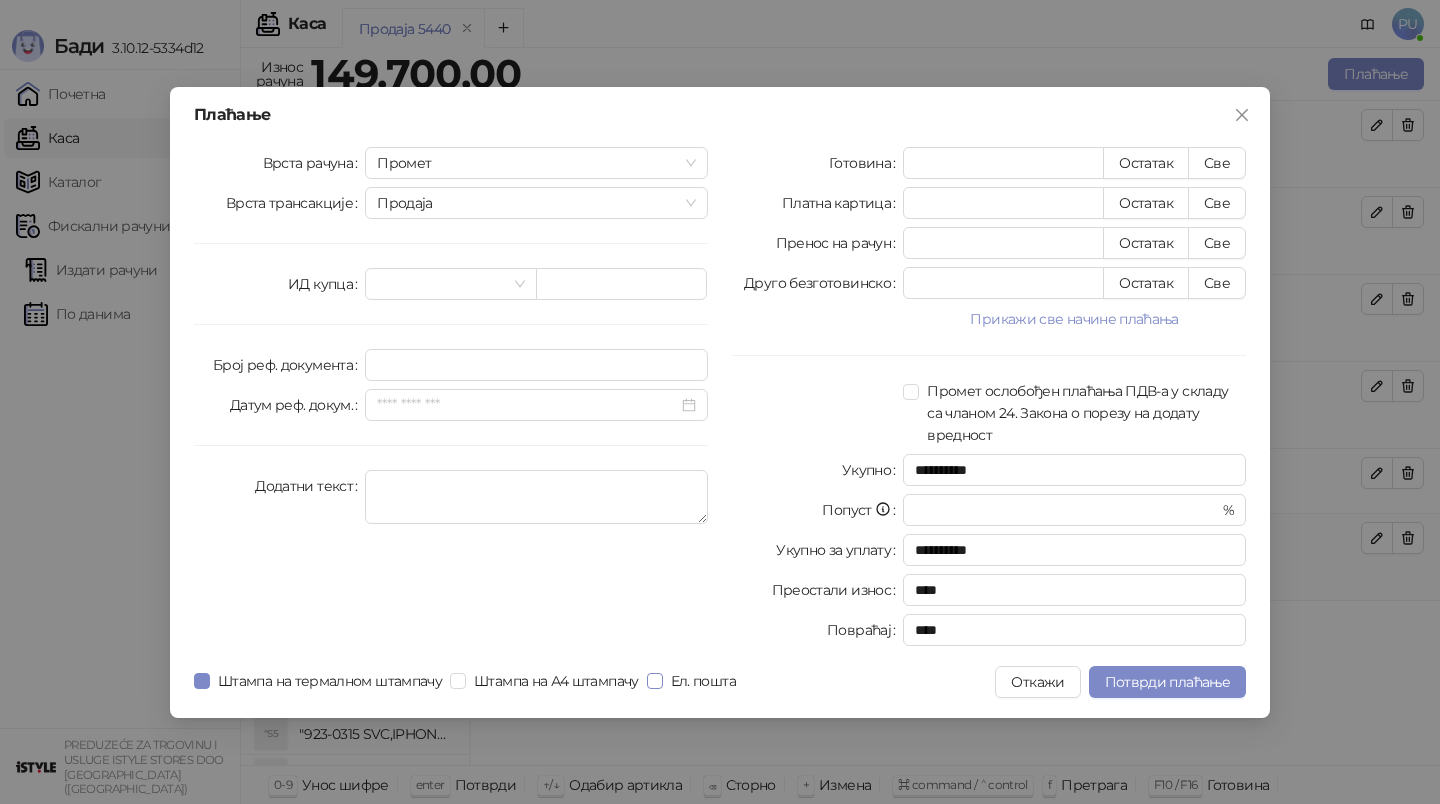 click on "Ел. пошта" at bounding box center (703, 681) 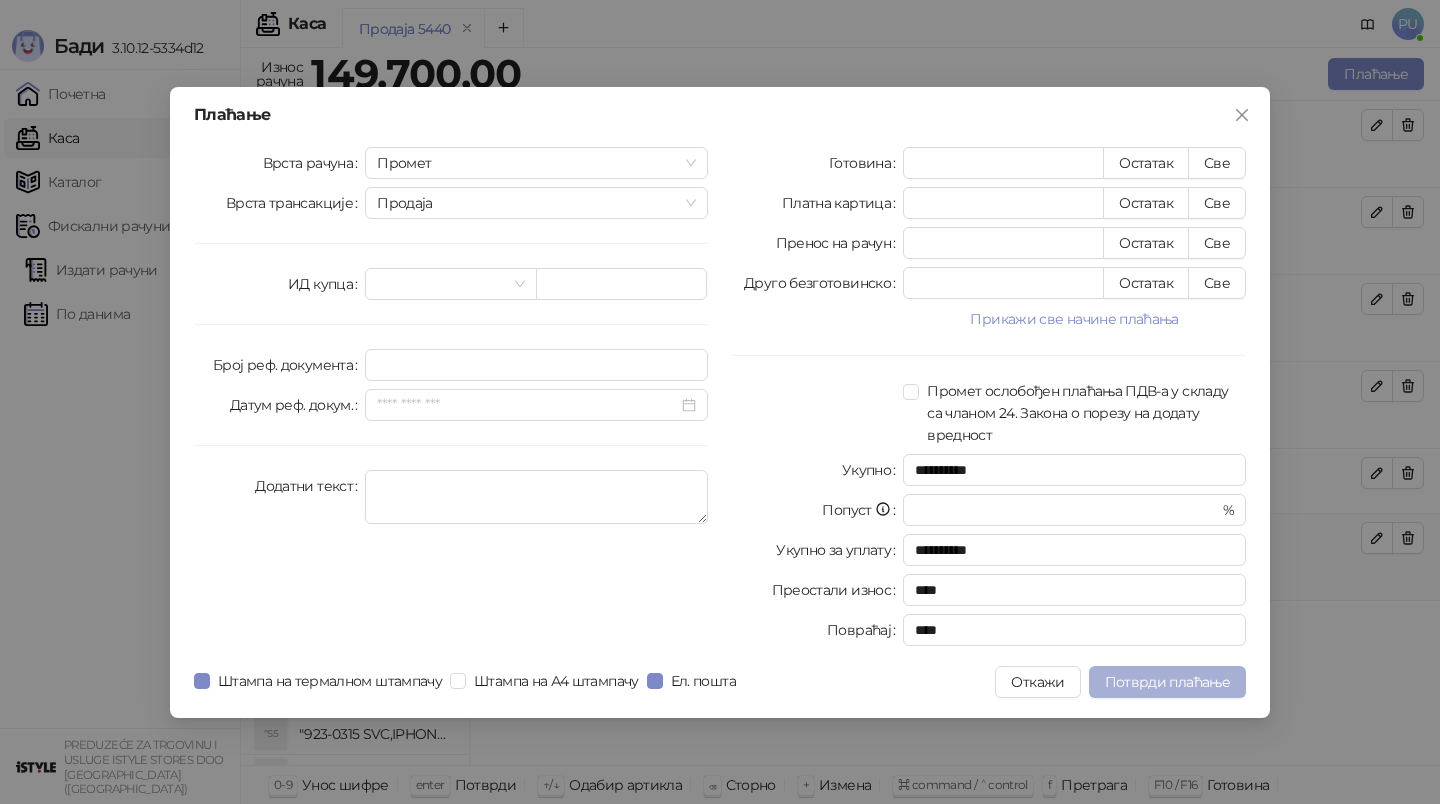 click on "Потврди плаћање" at bounding box center (1167, 682) 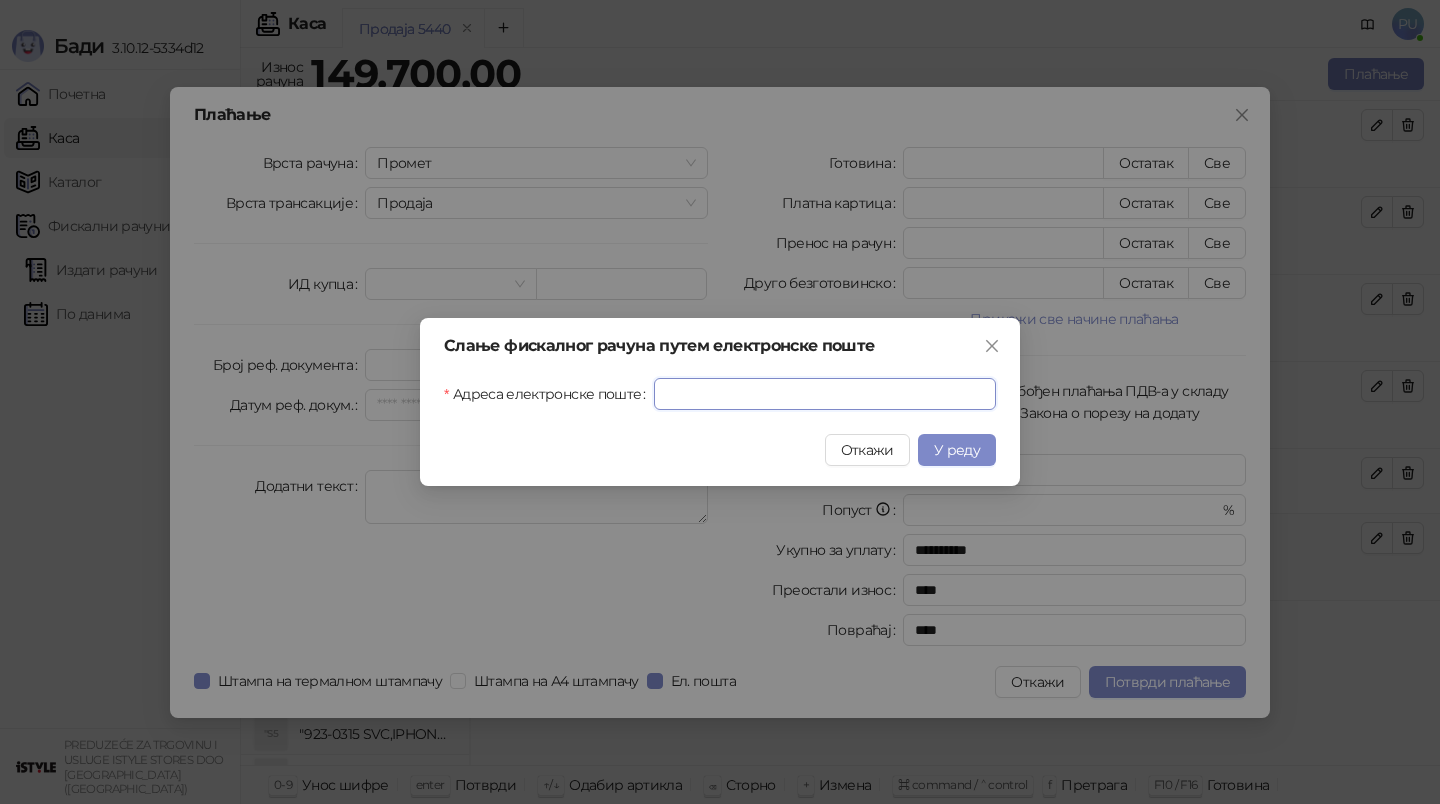 click on "Адреса електронске поште" at bounding box center [825, 394] 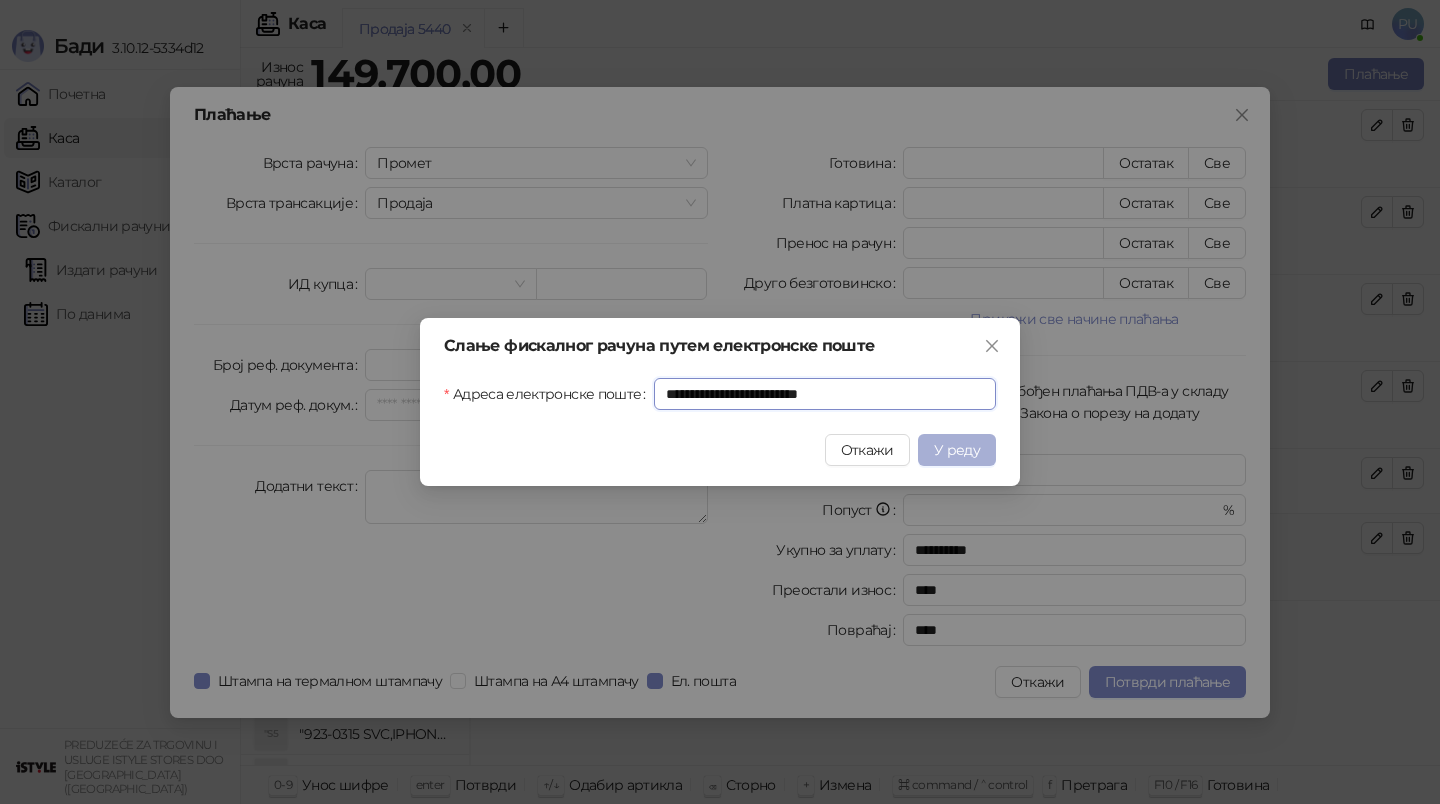 type on "**********" 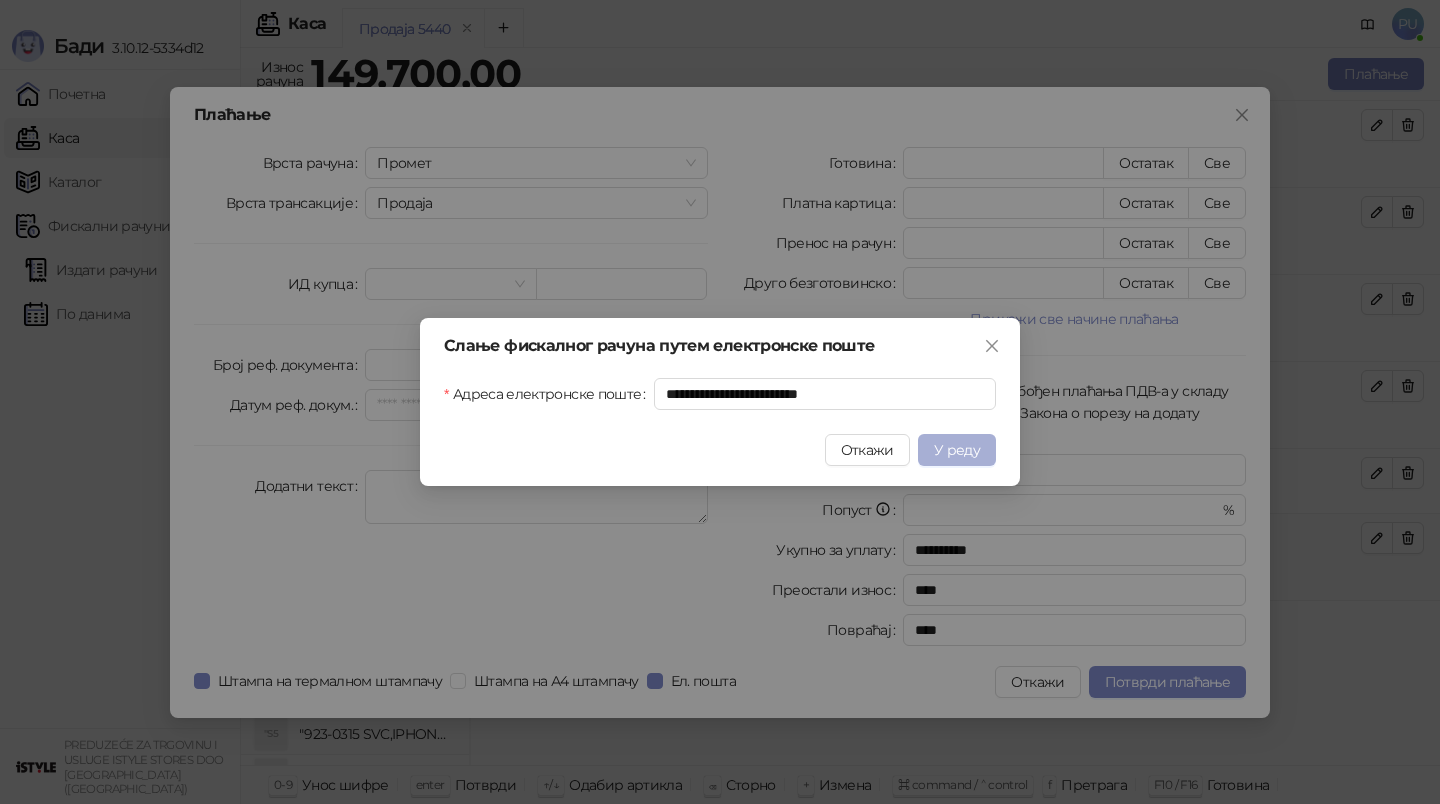 click on "У реду" at bounding box center (957, 450) 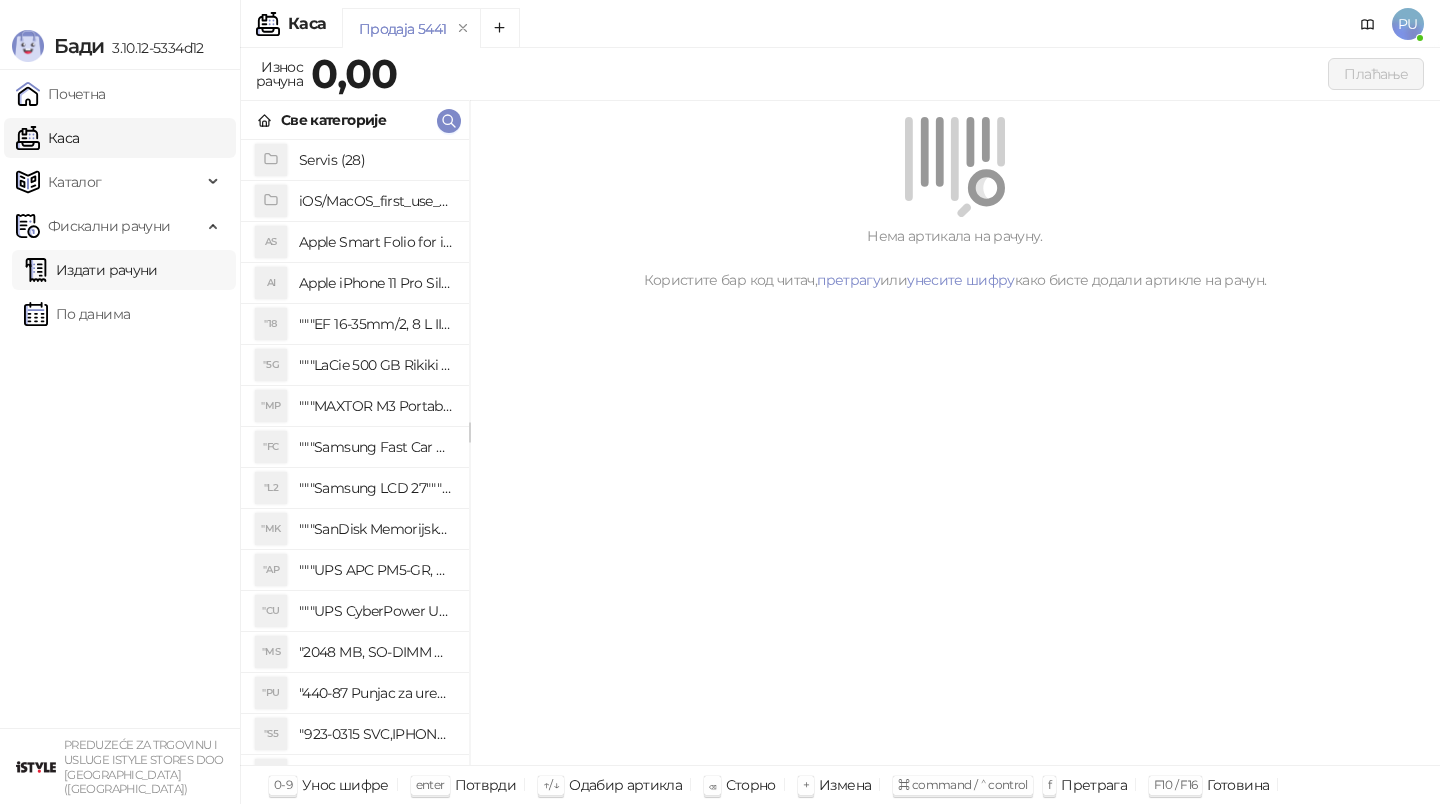 click on "Издати рачуни" at bounding box center (91, 270) 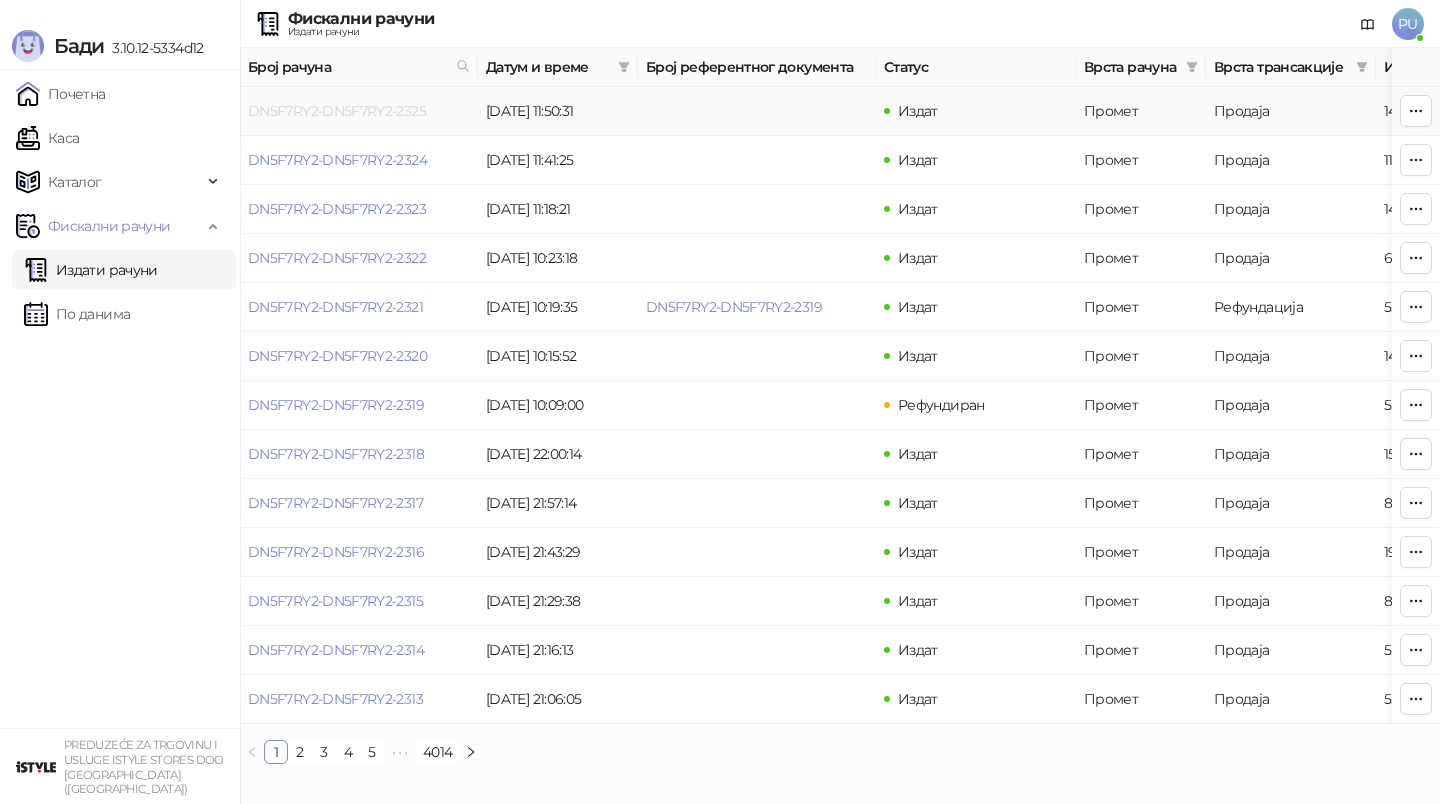 click on "DN5F7RY2-DN5F7RY2-2325" at bounding box center (337, 111) 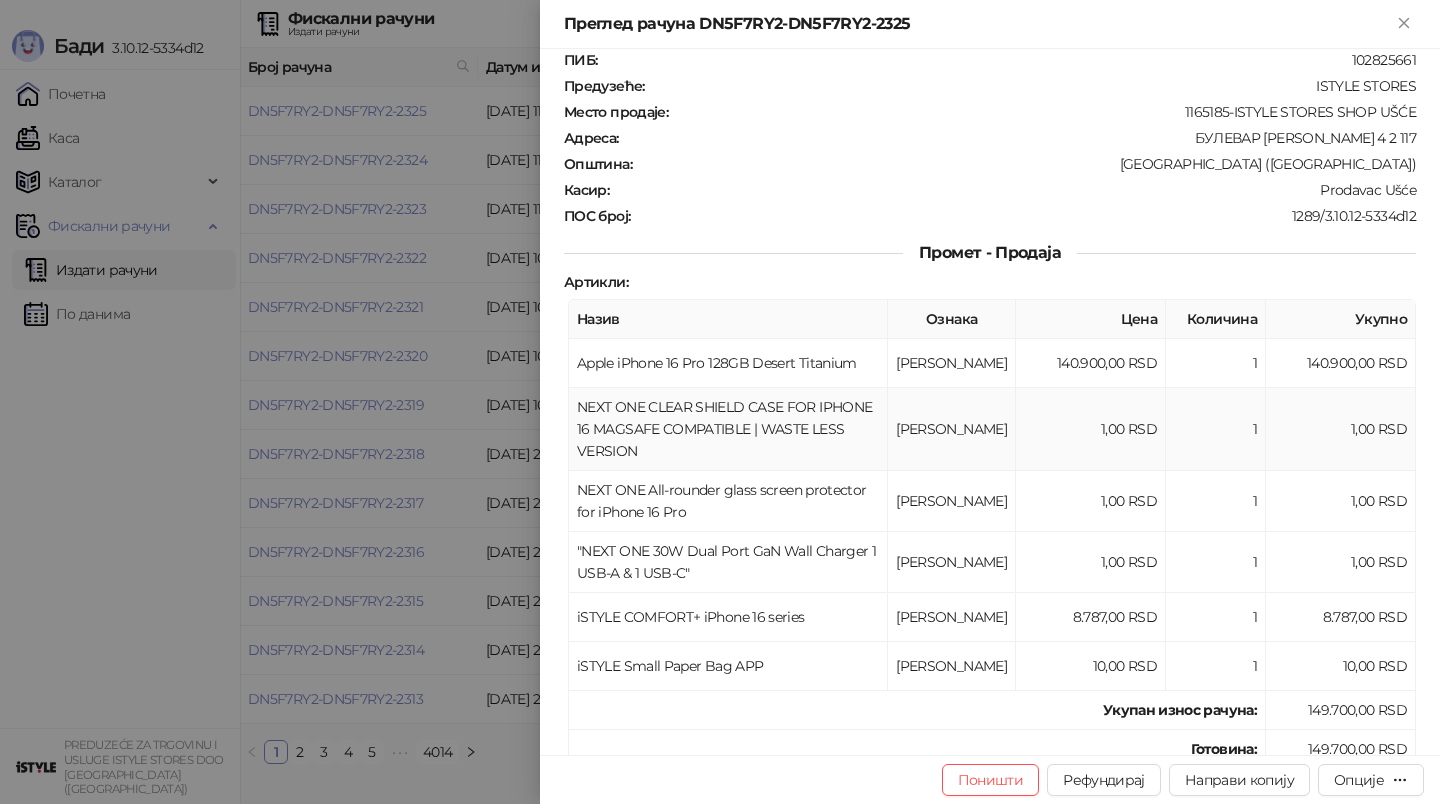 scroll, scrollTop: 87, scrollLeft: 0, axis: vertical 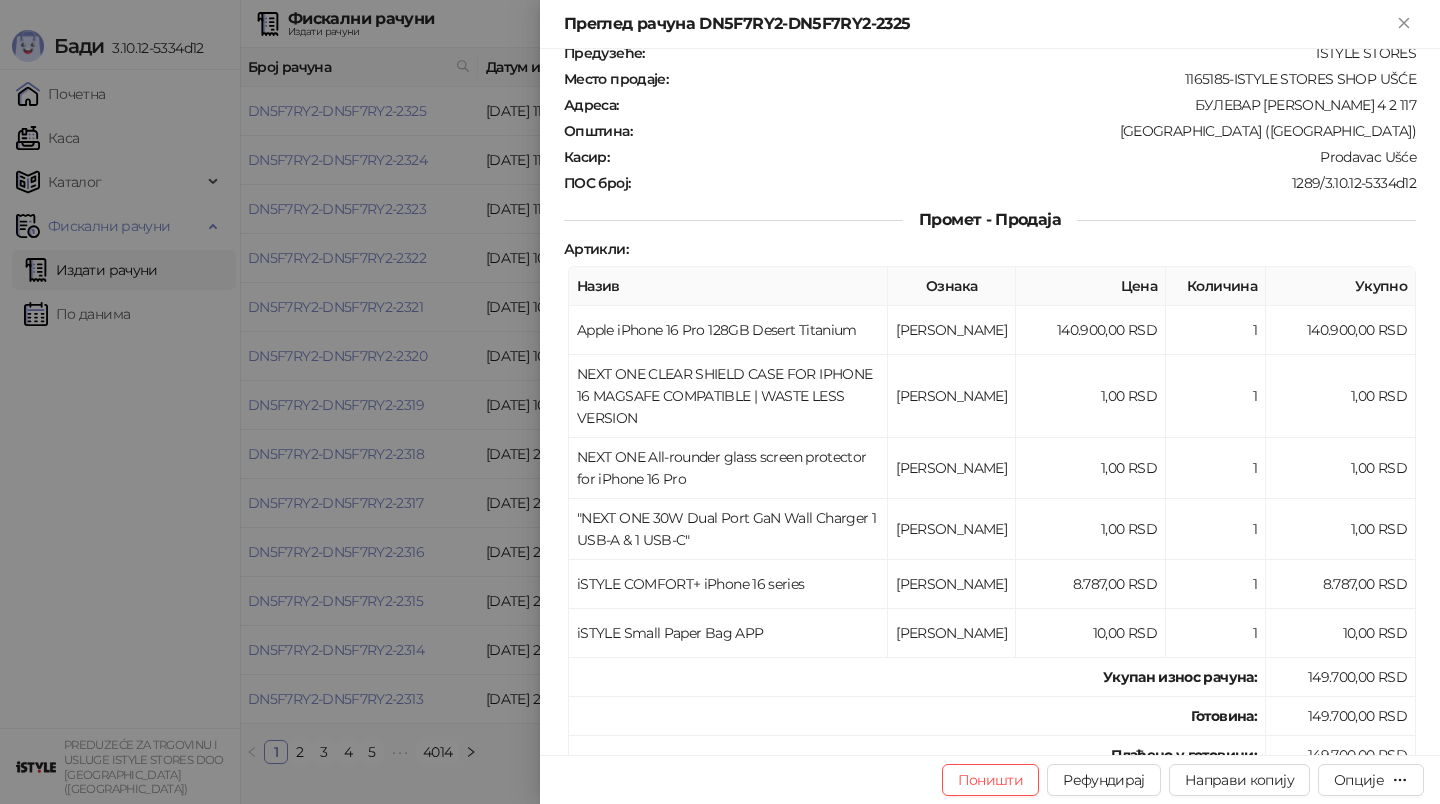 click at bounding box center (720, 402) 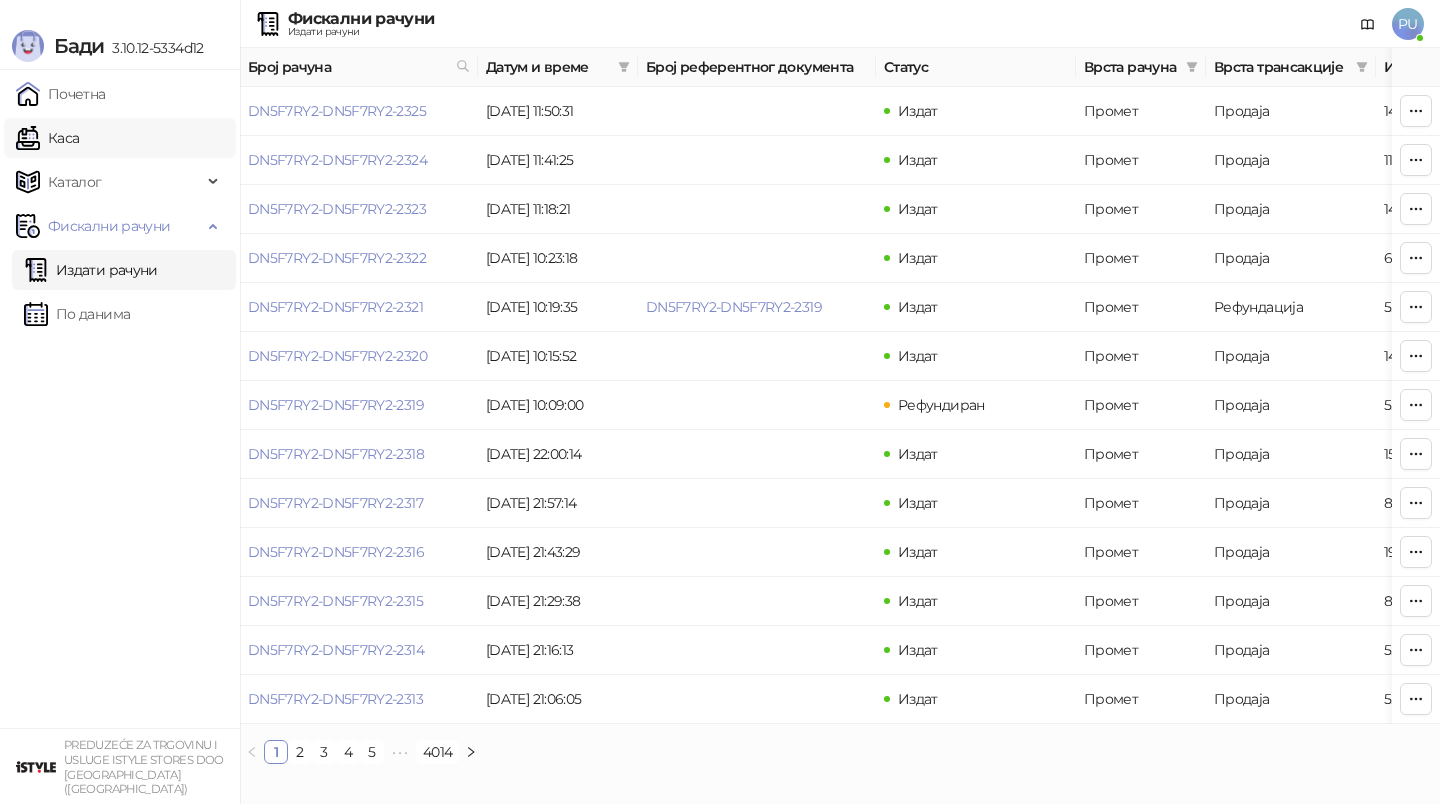 click on "Каса" at bounding box center (47, 138) 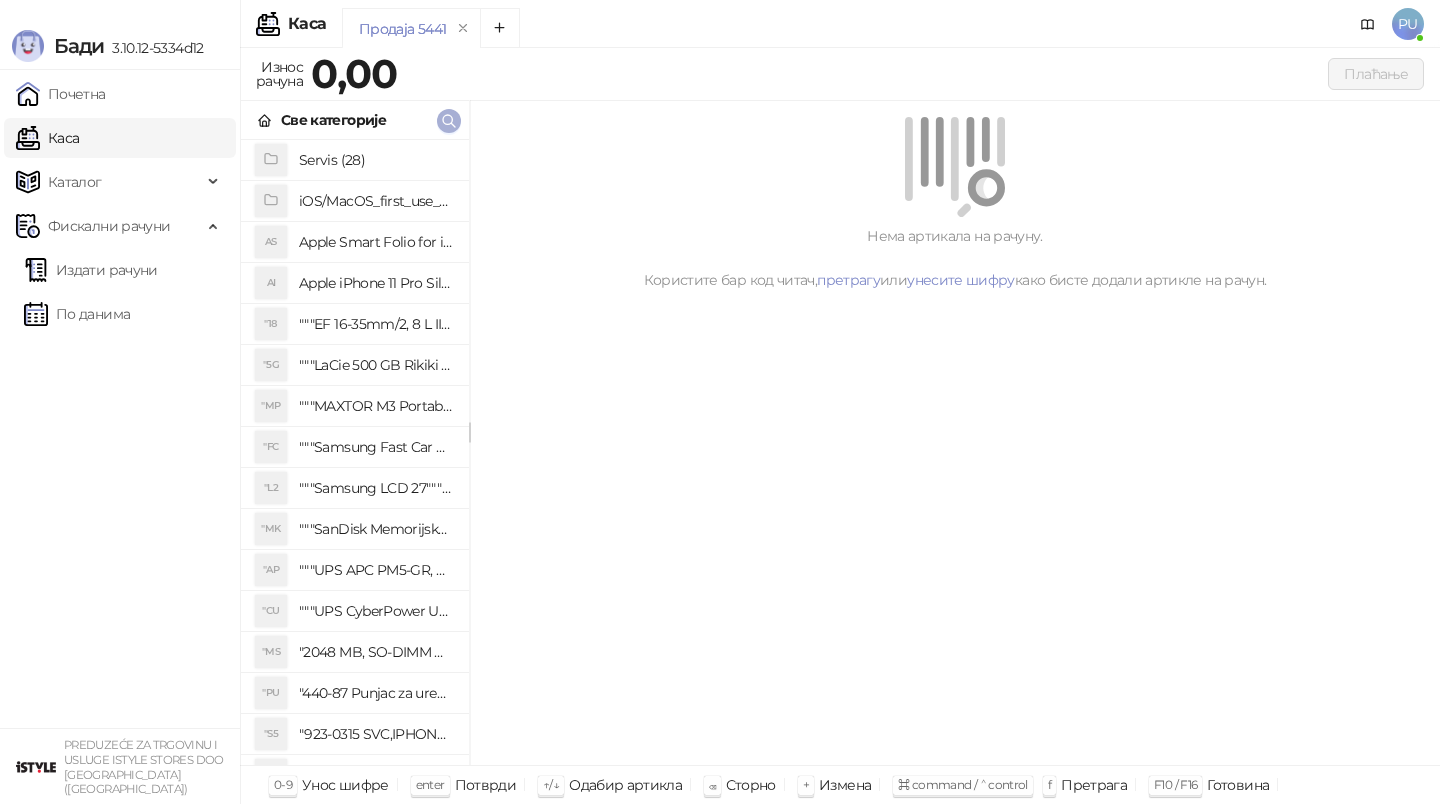 click 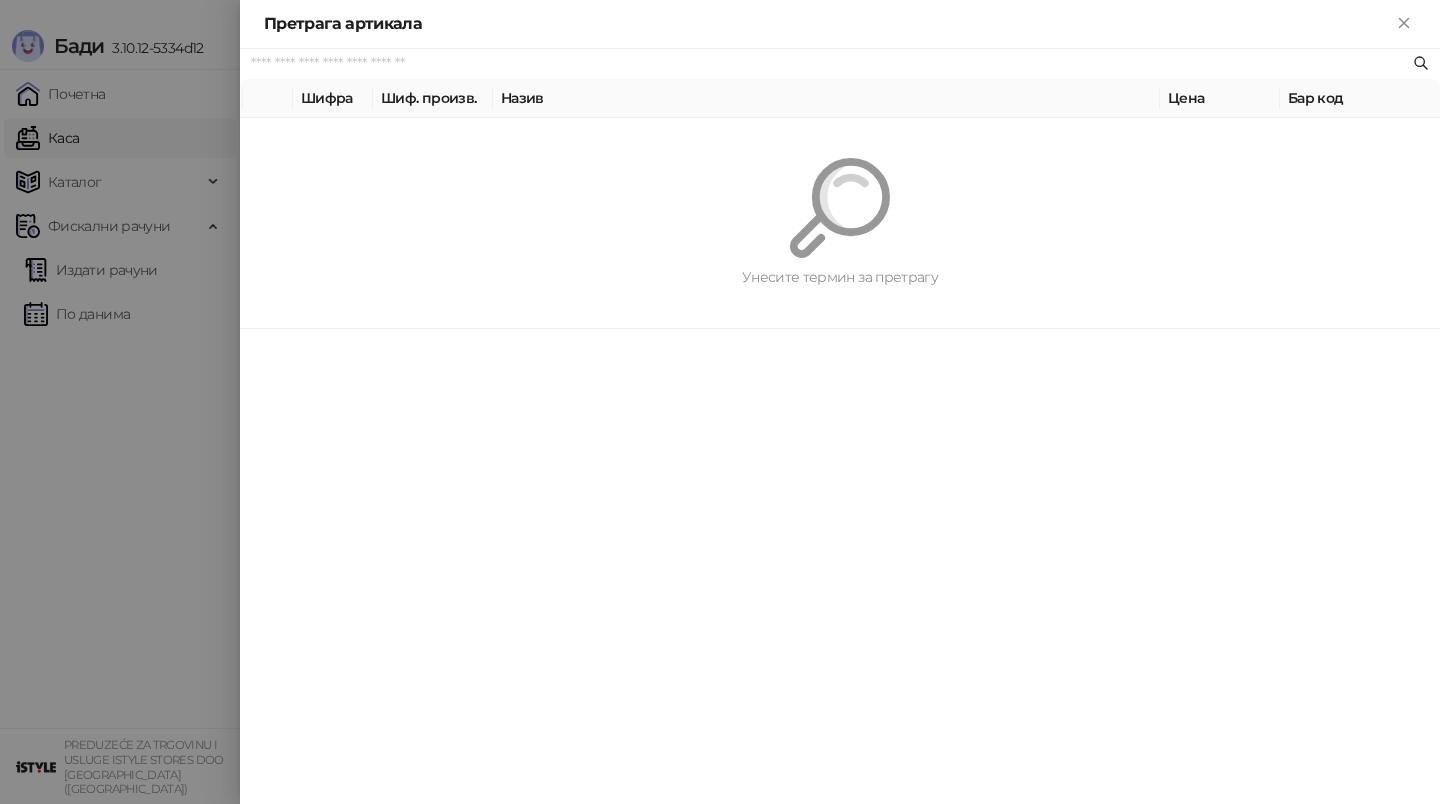 paste on "**********" 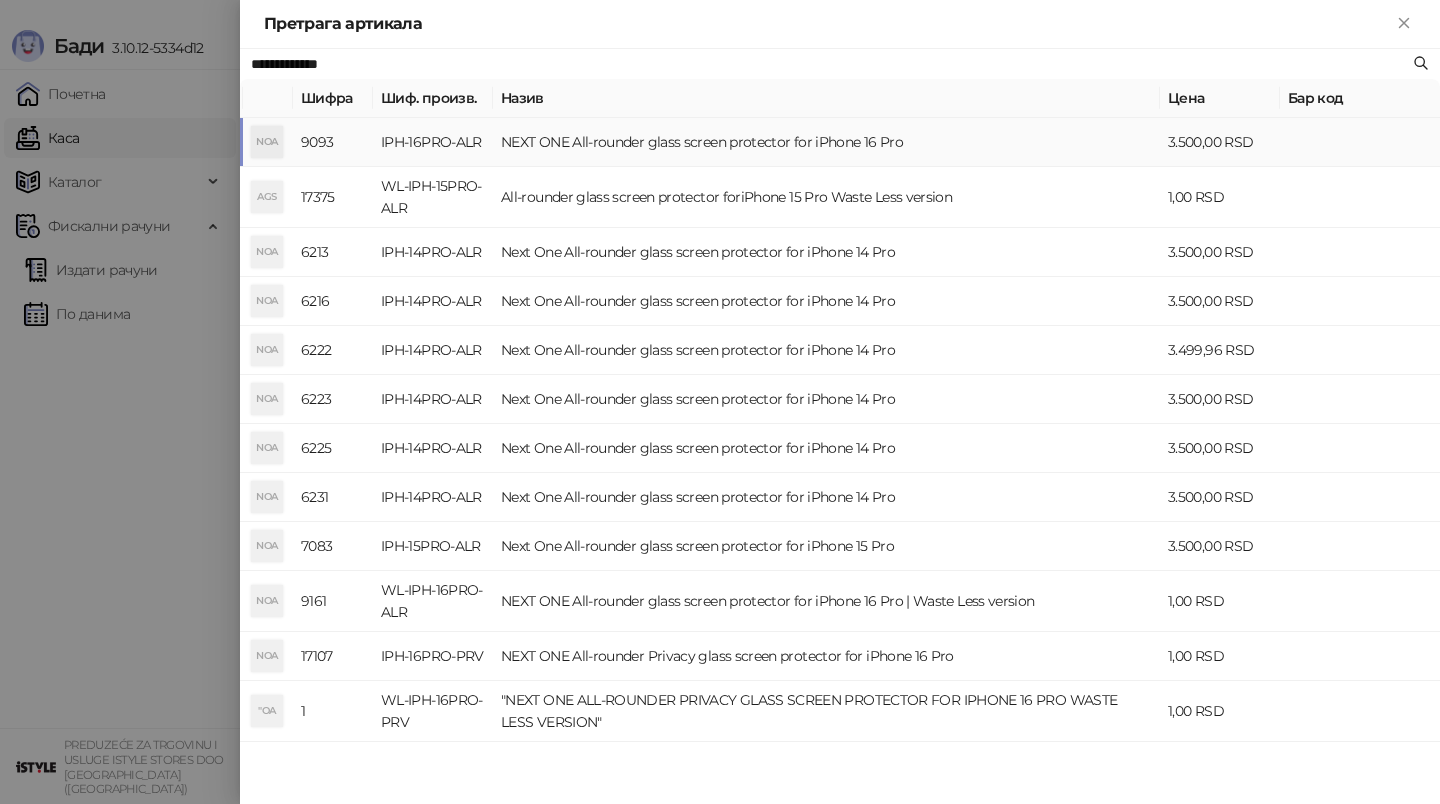 click on "NEXT ONE All-rounder glass screen protector for iPhone 16 Pro" at bounding box center [826, 142] 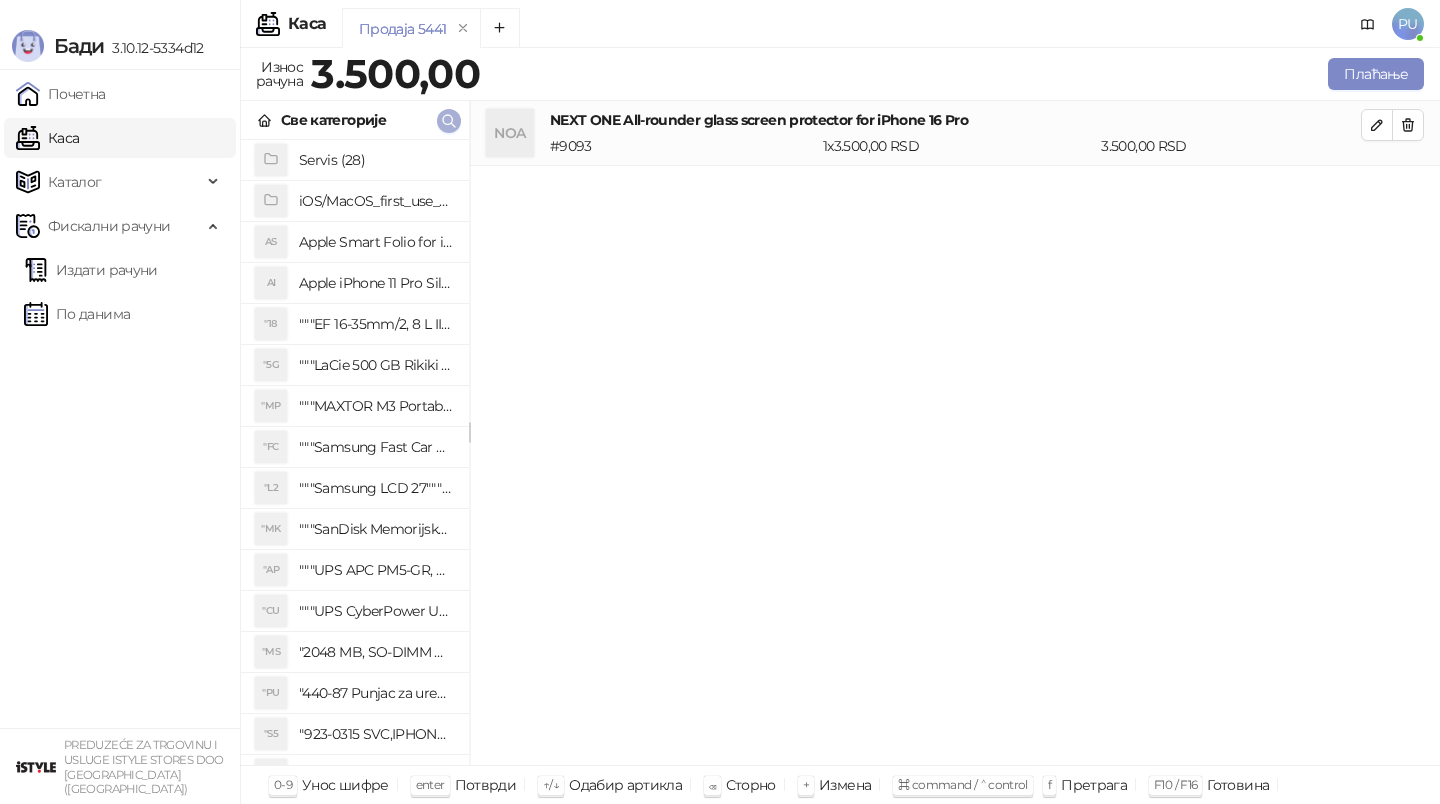 click 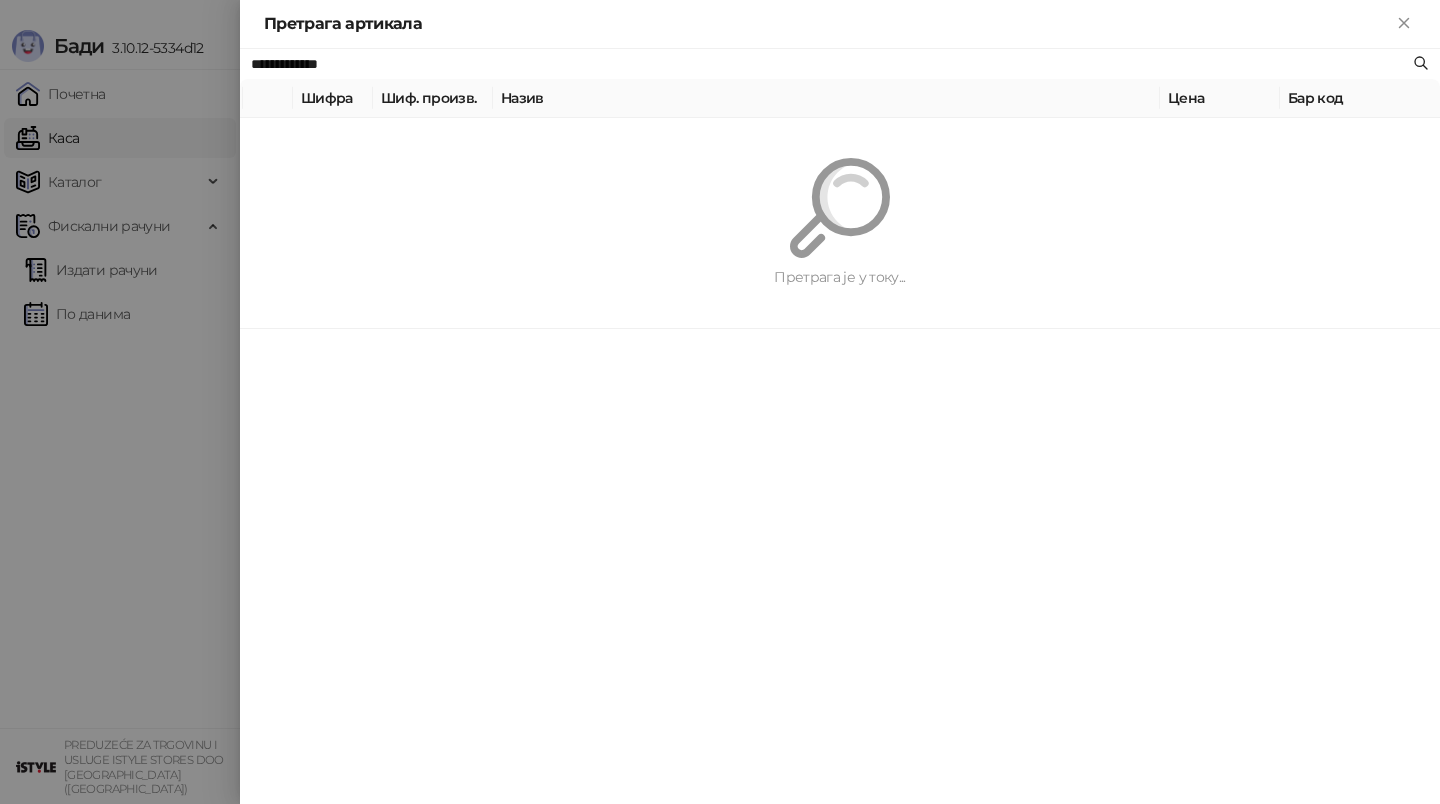 paste on "**********" 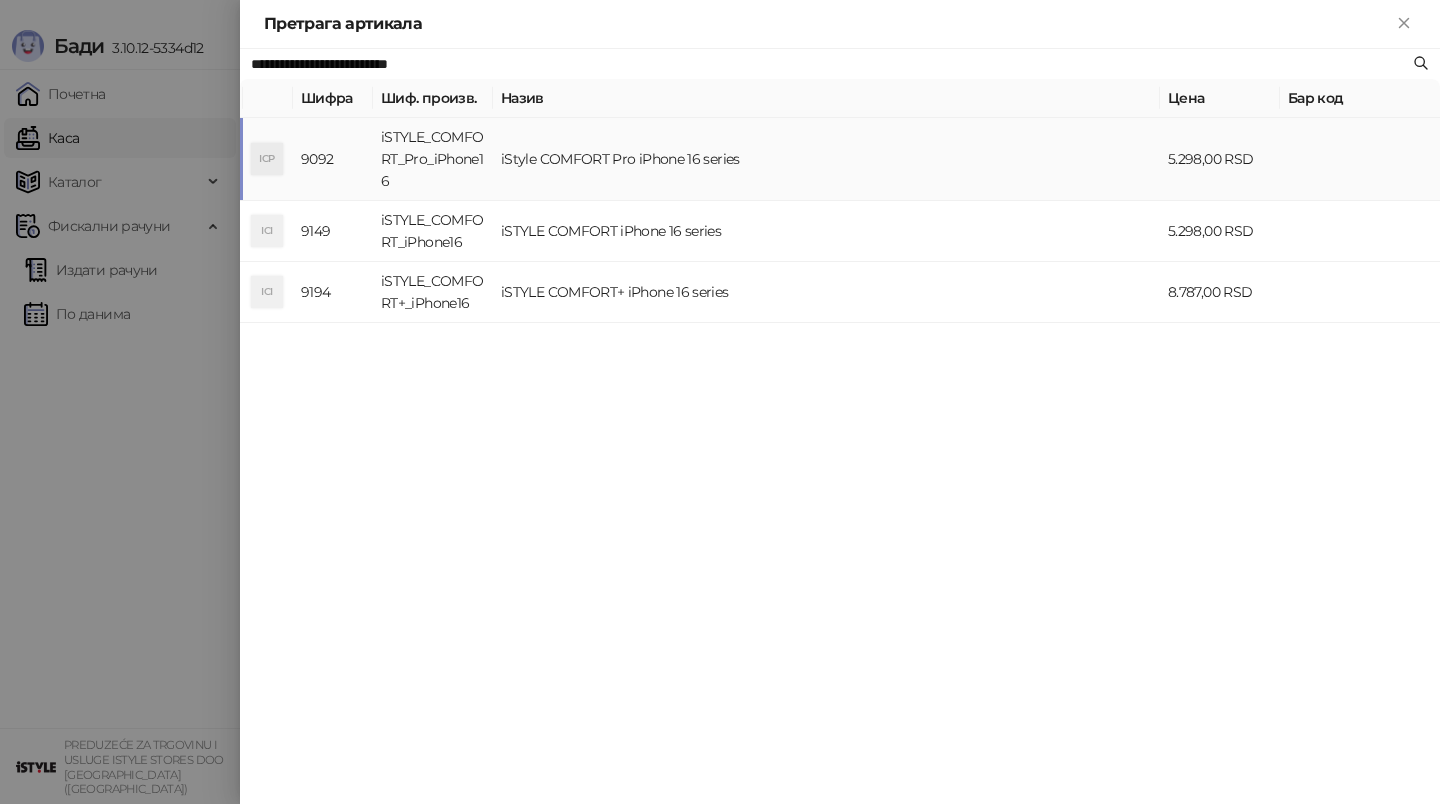 type on "**********" 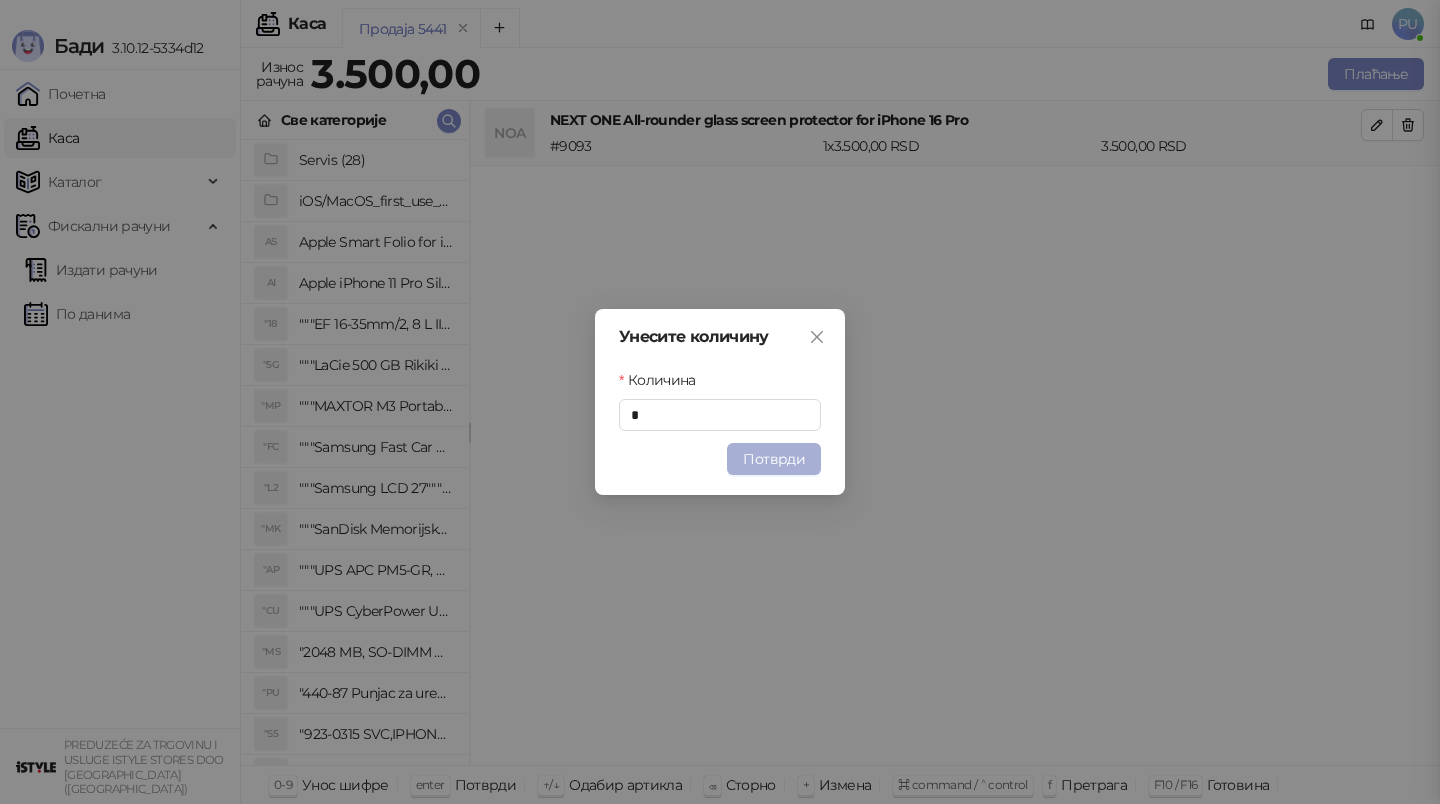click on "Потврди" at bounding box center [774, 459] 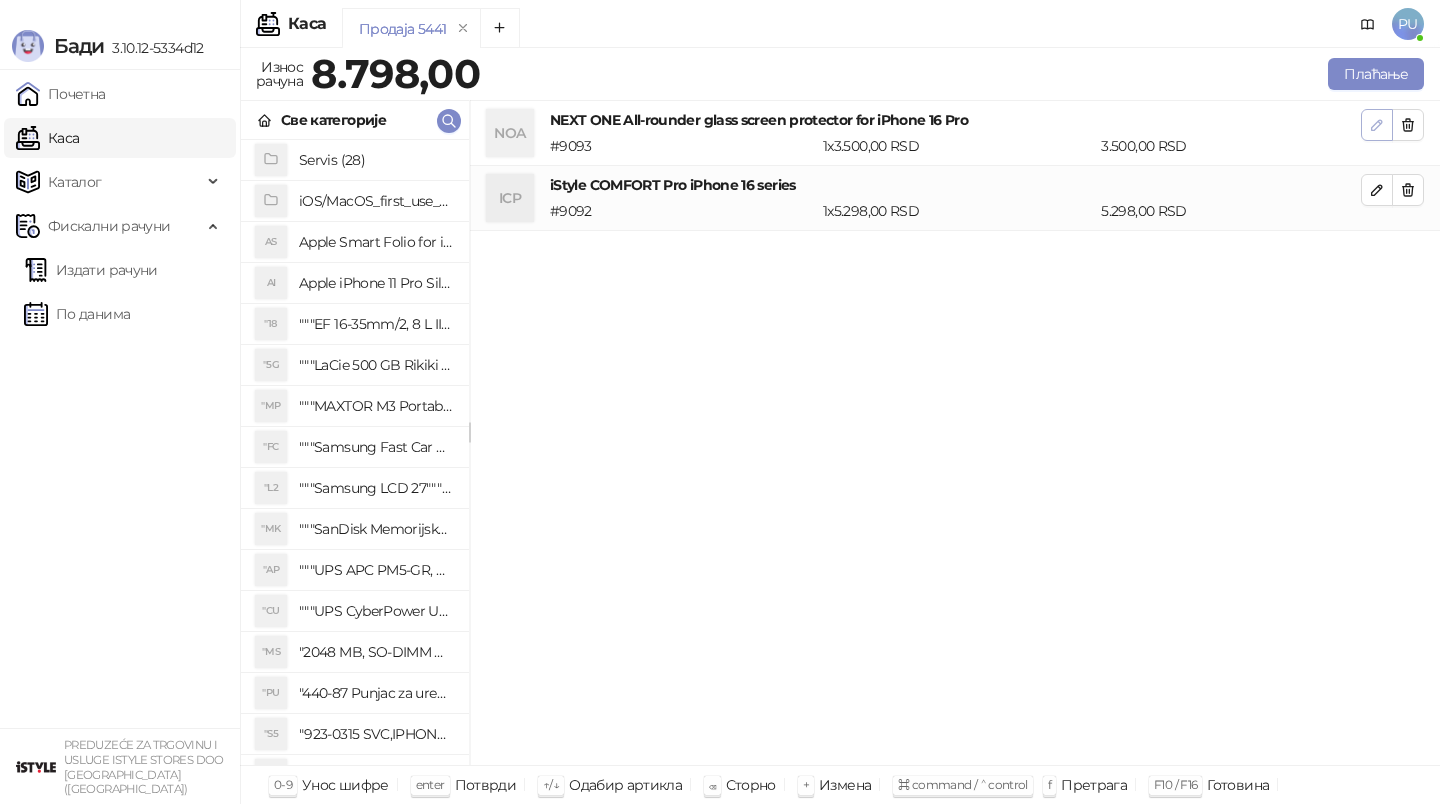 click at bounding box center (1377, 125) 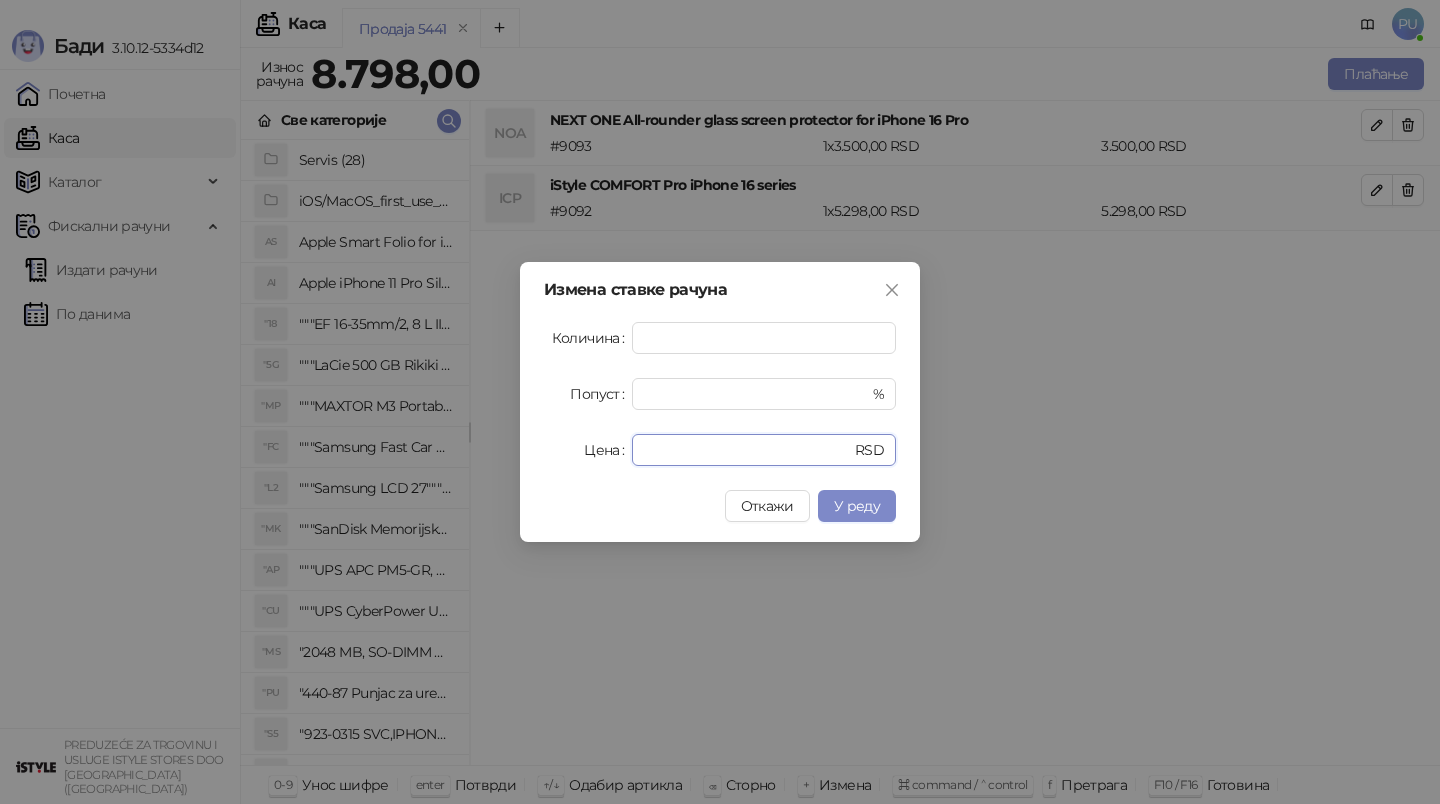 drag, startPoint x: 717, startPoint y: 447, endPoint x: 337, endPoint y: 447, distance: 380 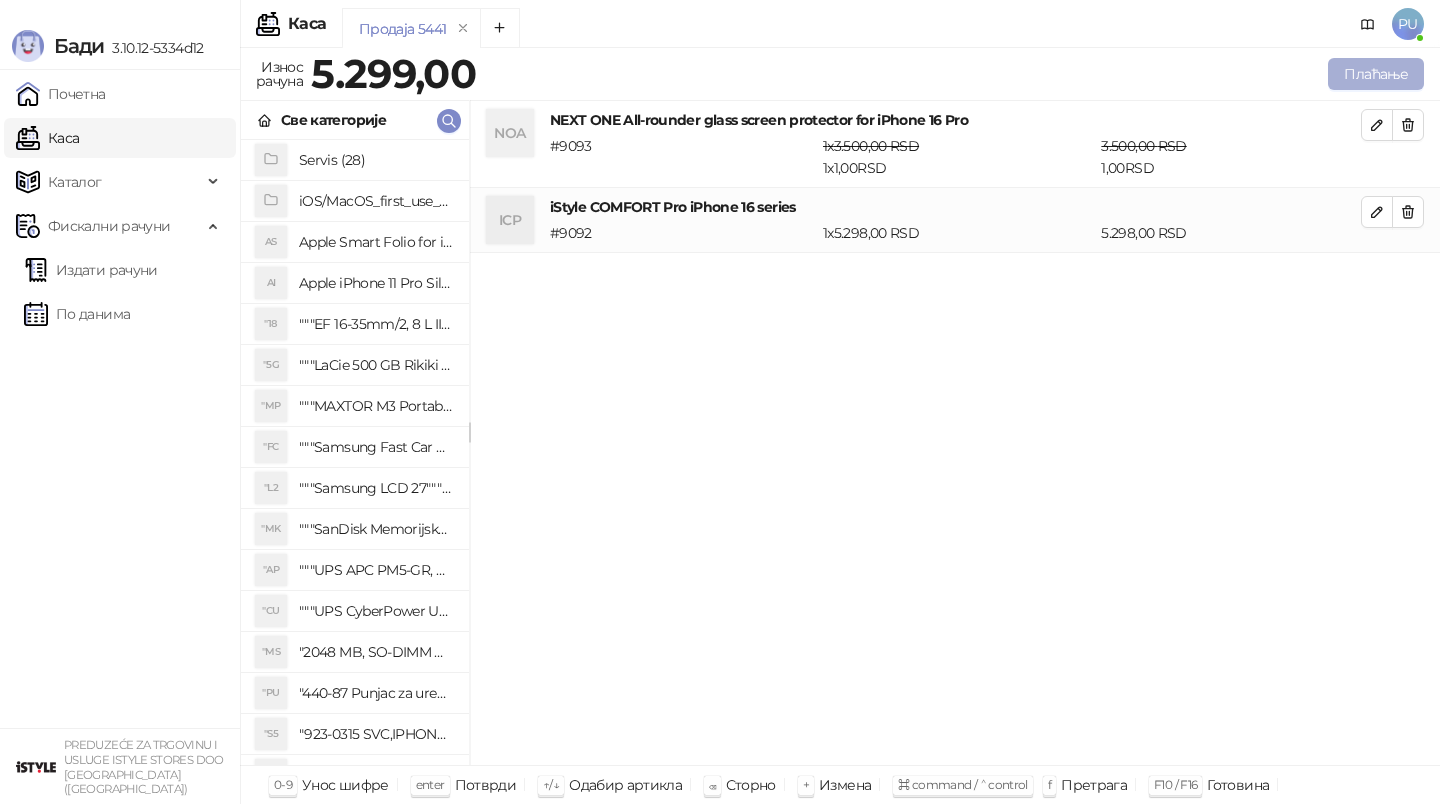 click on "Плаћање" at bounding box center (1376, 74) 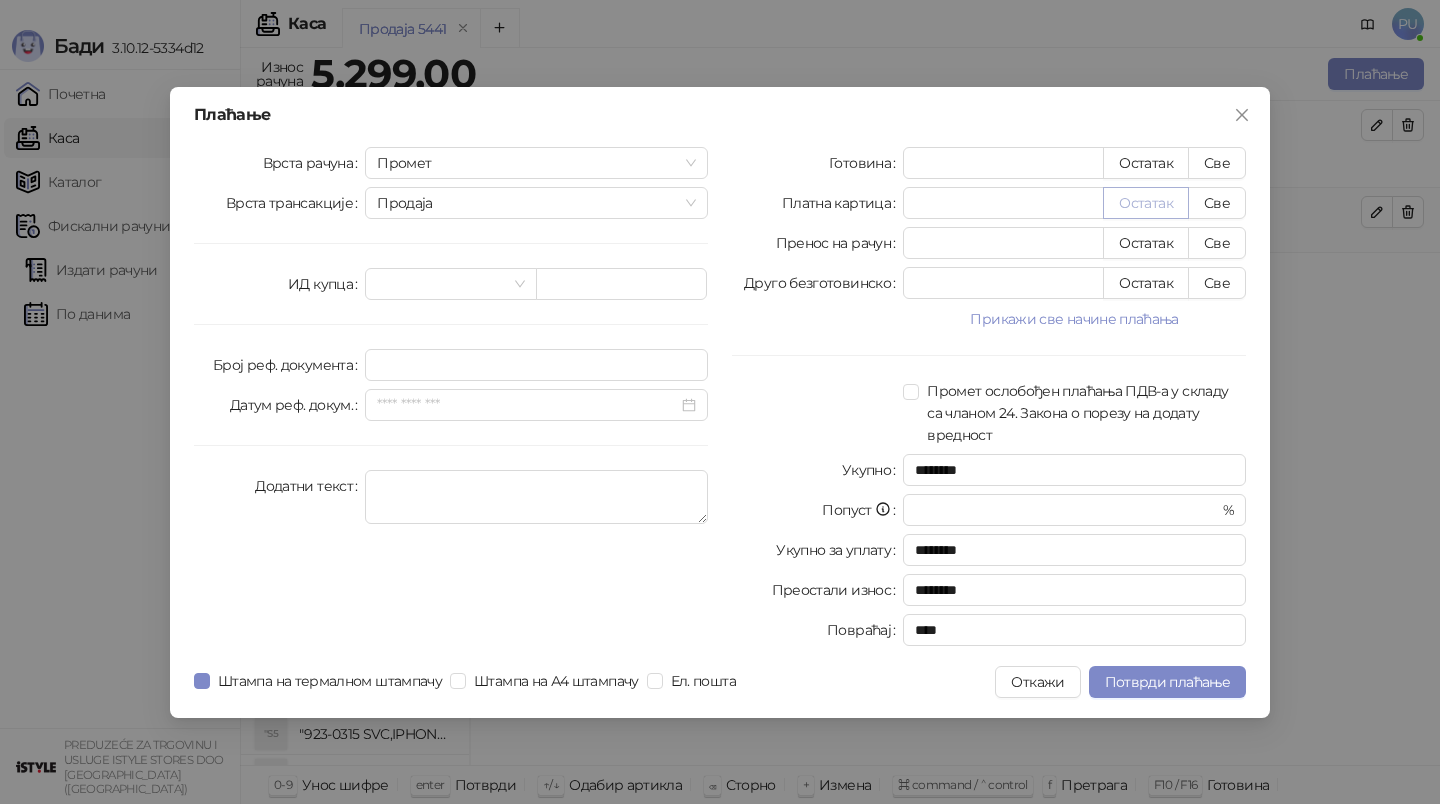 click on "Остатак" at bounding box center (1146, 203) 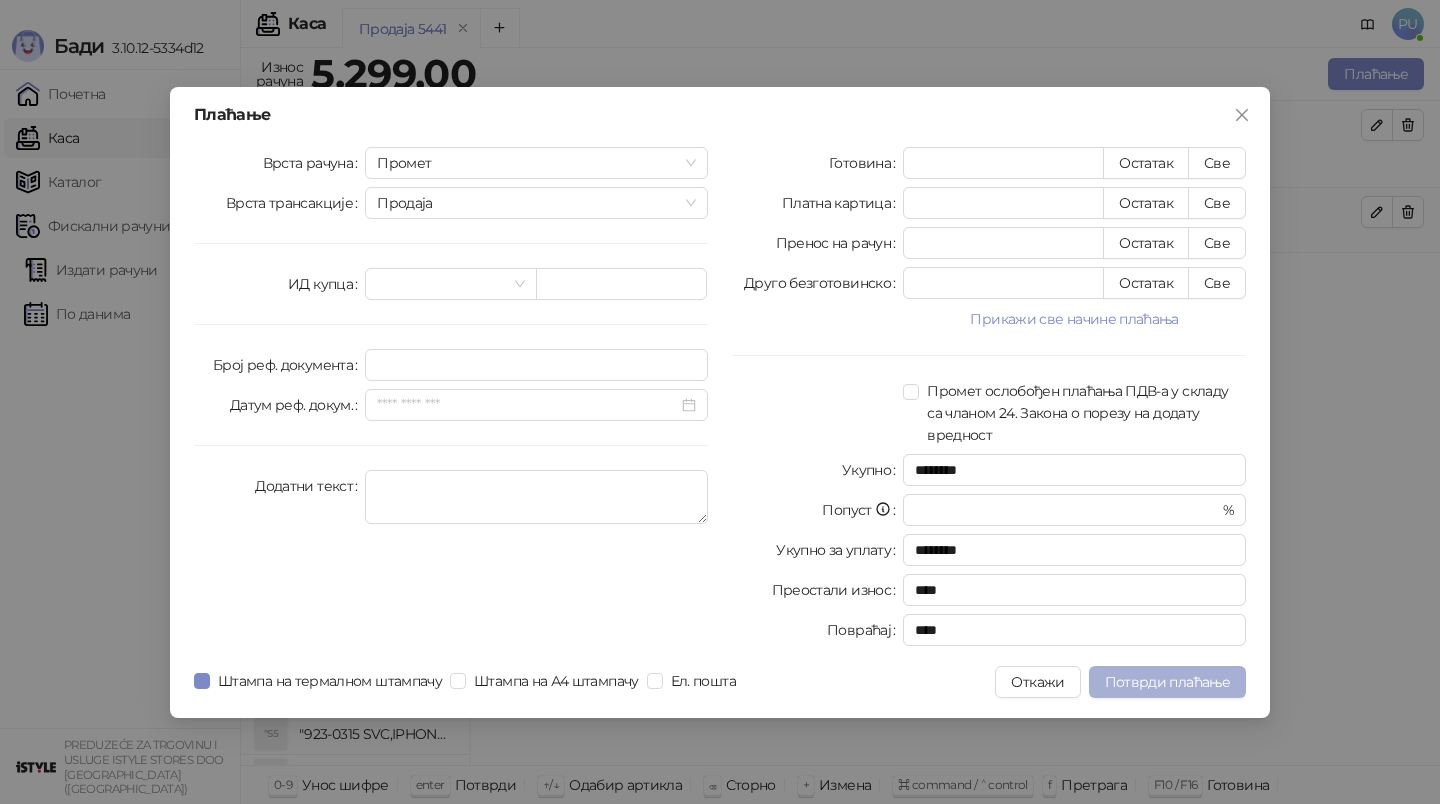 click on "Потврди плаћање" at bounding box center [1167, 682] 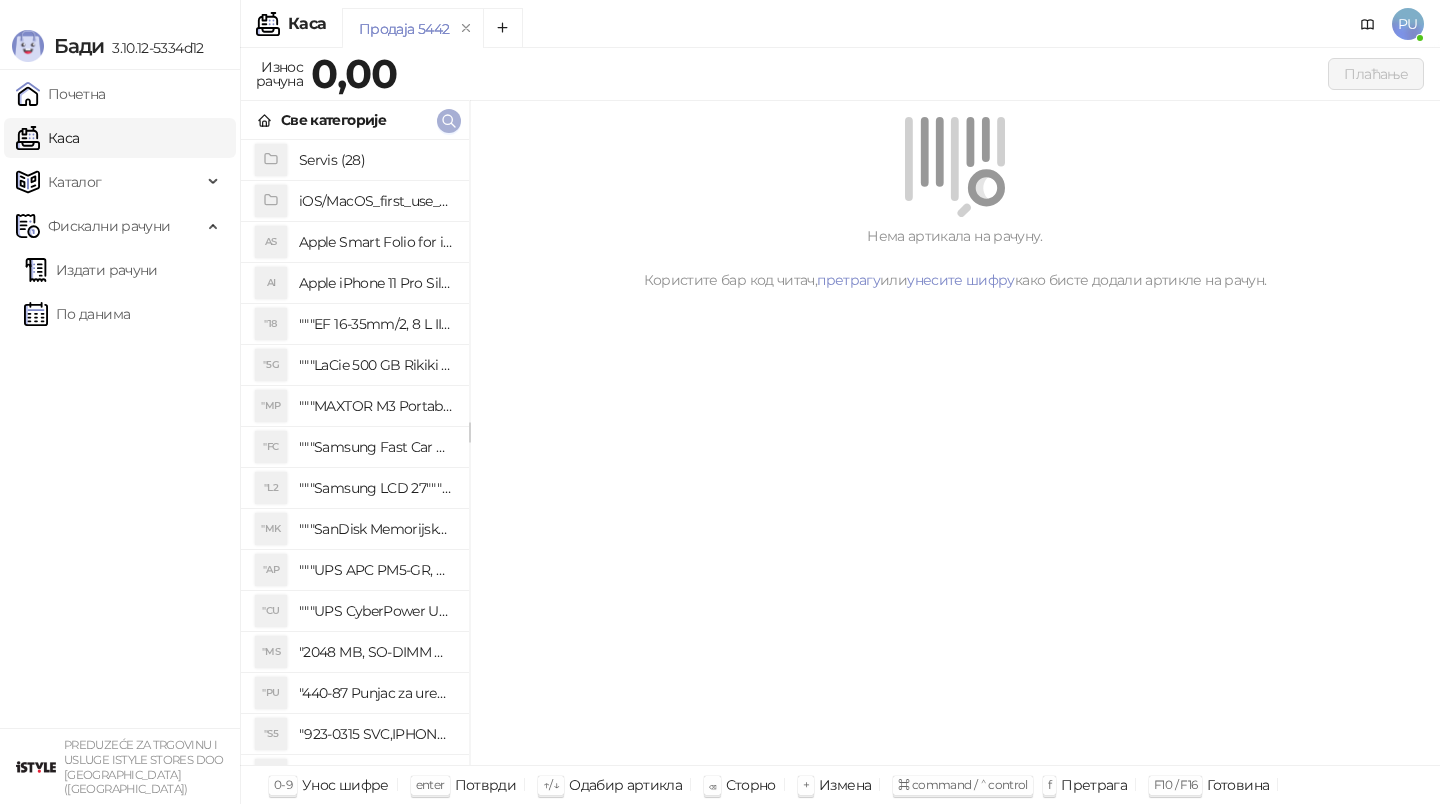 click 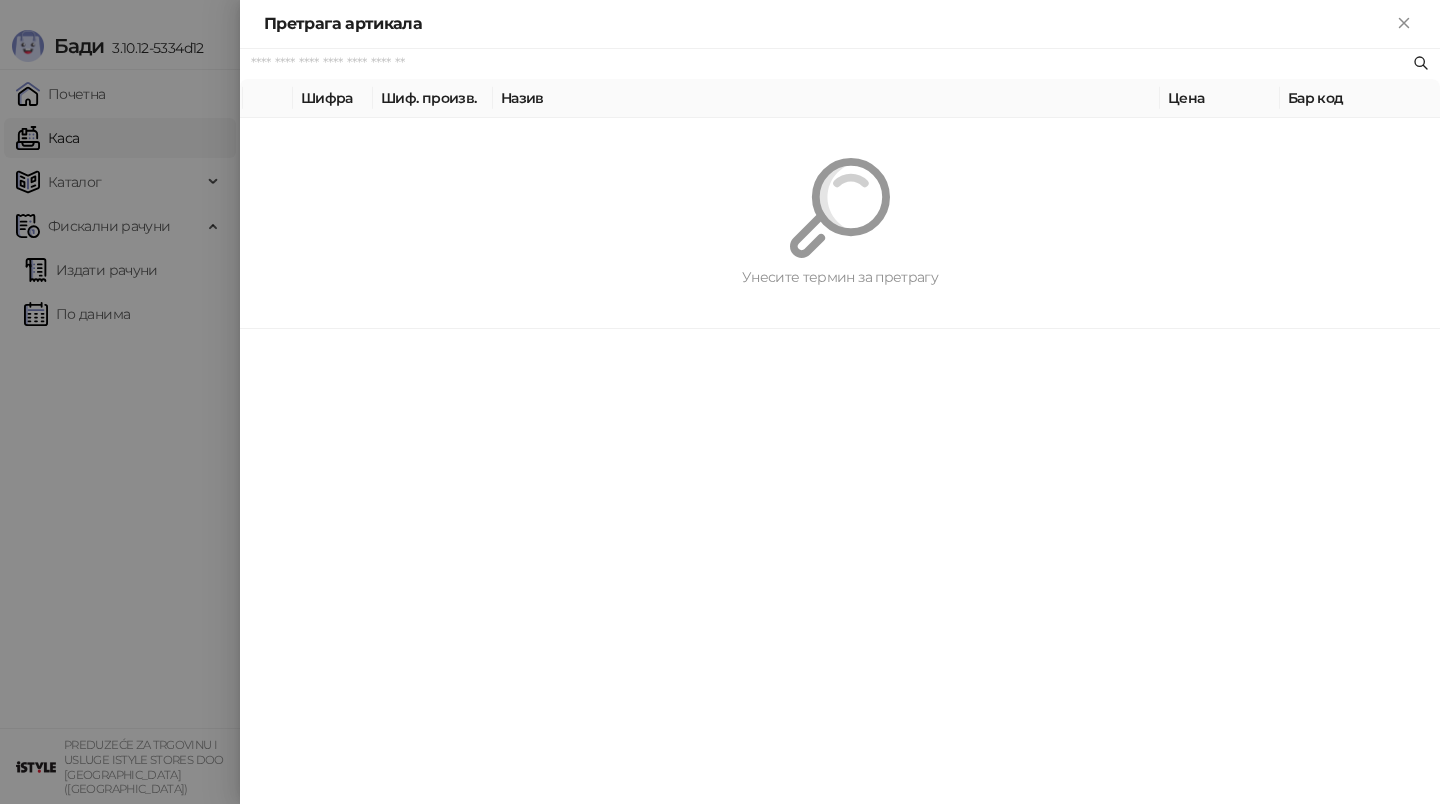 paste on "*********" 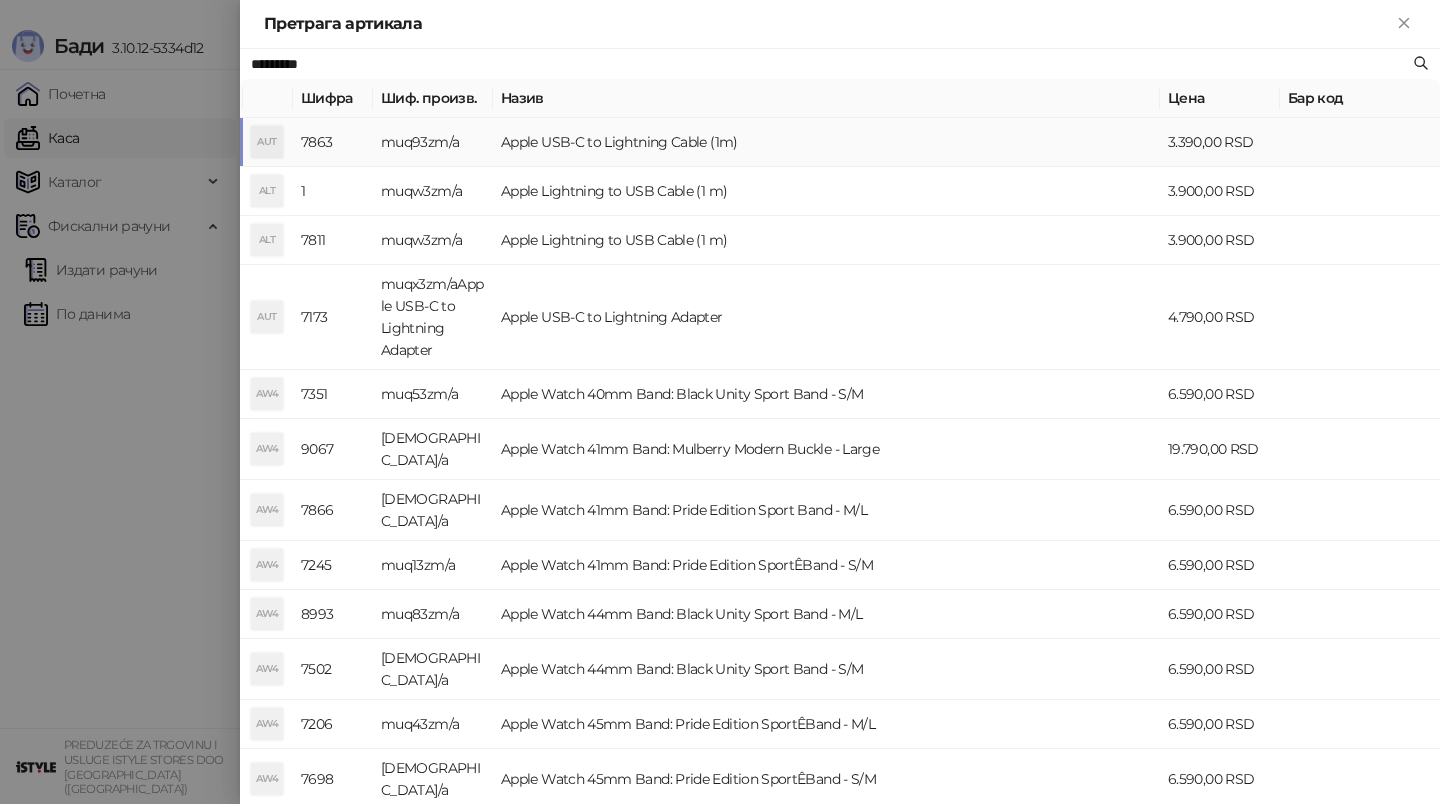 click on "Apple USB-C to Lightning Cable (1m)" at bounding box center (826, 142) 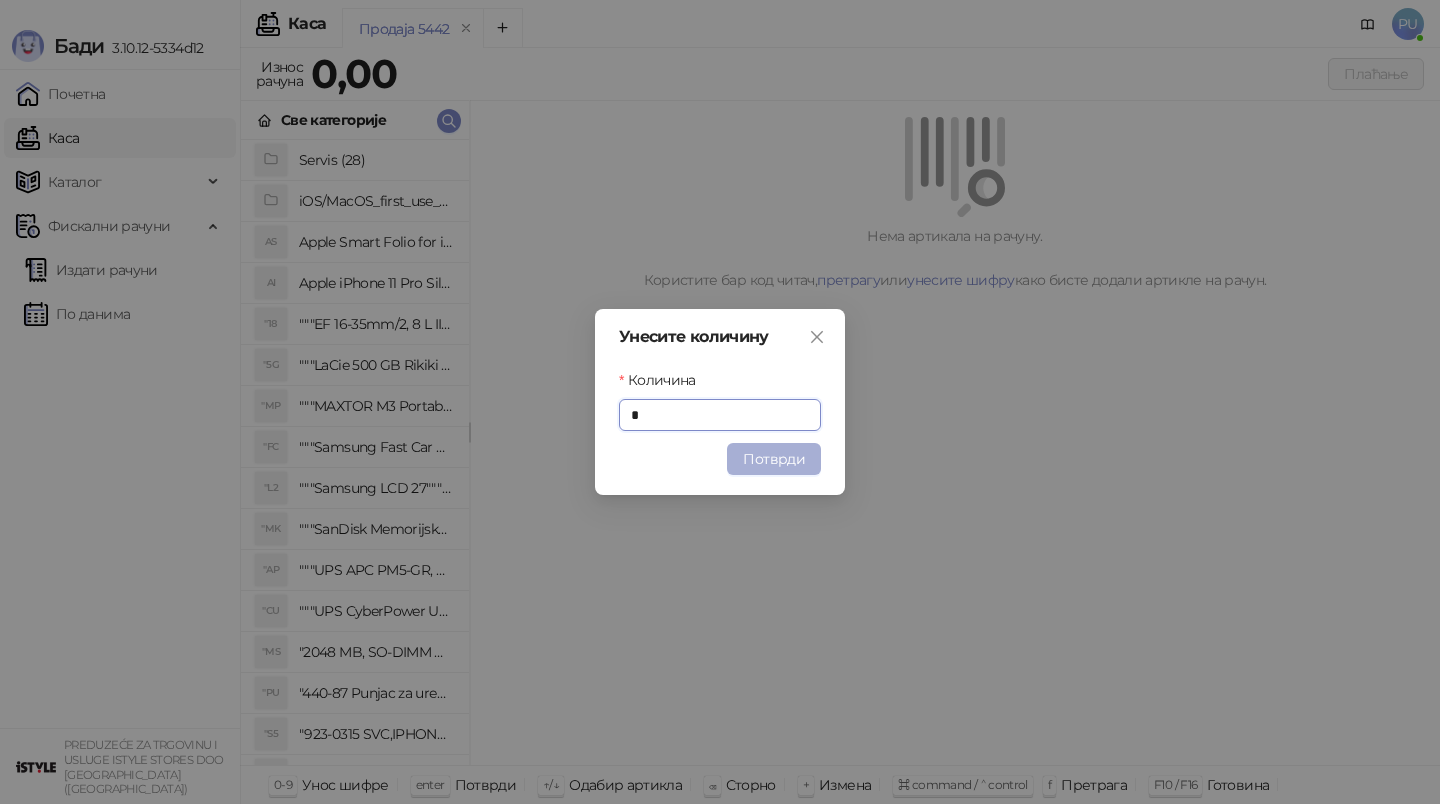 click on "Потврди" at bounding box center (774, 459) 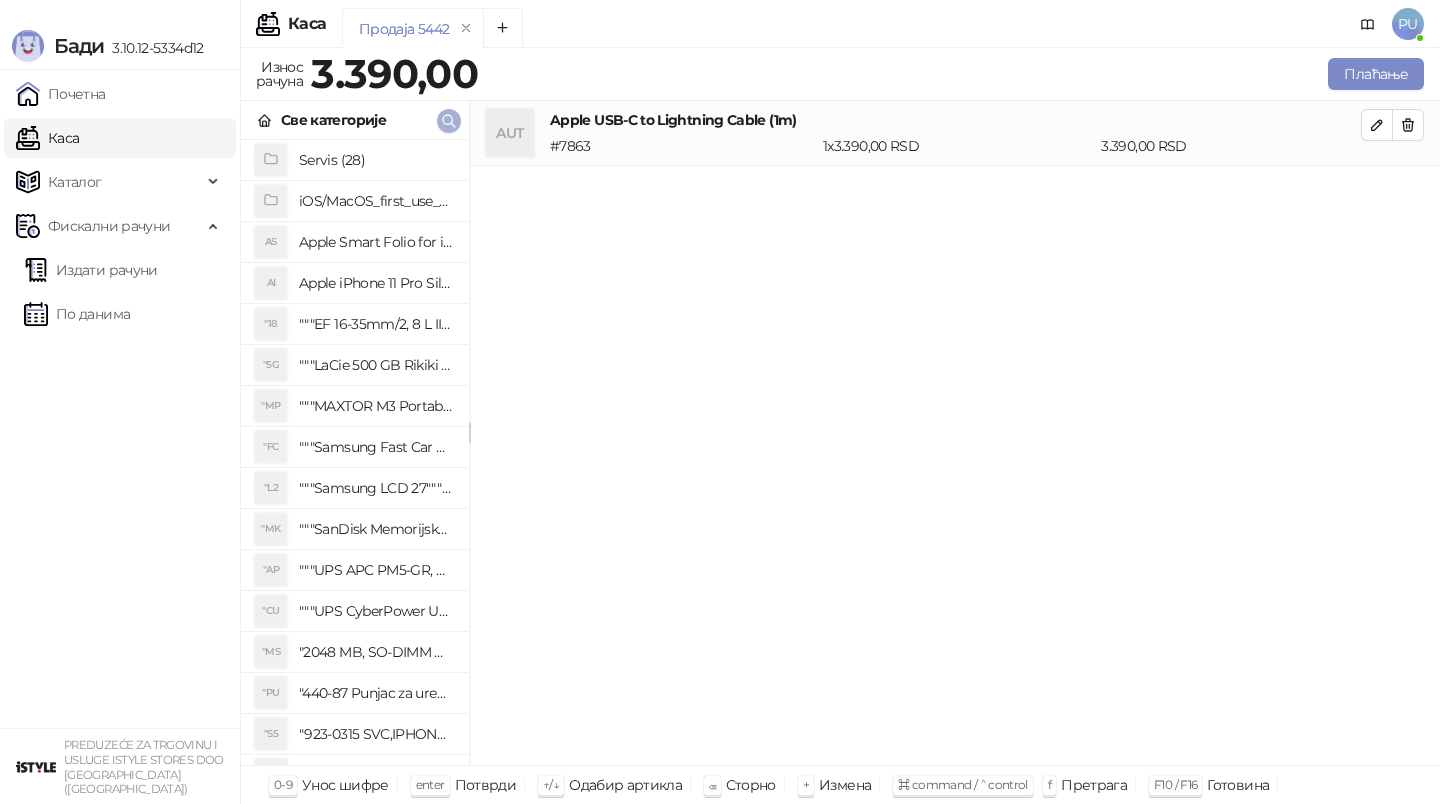 click 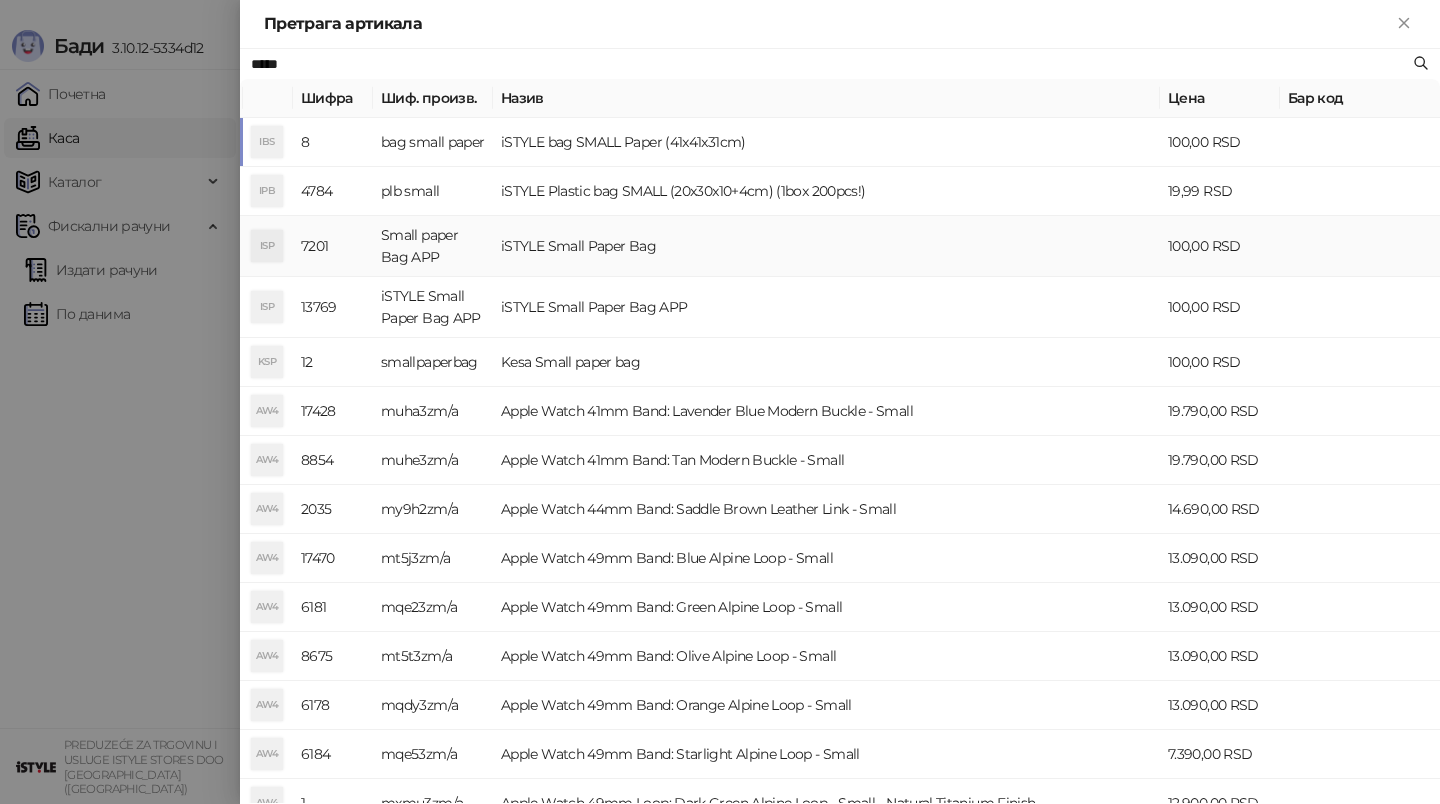 type on "*****" 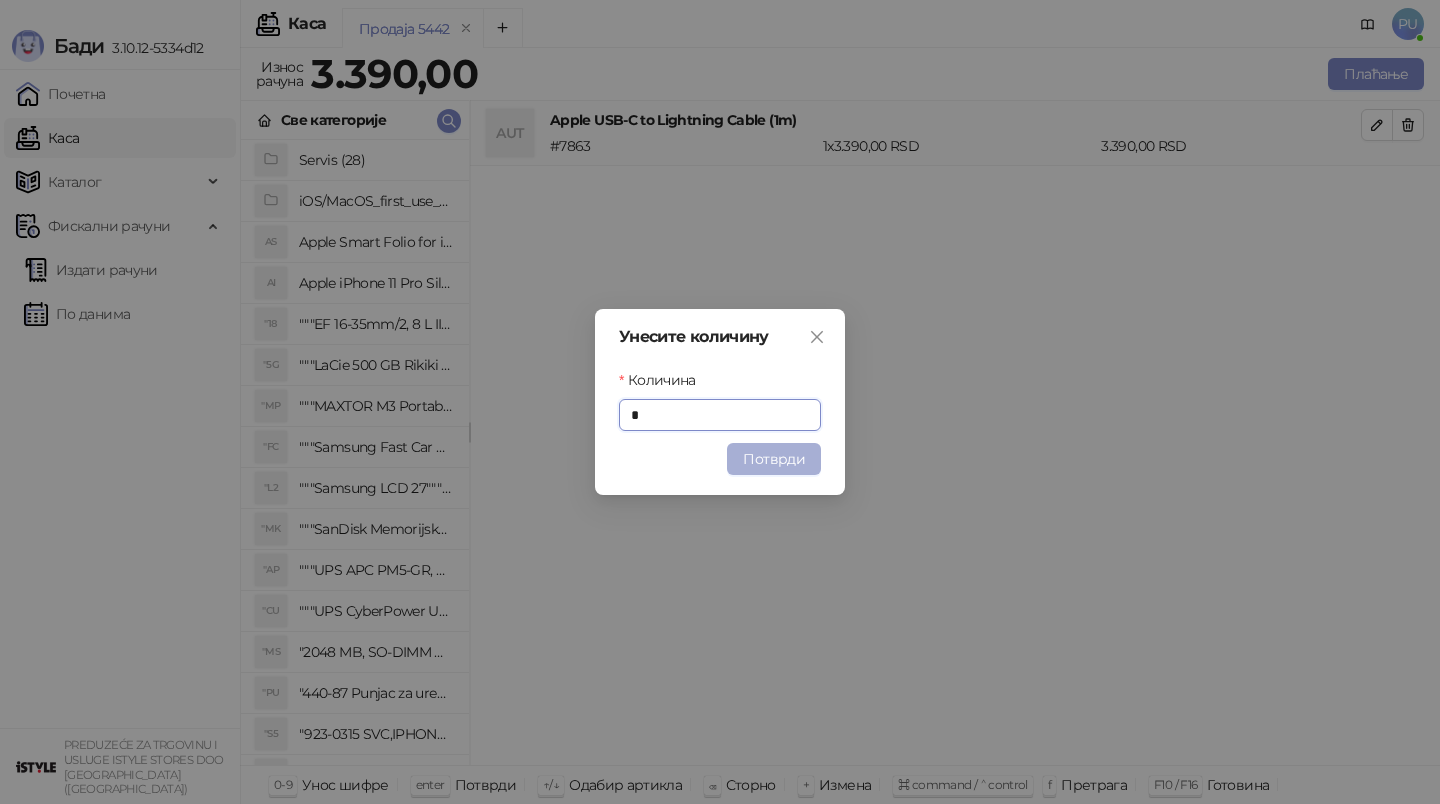 click on "Потврди" at bounding box center (774, 459) 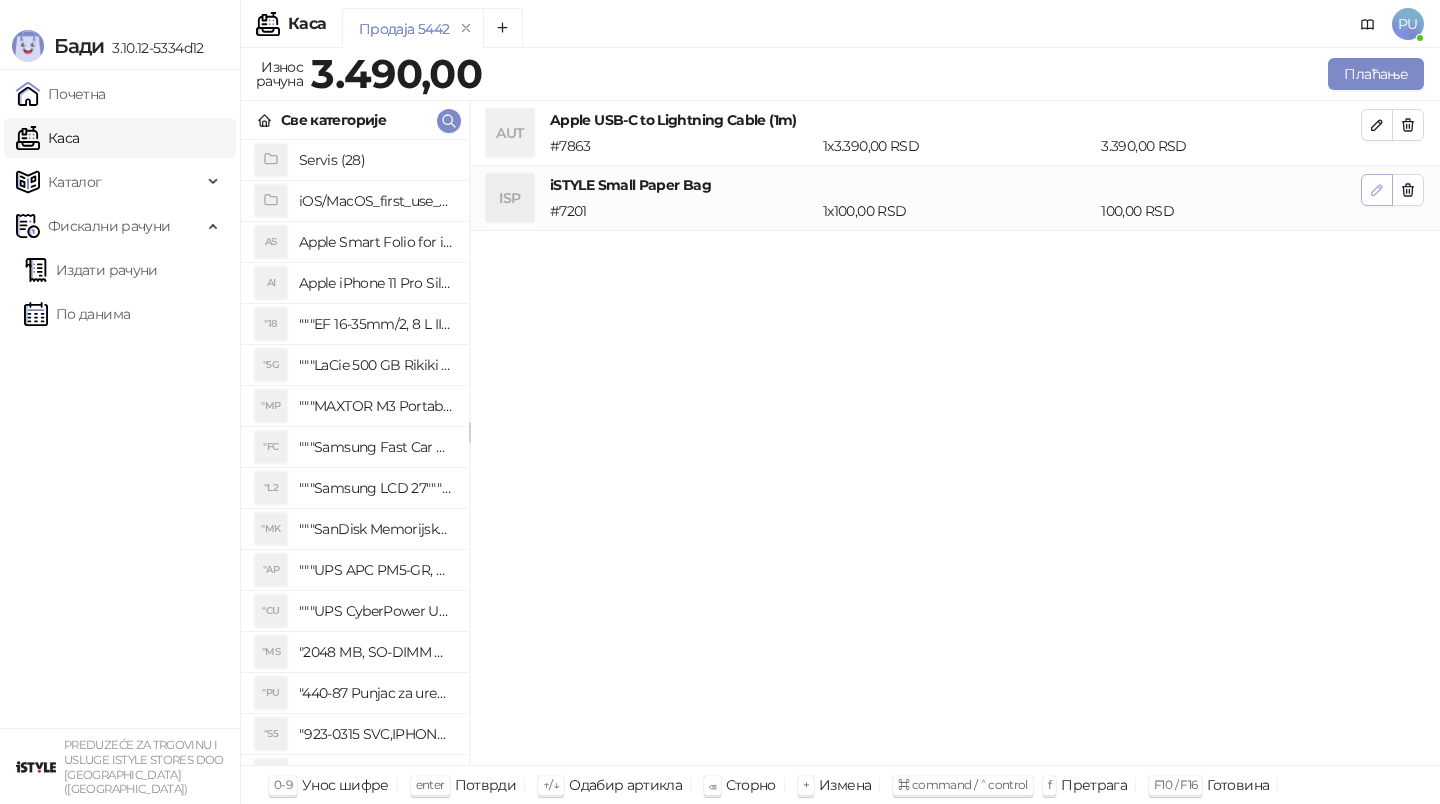 click 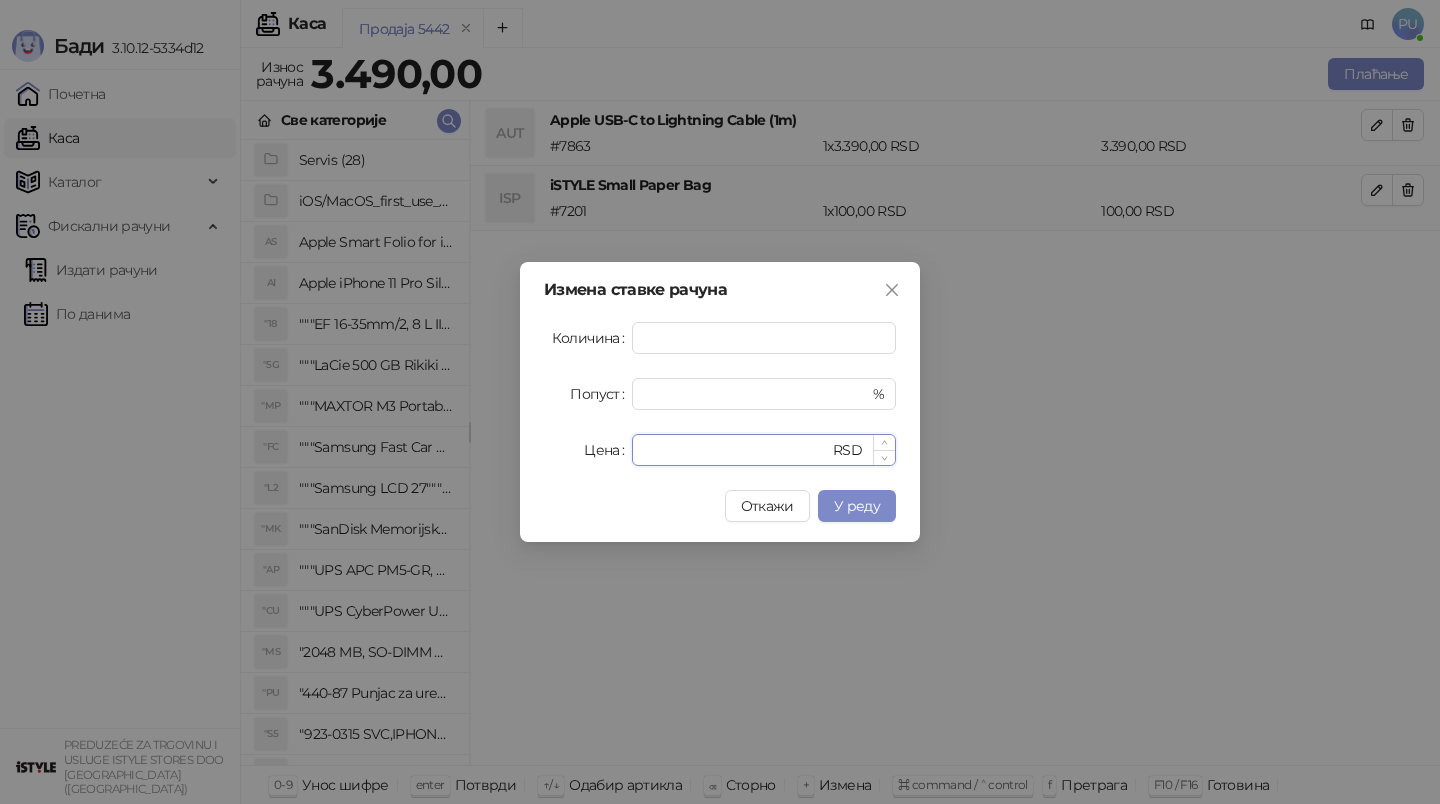 click on "***" at bounding box center [736, 450] 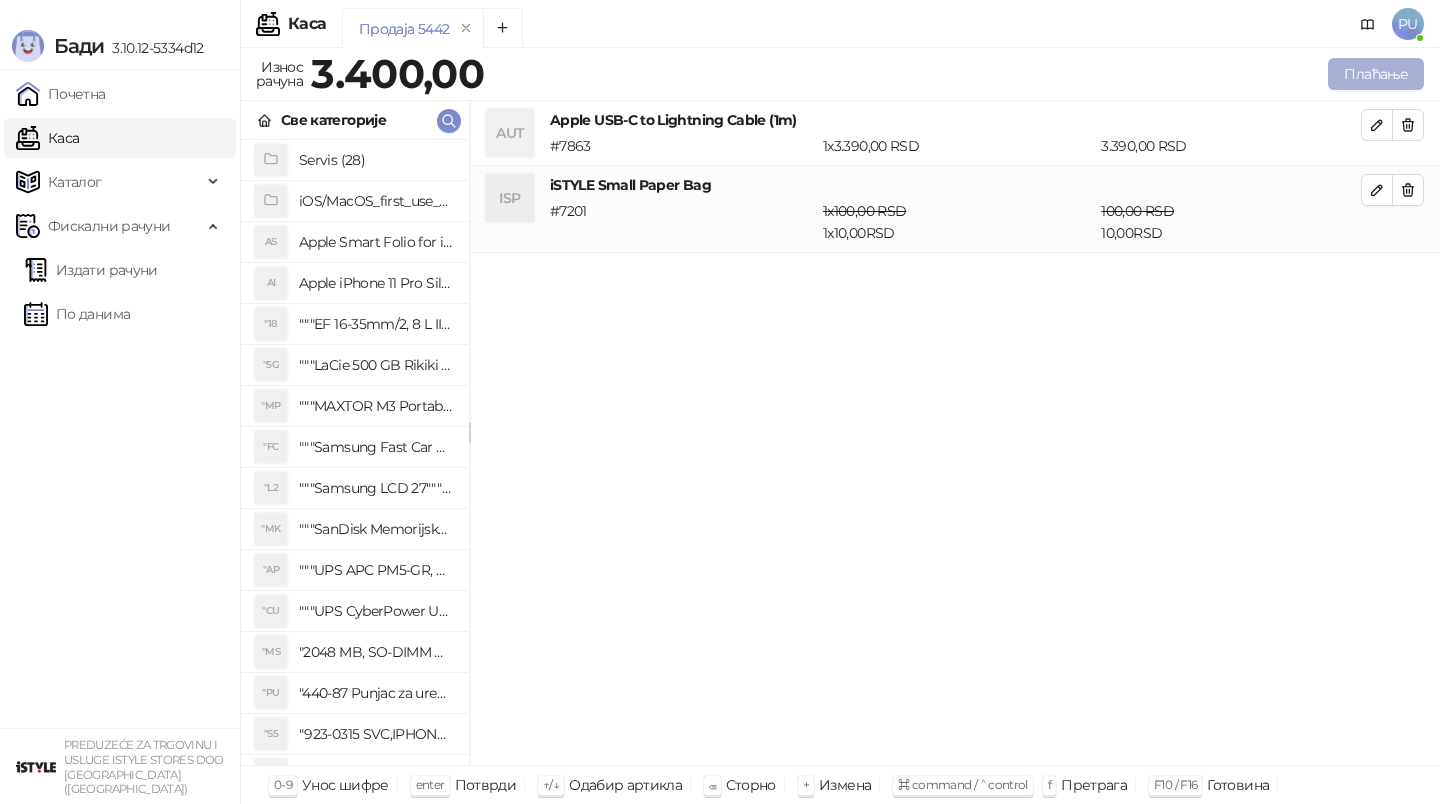 click on "Плаћање" at bounding box center [1376, 74] 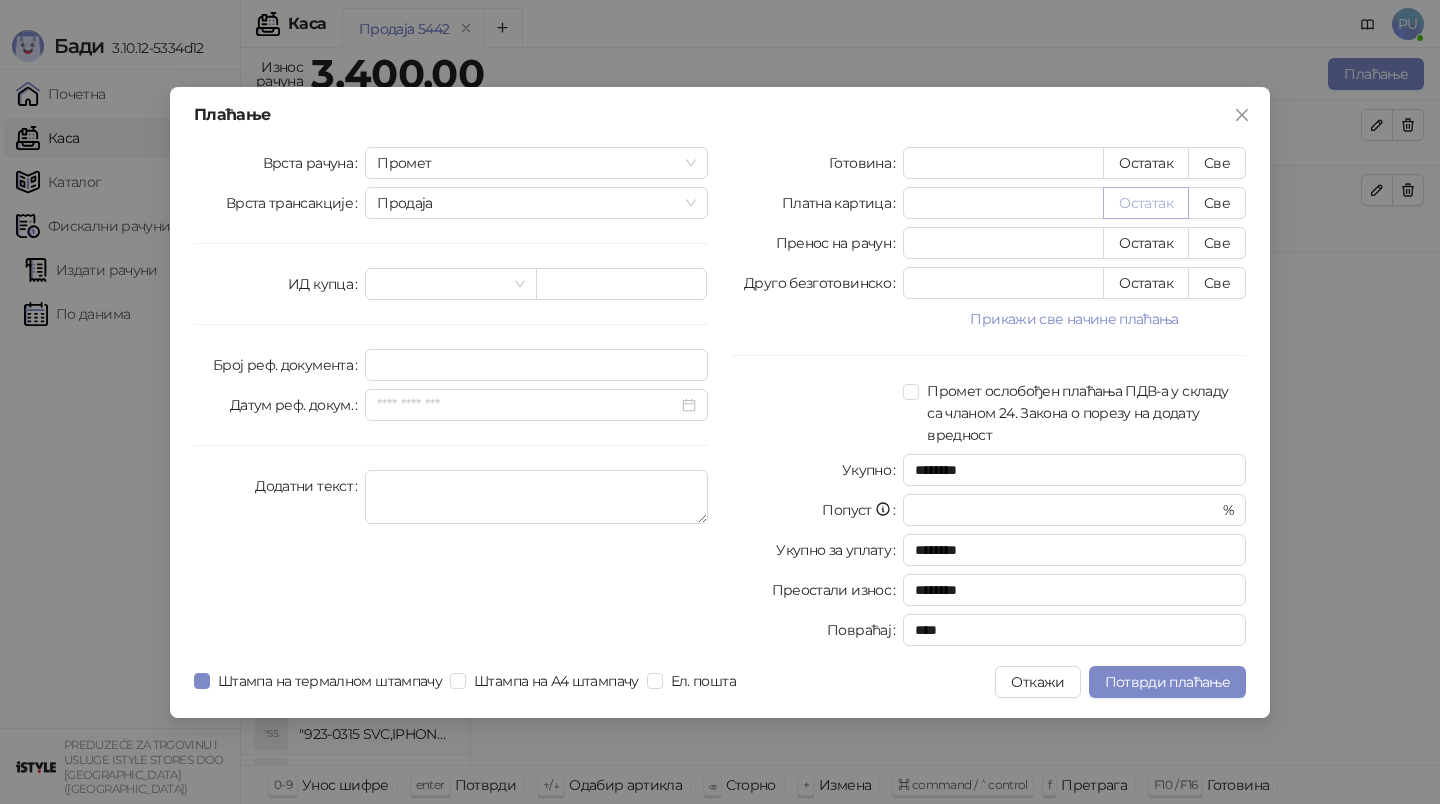 click on "Остатак" at bounding box center (1146, 203) 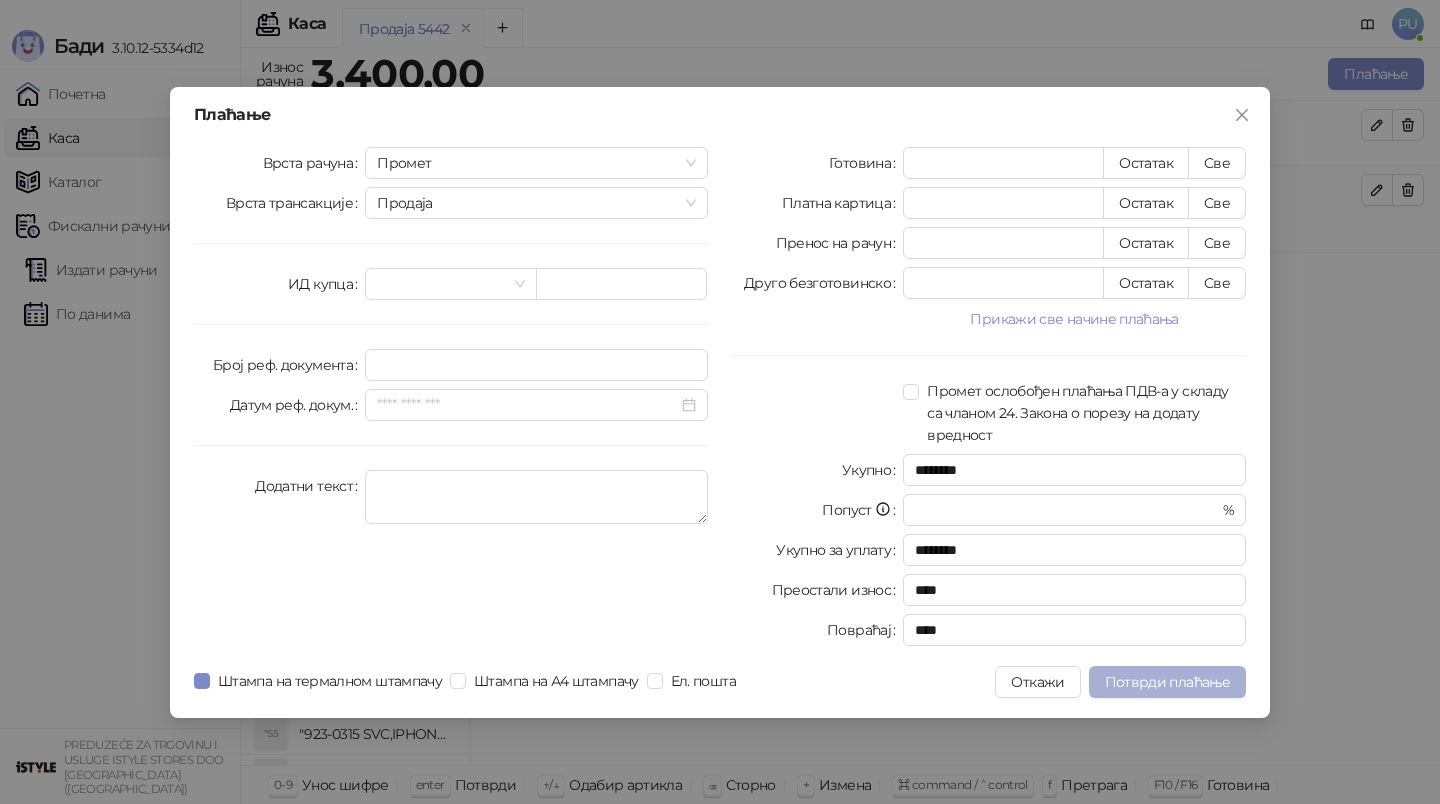 click on "Потврди плаћање" at bounding box center (1167, 682) 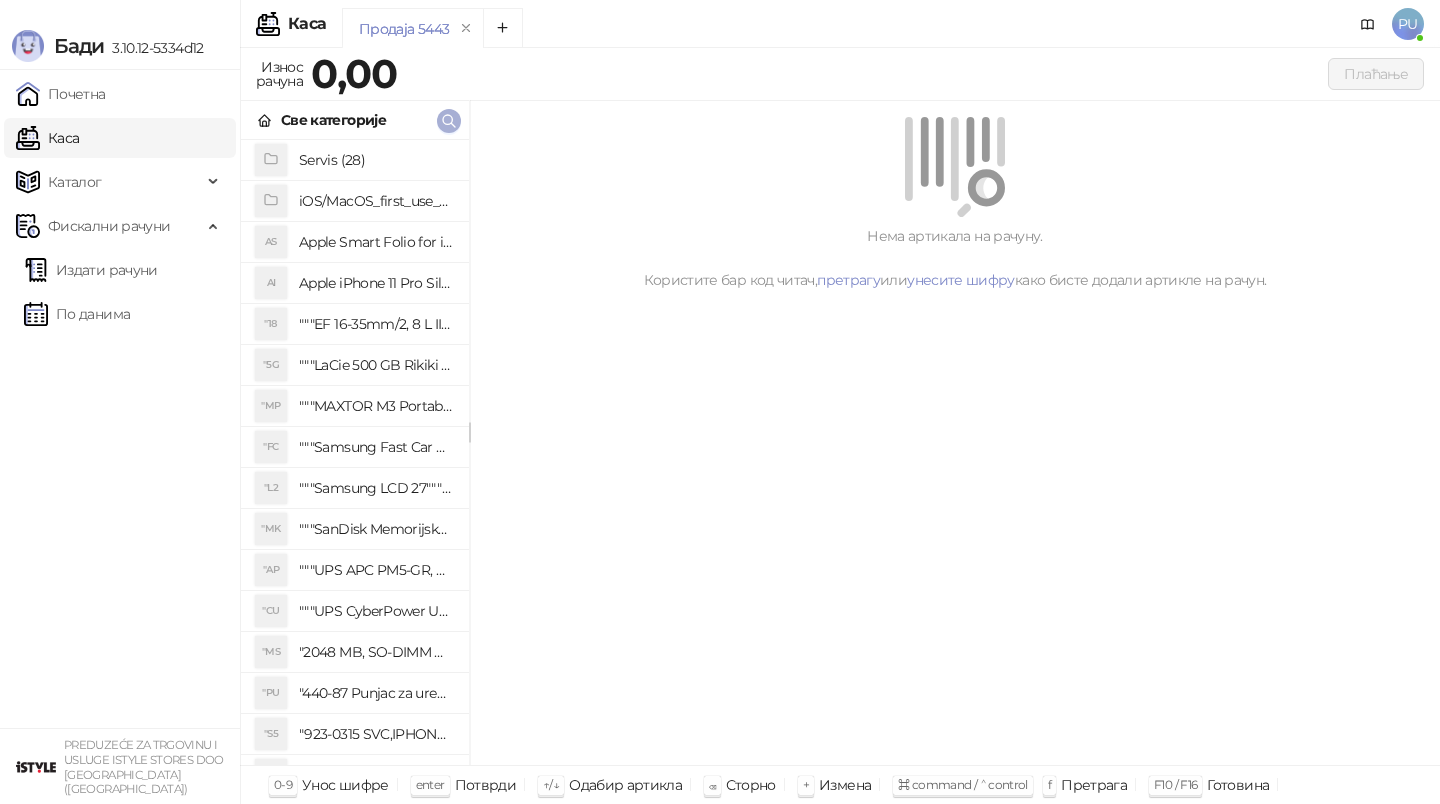 click 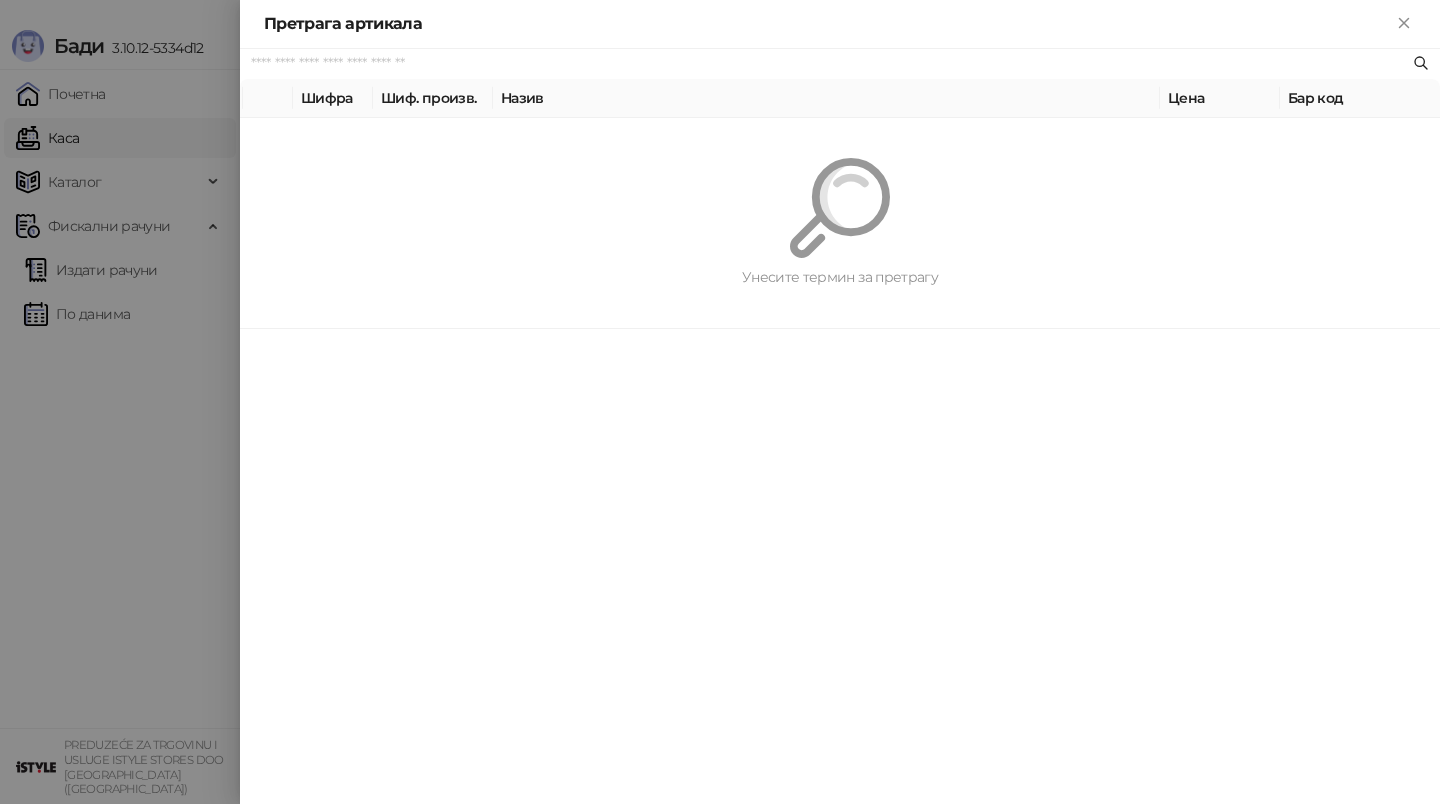 paste on "*********" 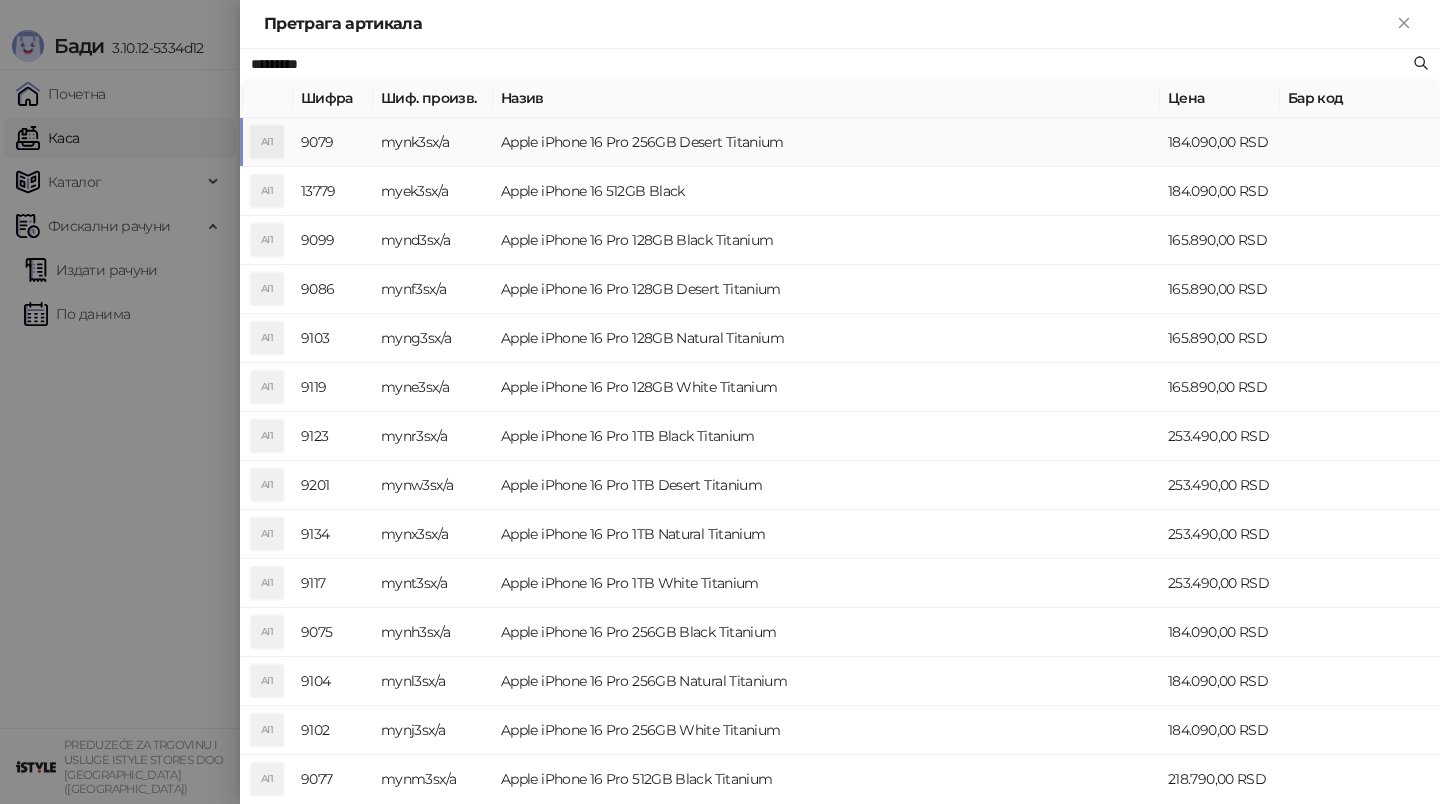 click on "Apple iPhone 16 Pro 256GB Desert Titanium" at bounding box center [826, 142] 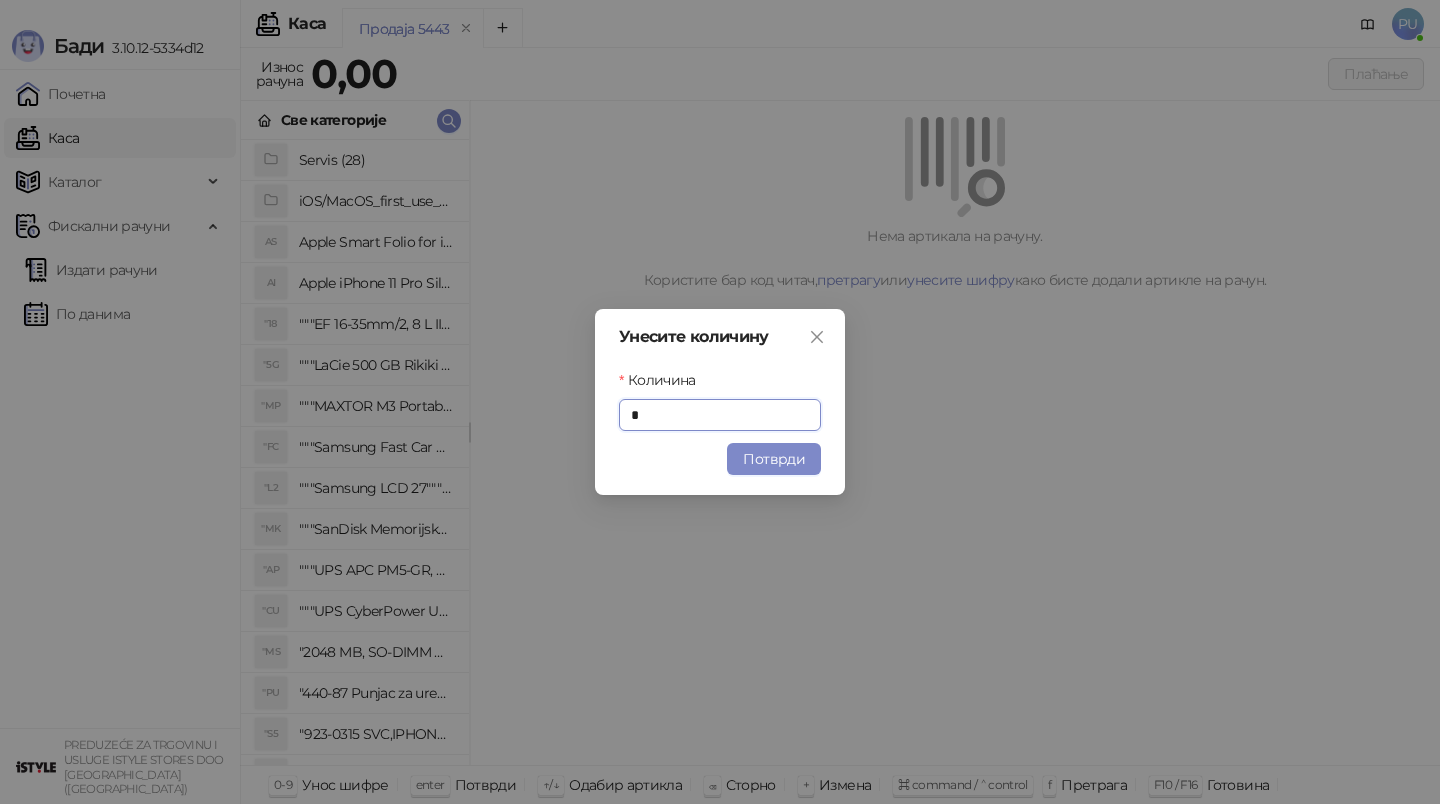 click on "Потврди" at bounding box center (774, 459) 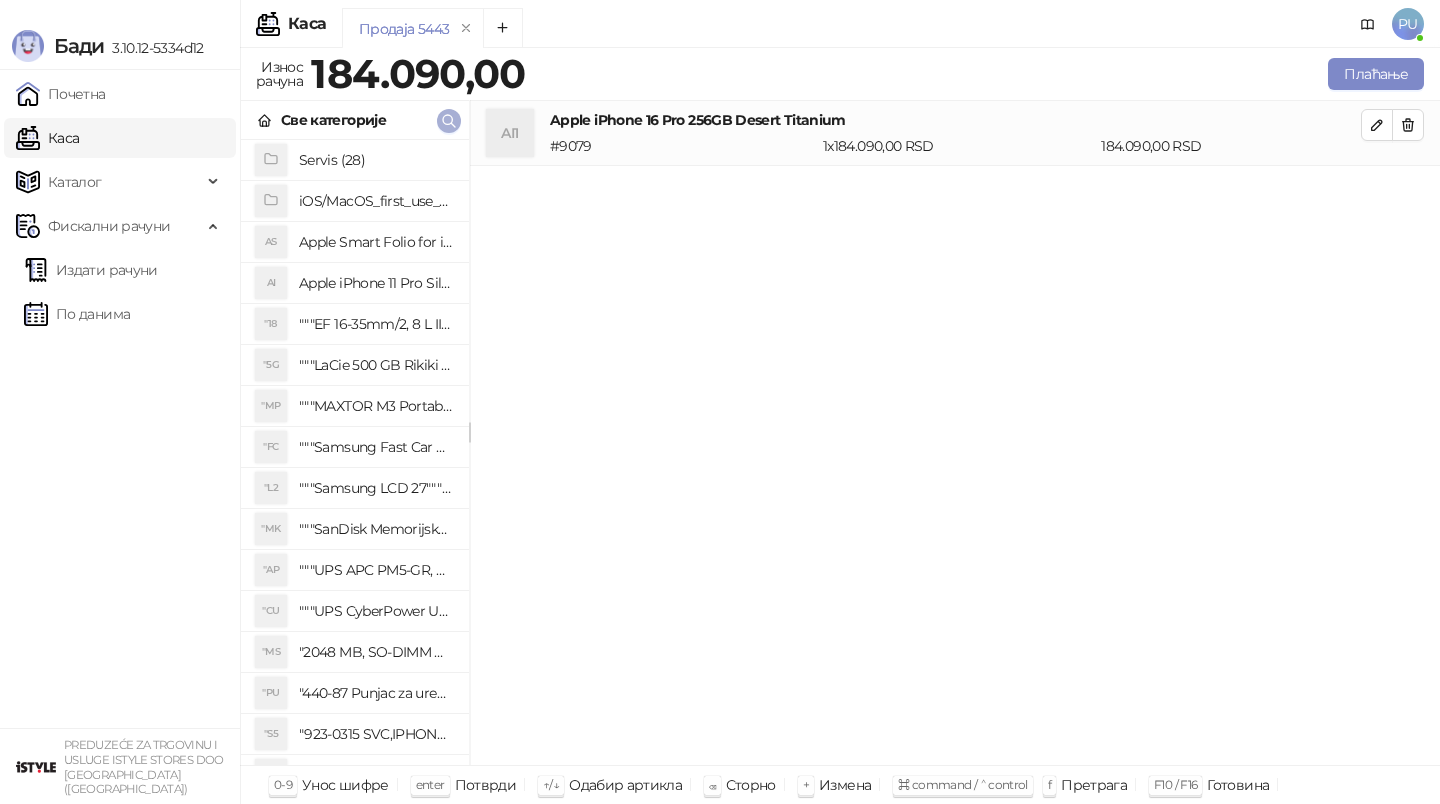 click 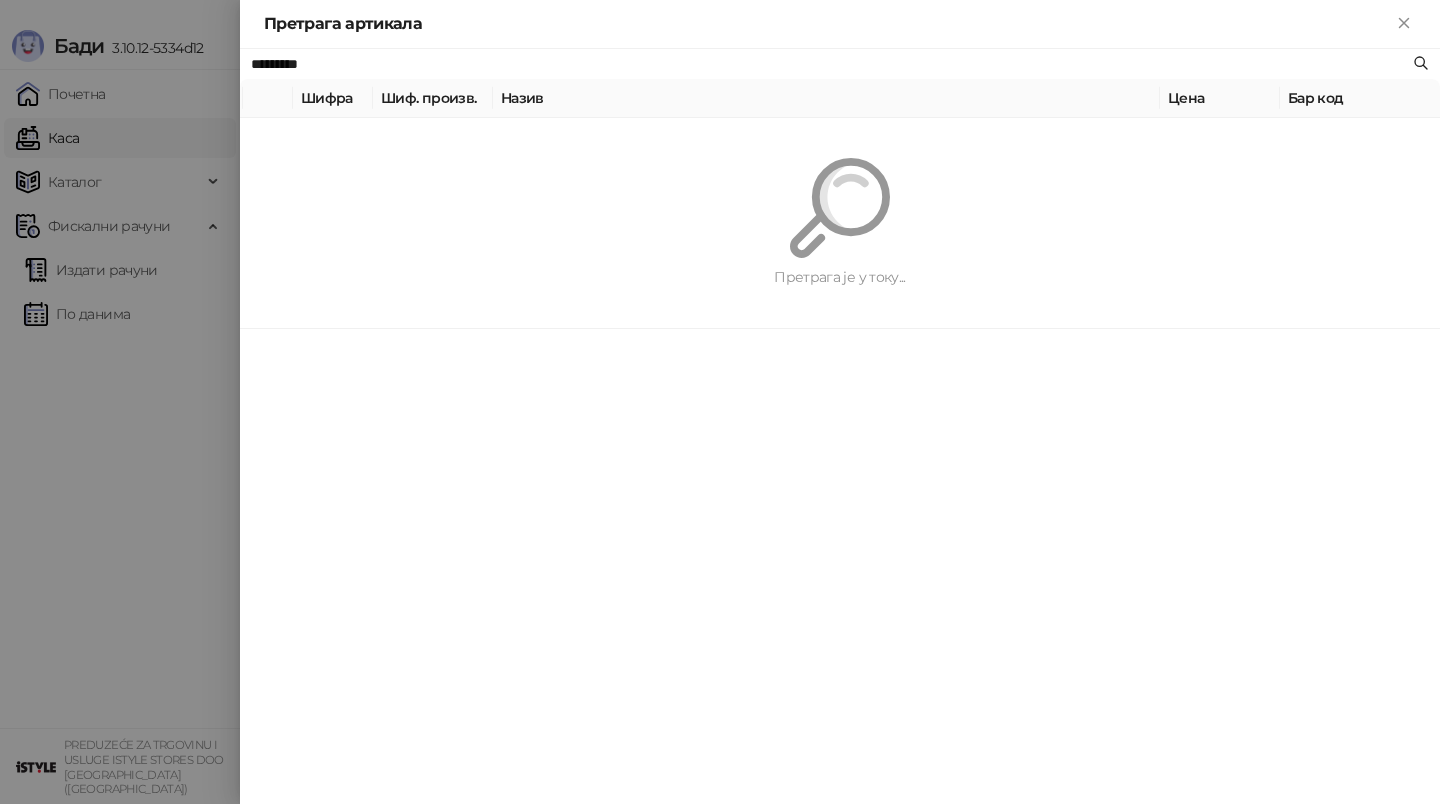paste on "****" 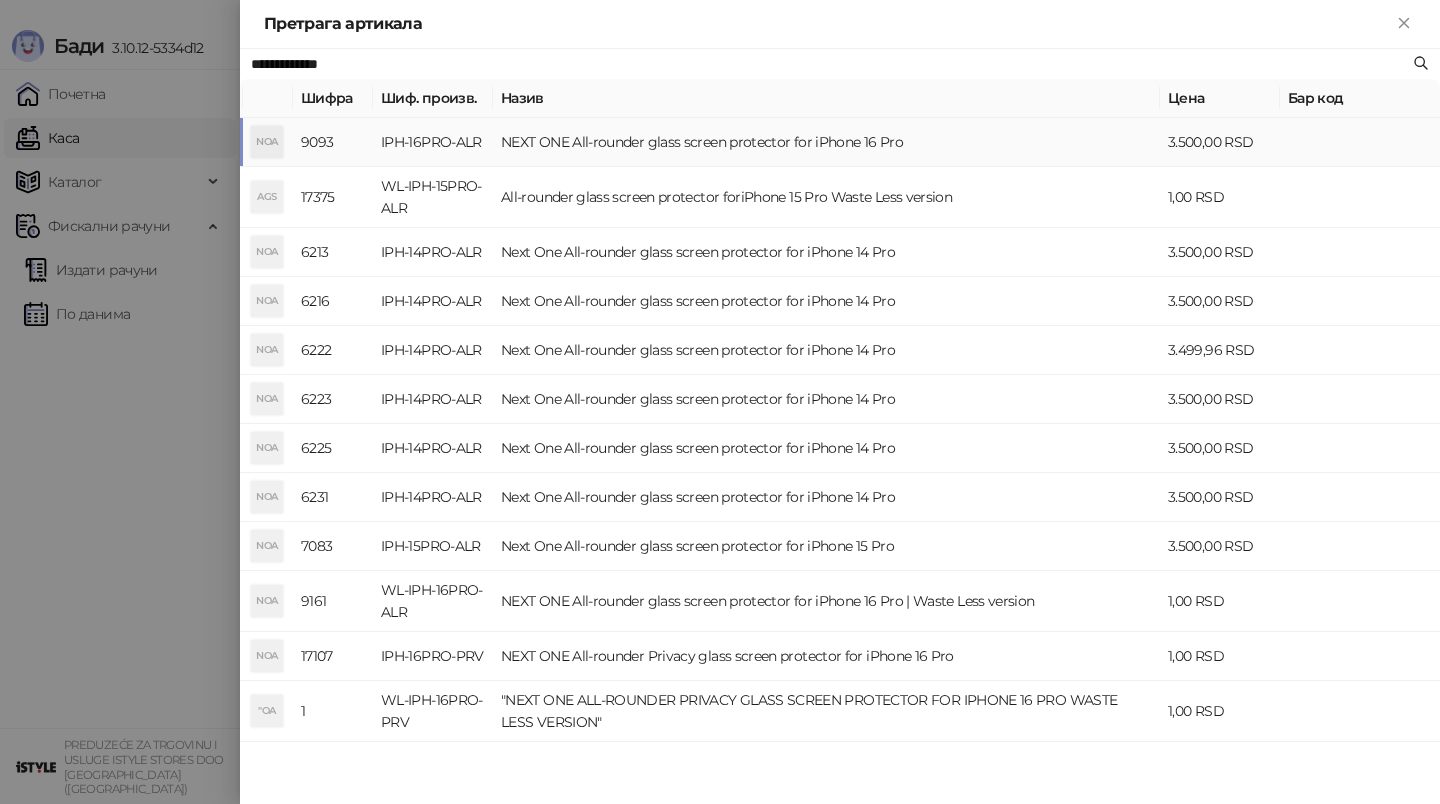 click on "NEXT ONE All-rounder glass screen protector for iPhone 16 Pro" at bounding box center (826, 142) 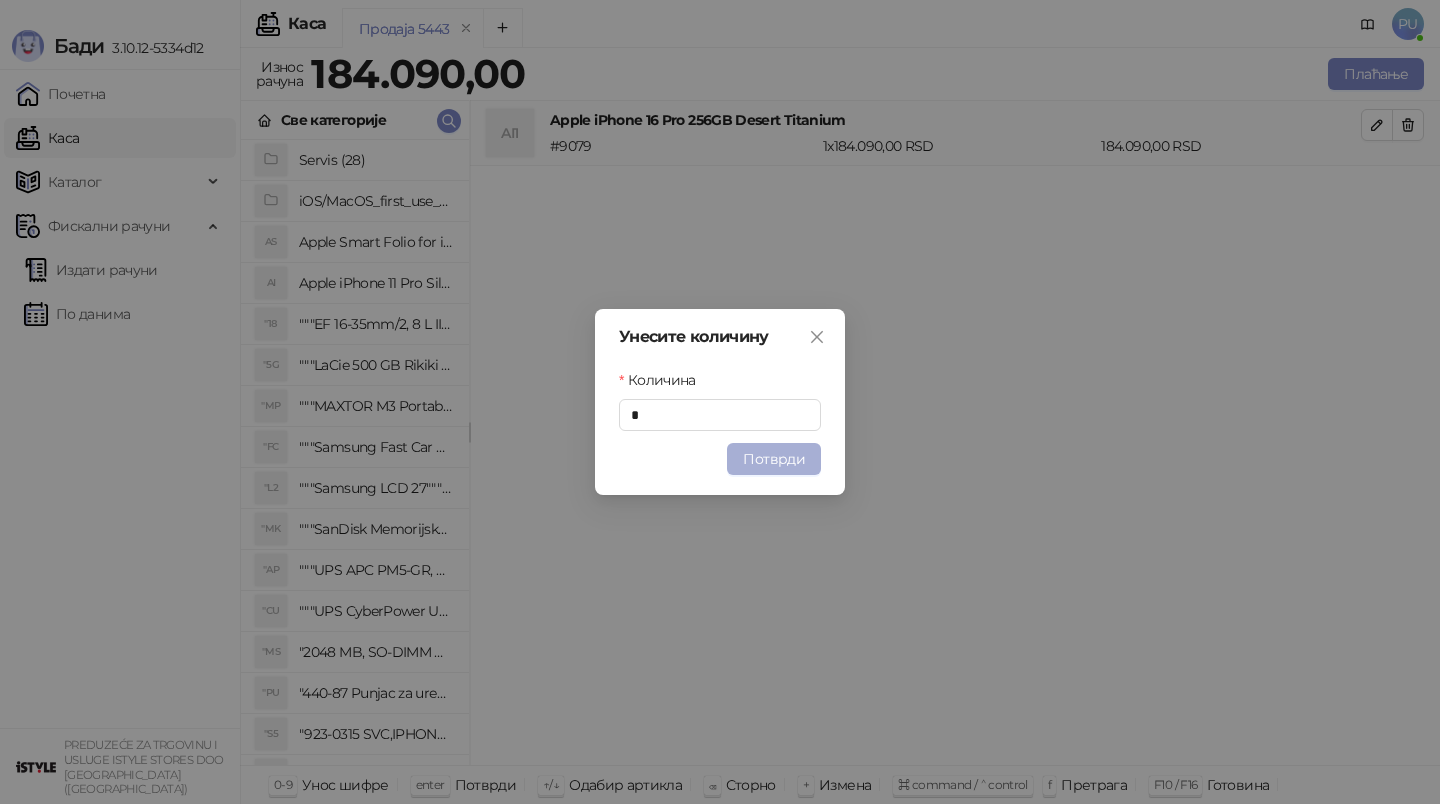 click on "Потврди" at bounding box center [774, 459] 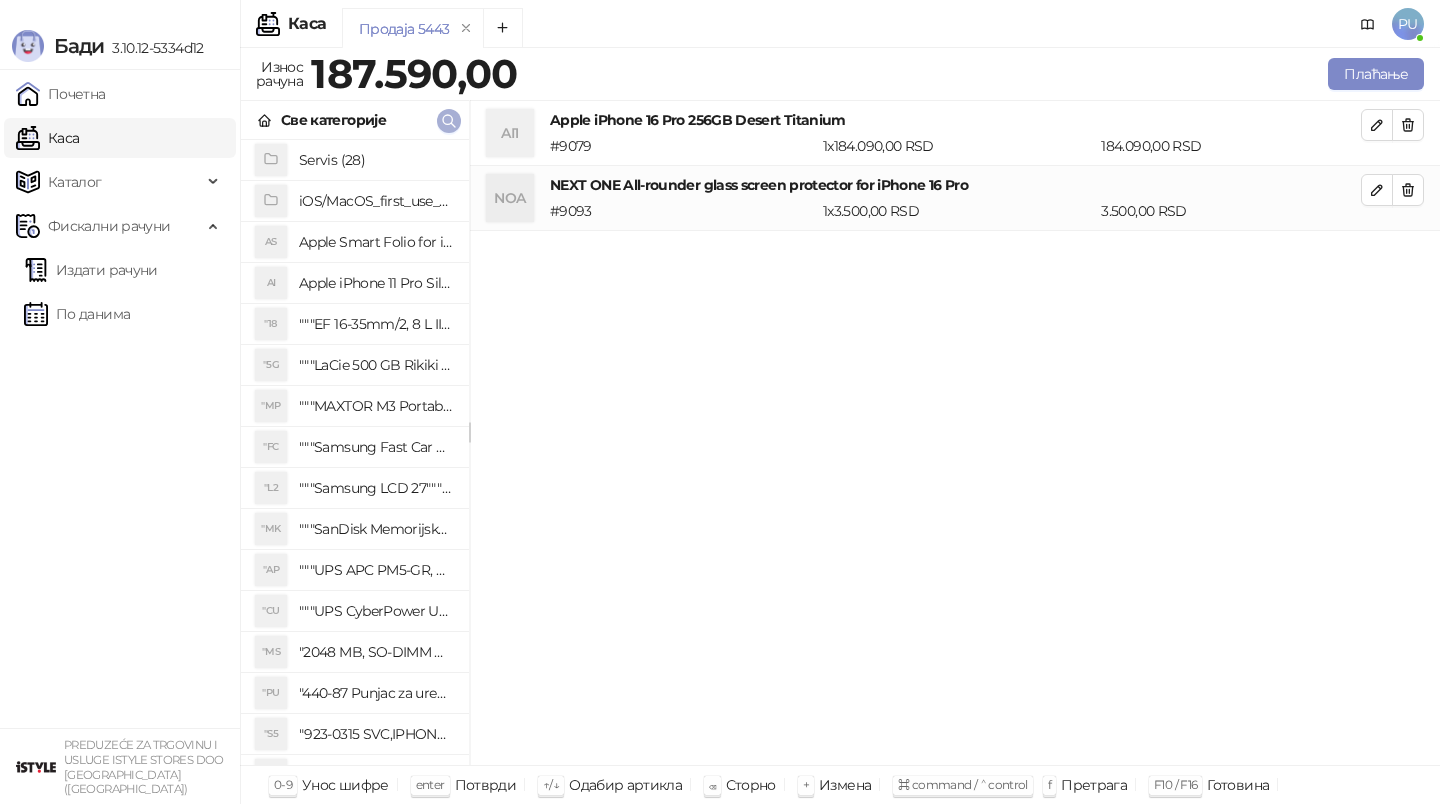 click 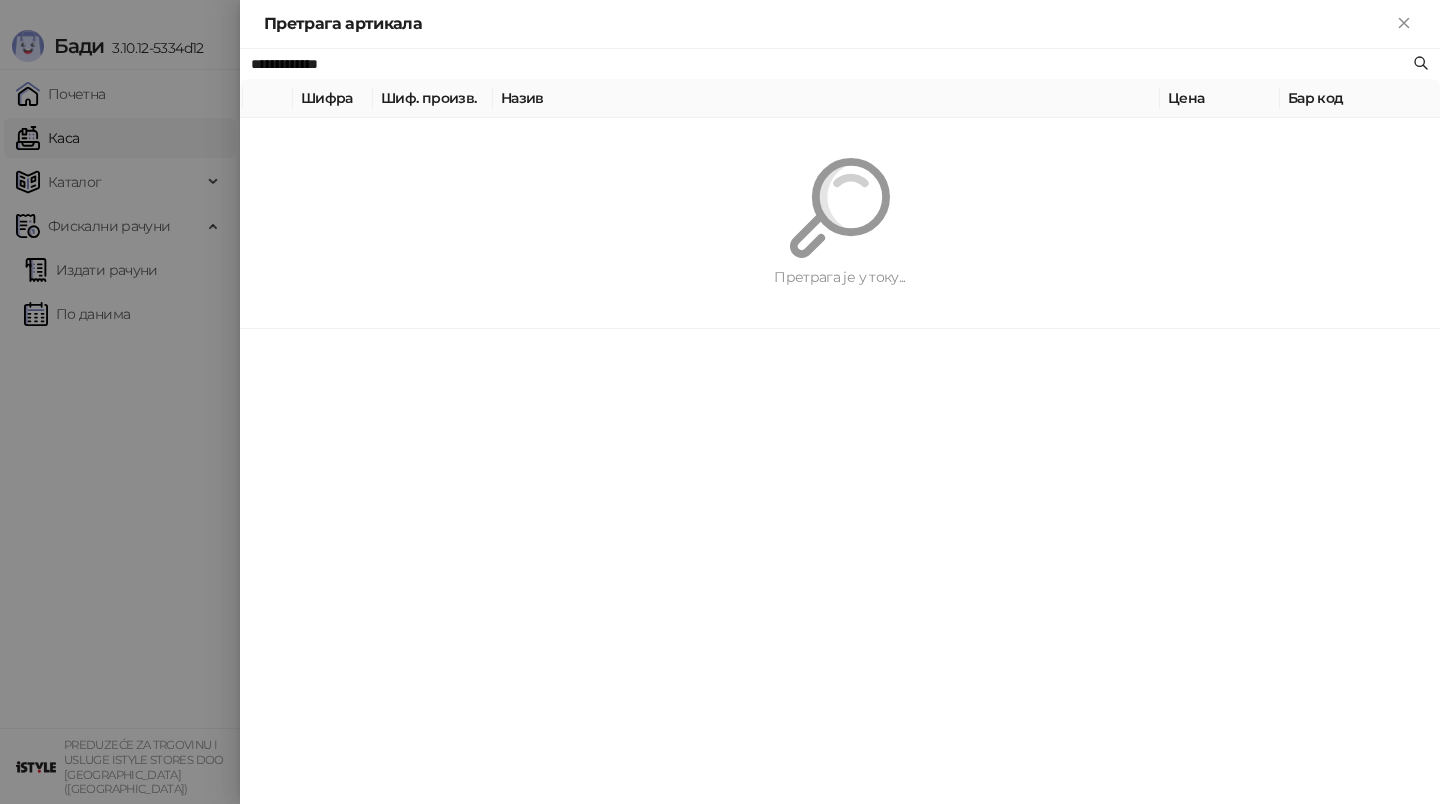 paste on "**********" 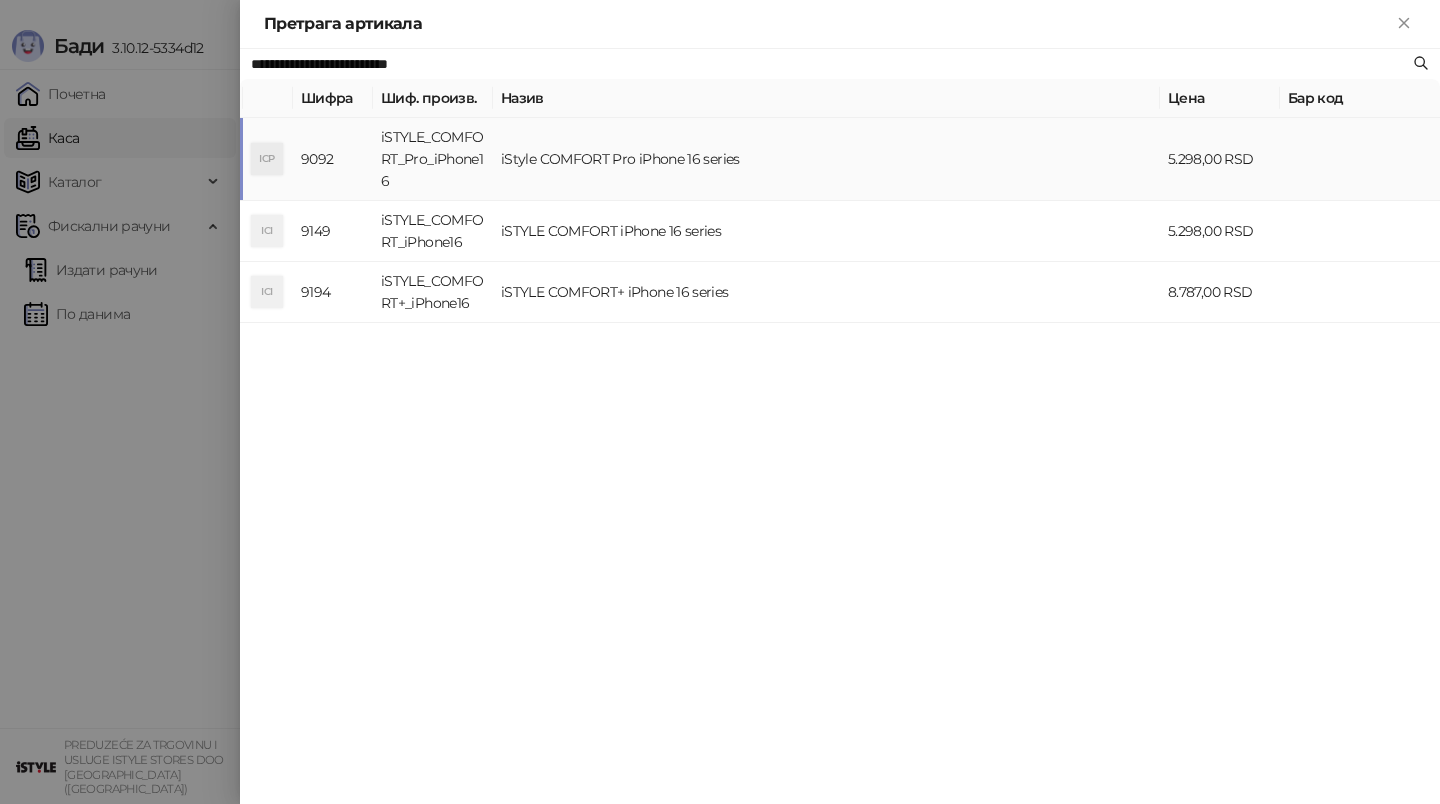 type on "**********" 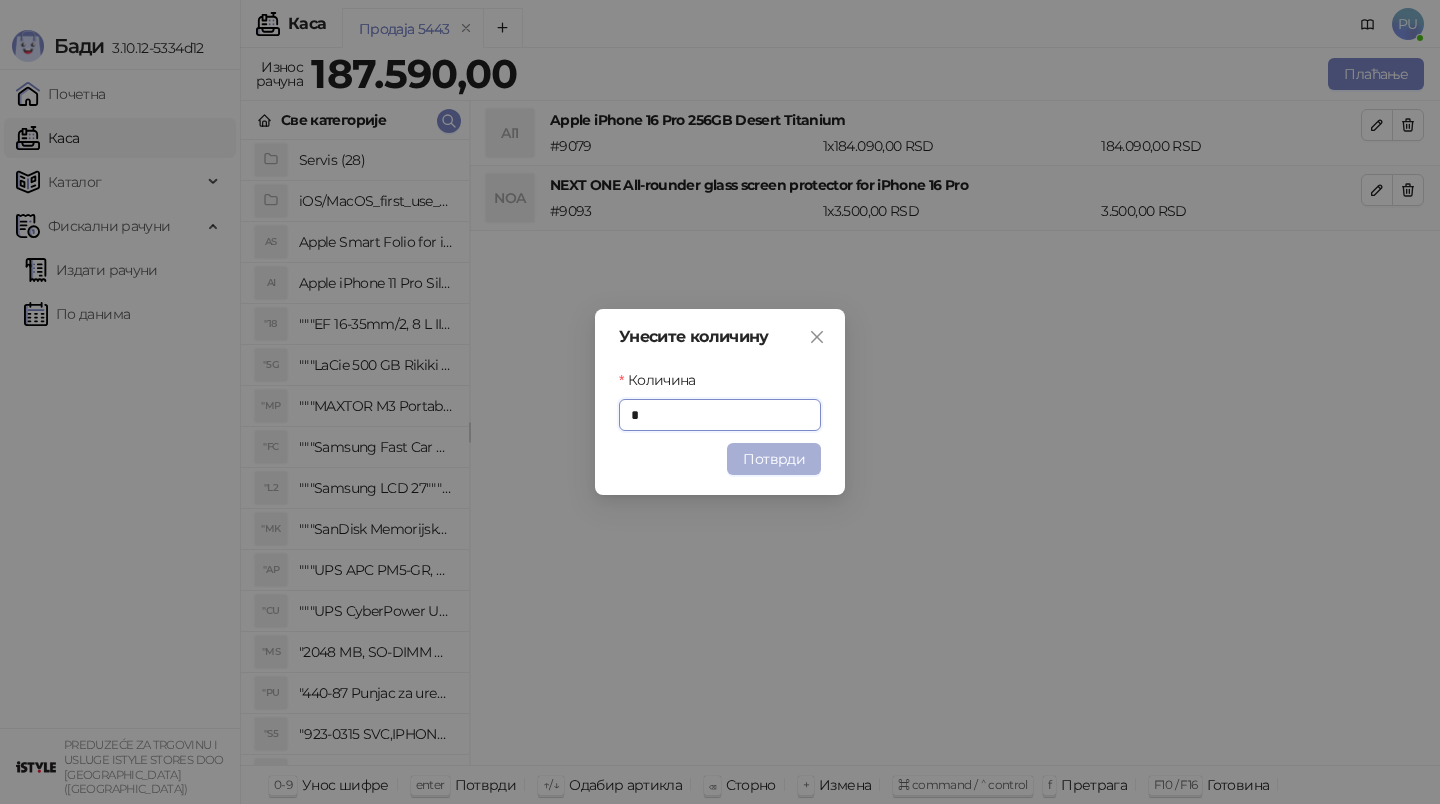 click on "Потврди" at bounding box center (774, 459) 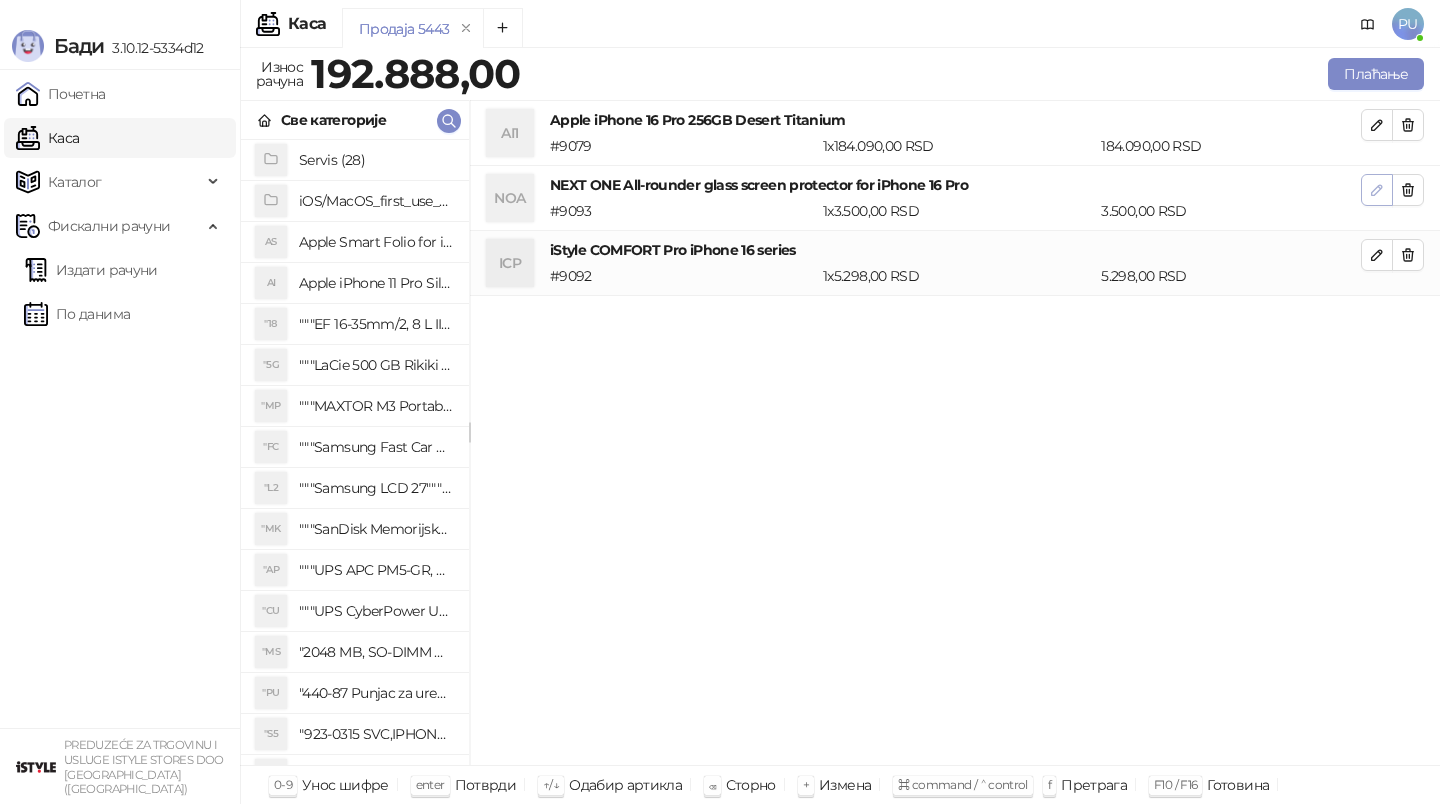 click at bounding box center [1377, 190] 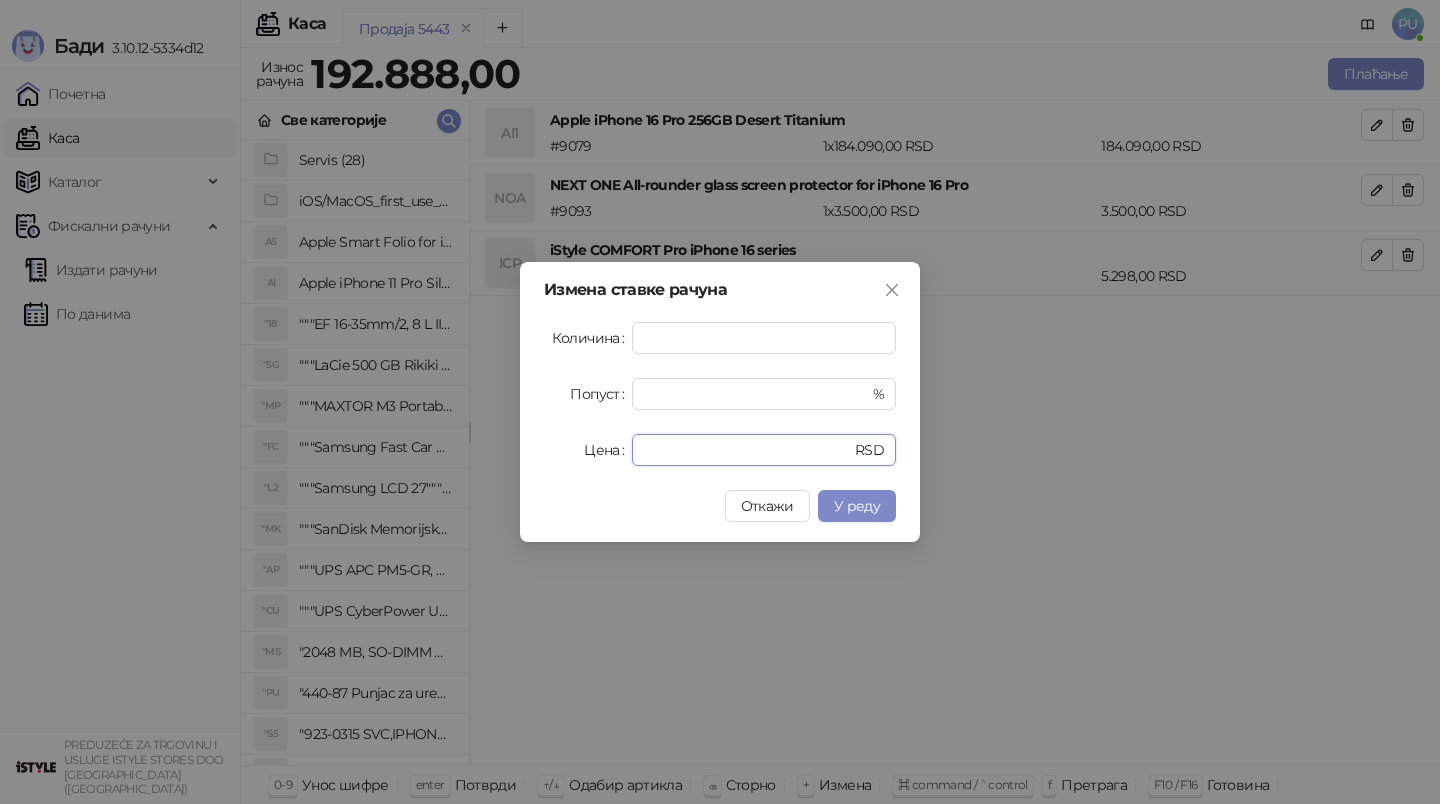 drag, startPoint x: 705, startPoint y: 452, endPoint x: 560, endPoint y: 451, distance: 145.00345 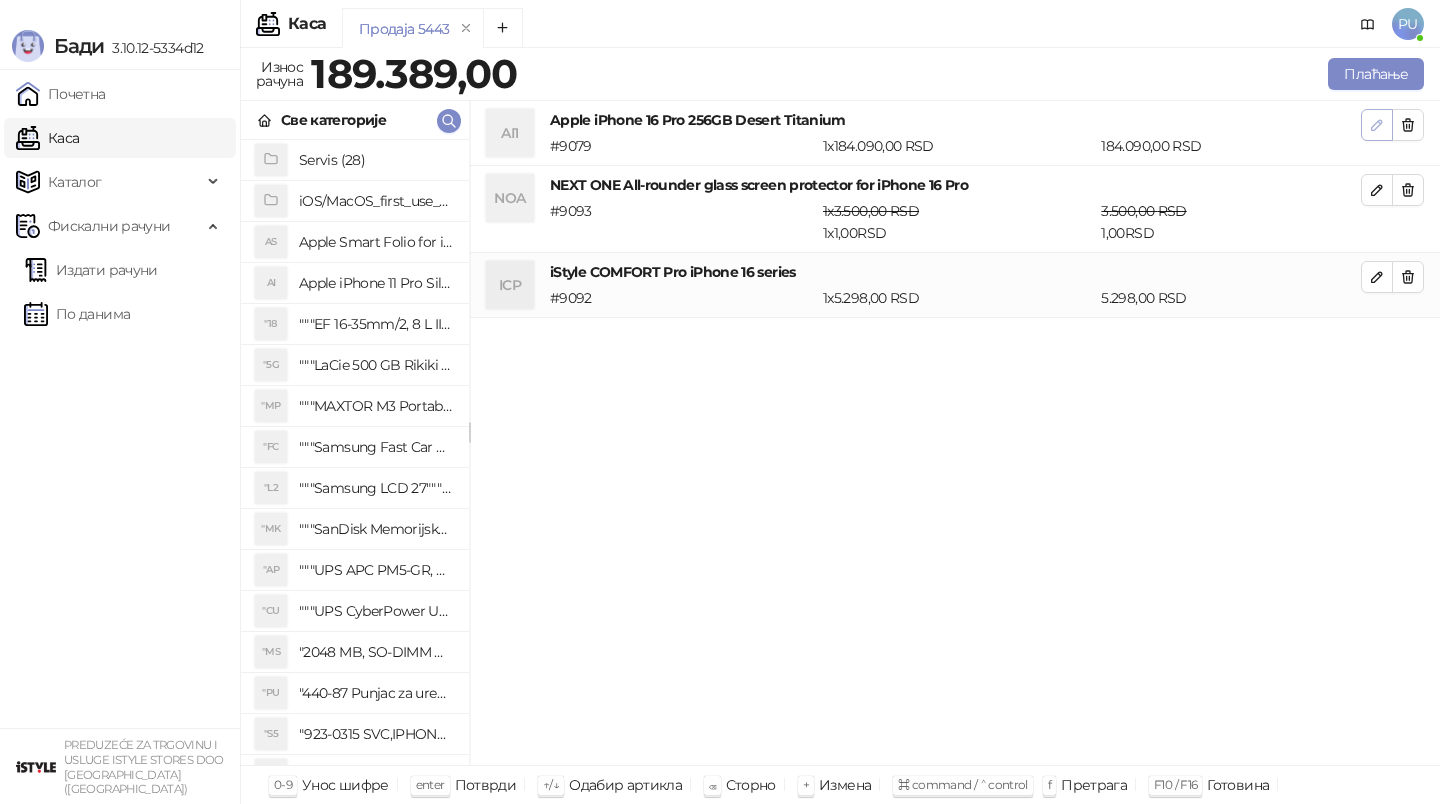 click at bounding box center [1377, 125] 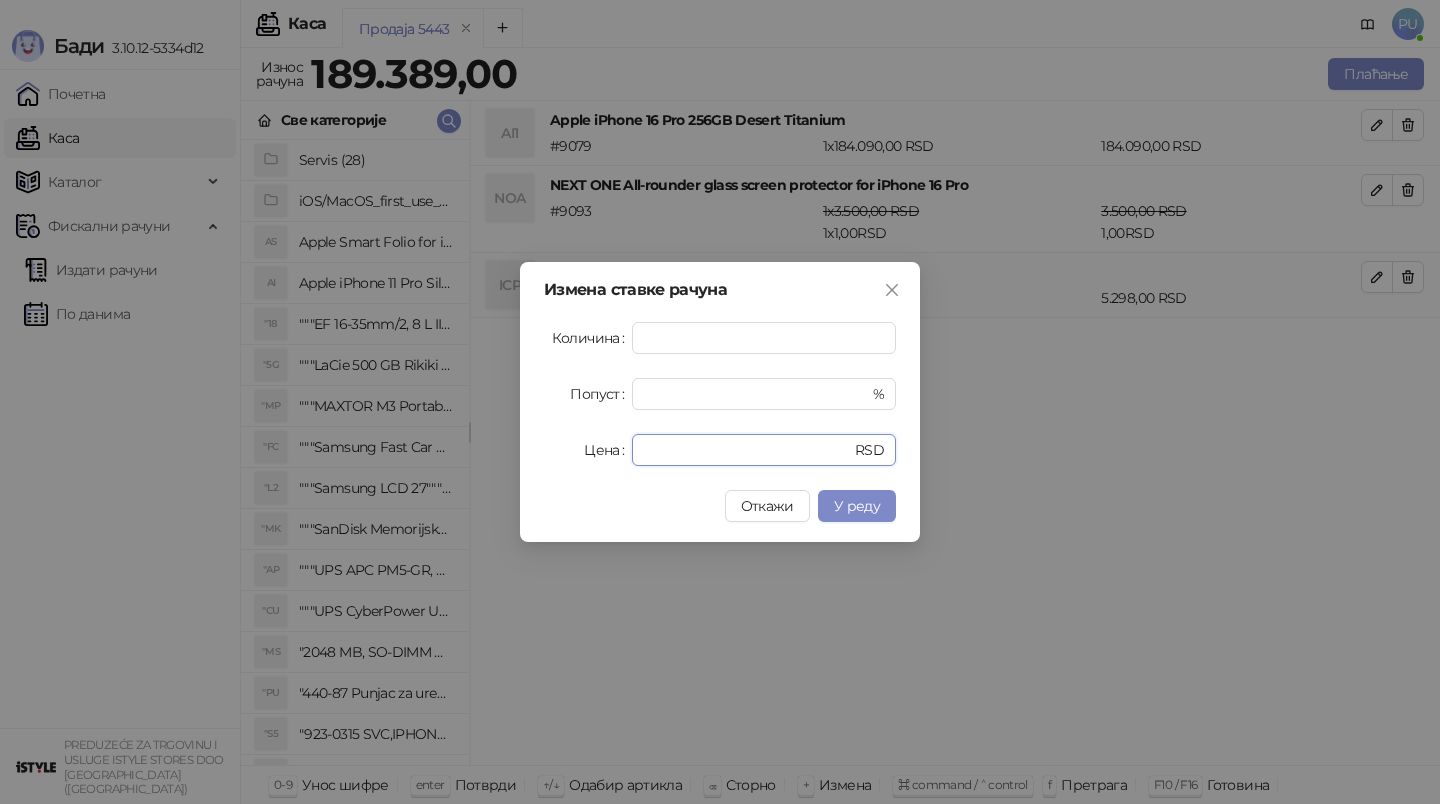 drag, startPoint x: 727, startPoint y: 443, endPoint x: 483, endPoint y: 443, distance: 244 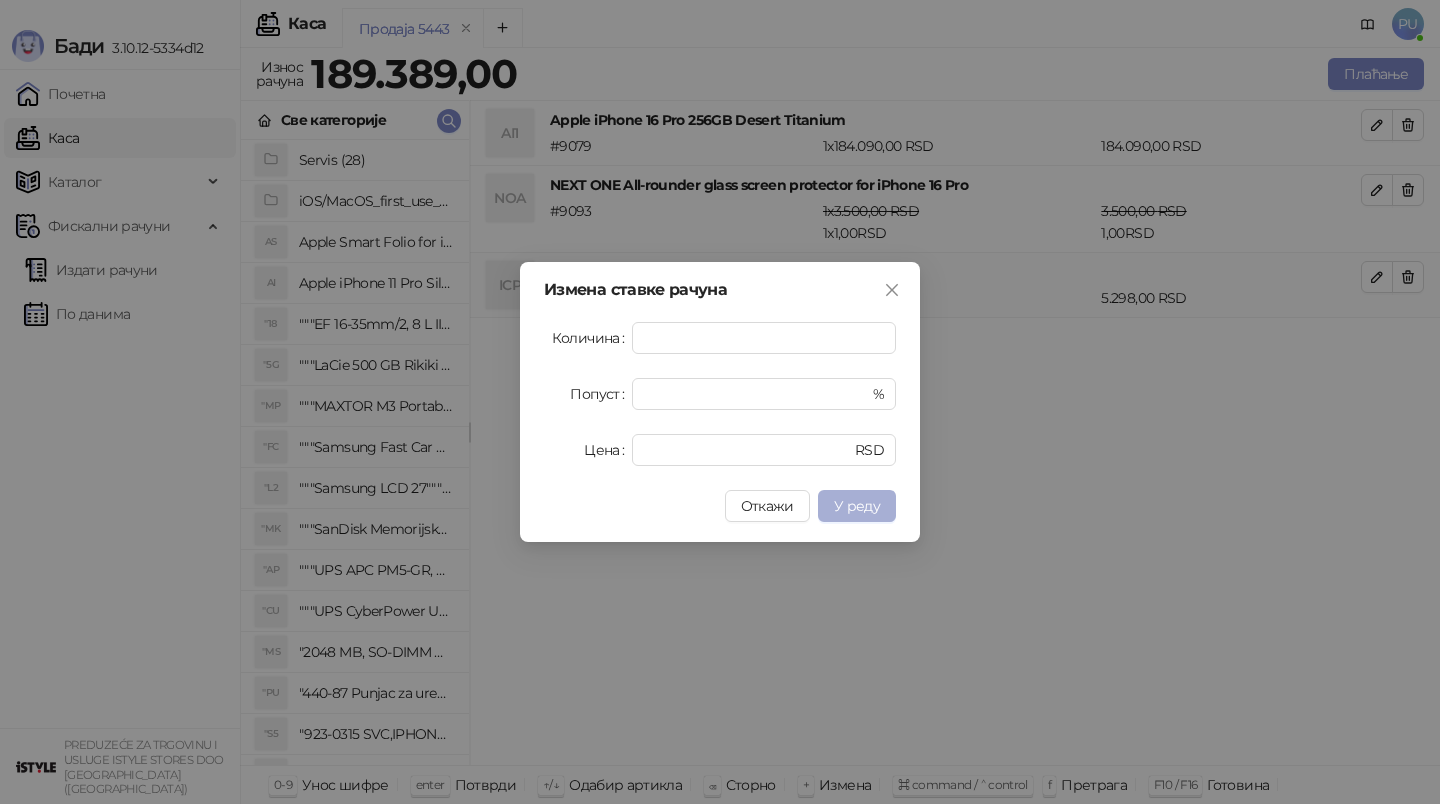 type on "******" 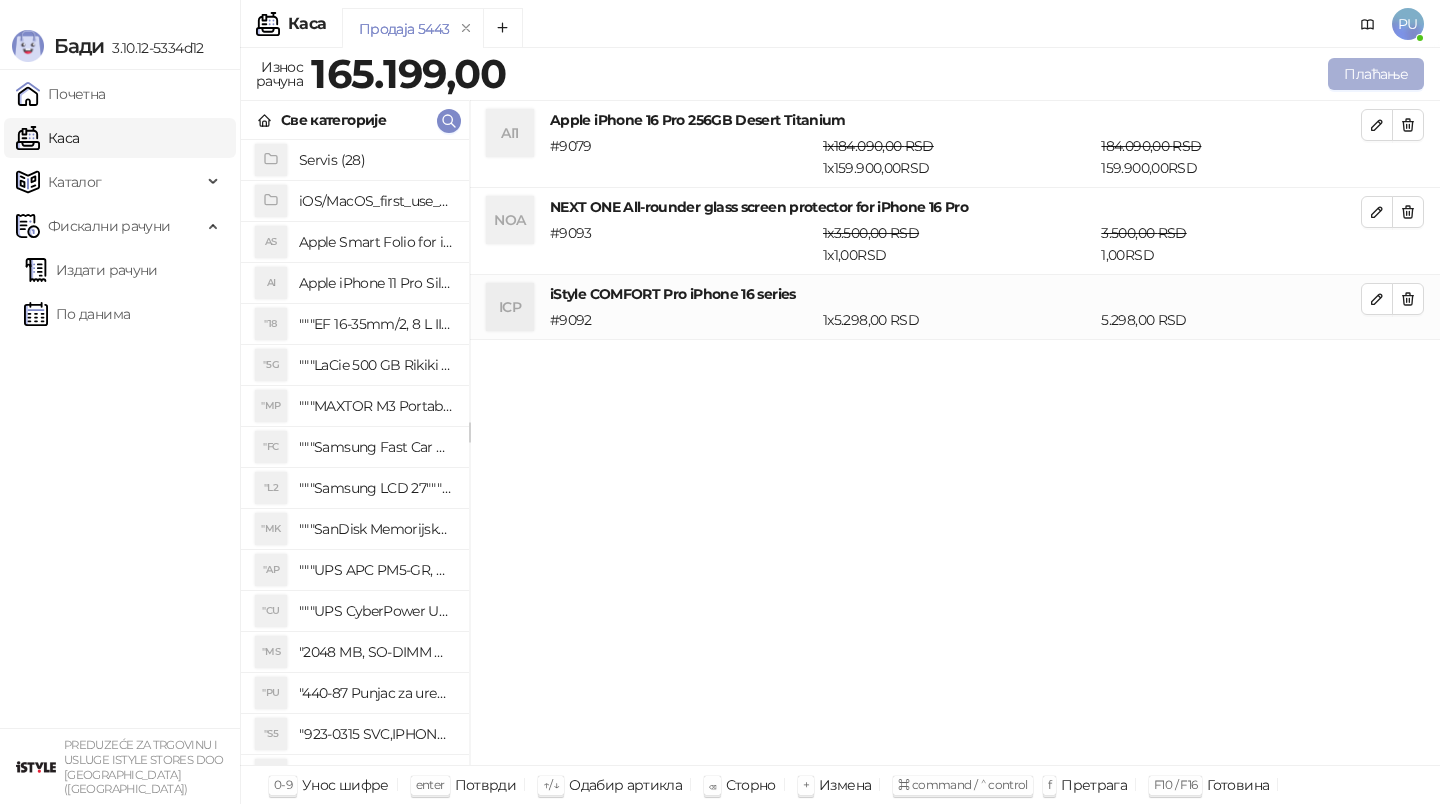 click on "Плаћање" at bounding box center [1376, 74] 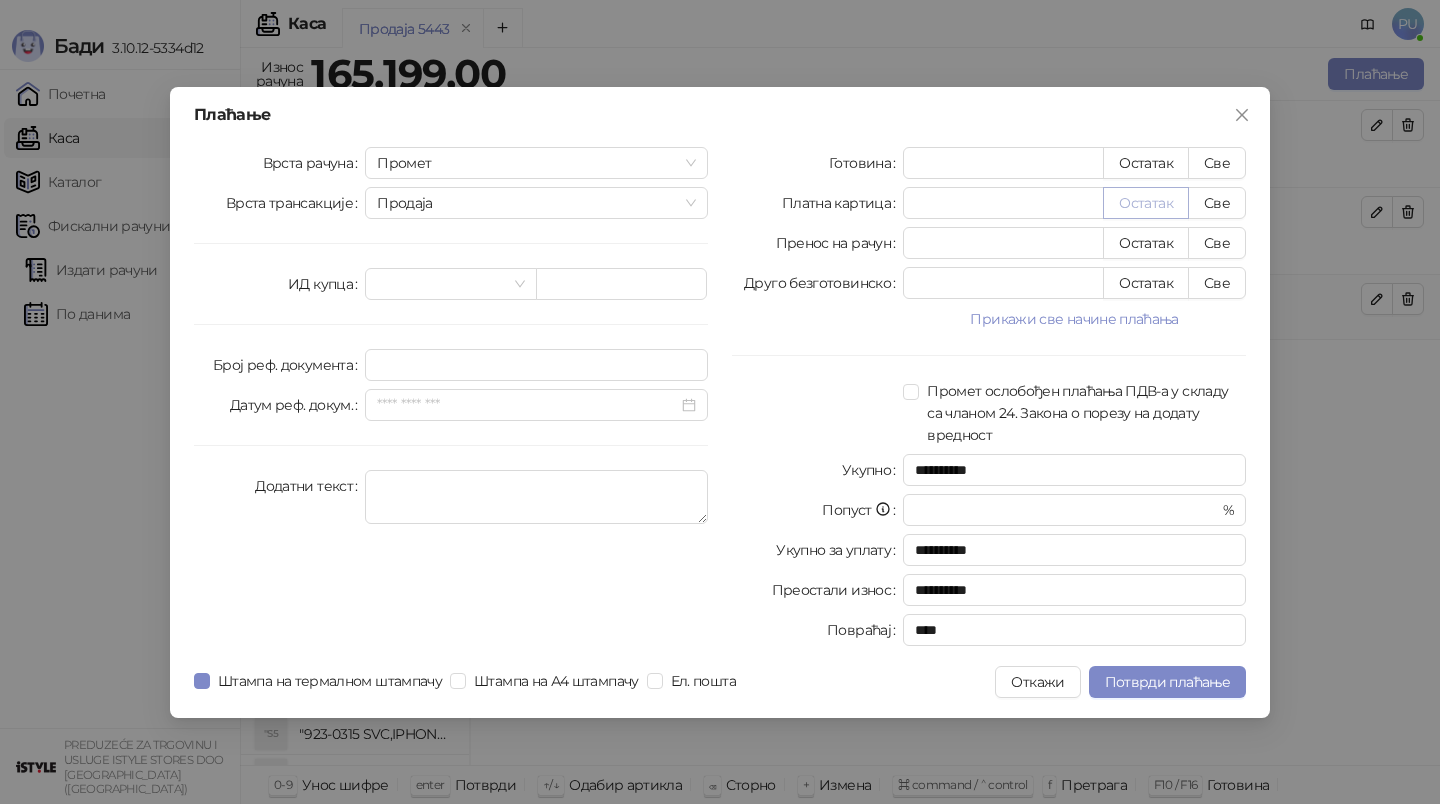 click on "Остатак" at bounding box center [1146, 203] 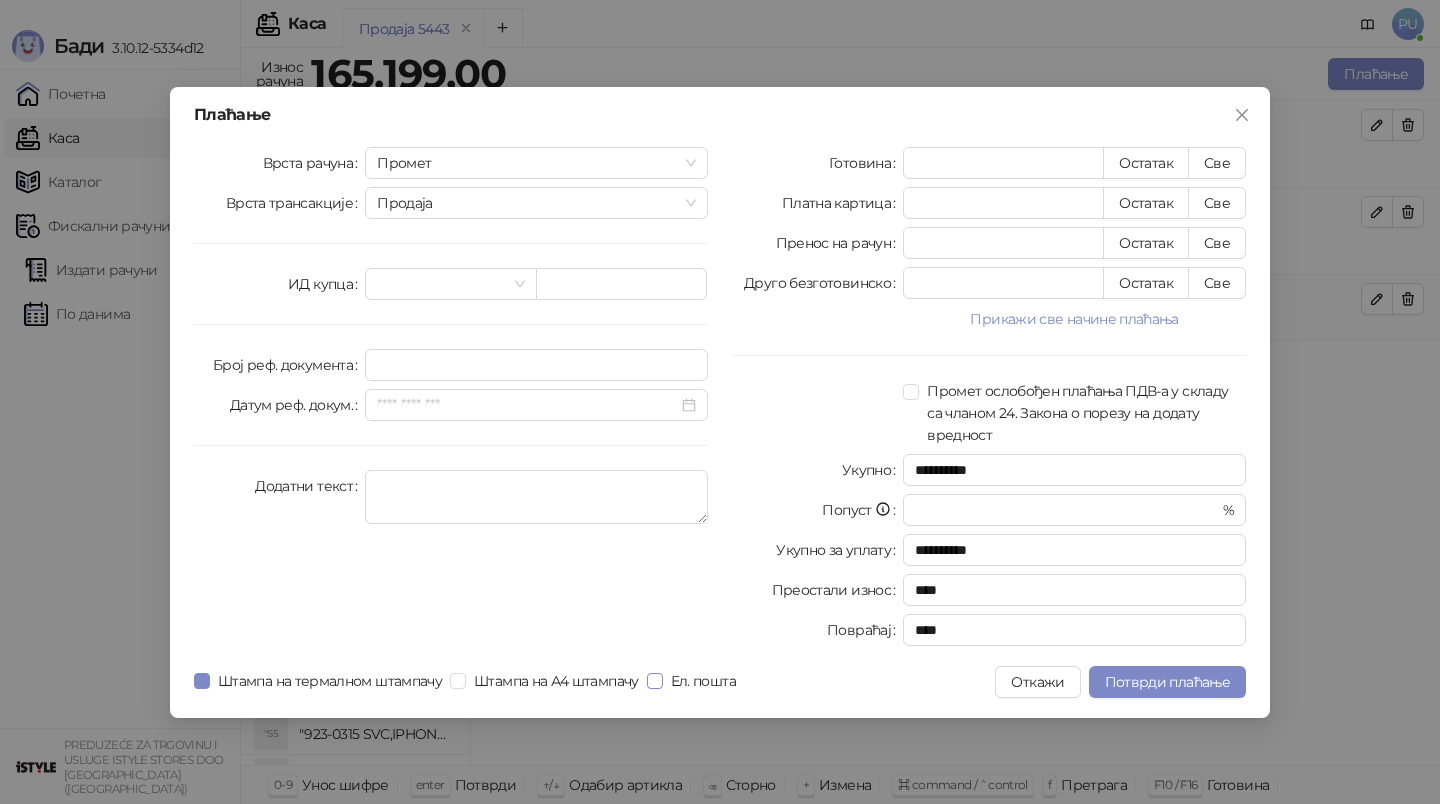 click on "Ел. пошта" at bounding box center [703, 681] 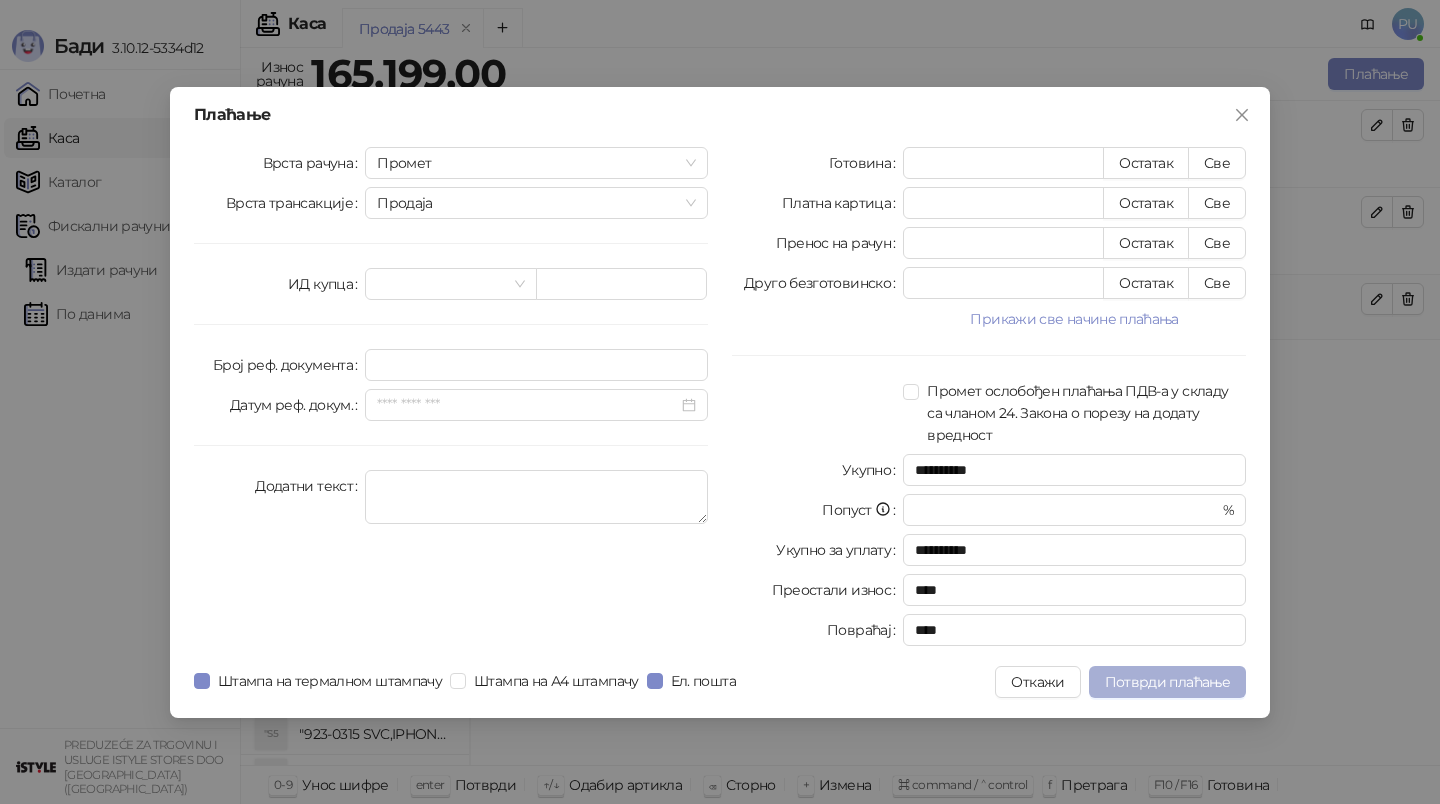 click on "Потврди плаћање" at bounding box center [1167, 682] 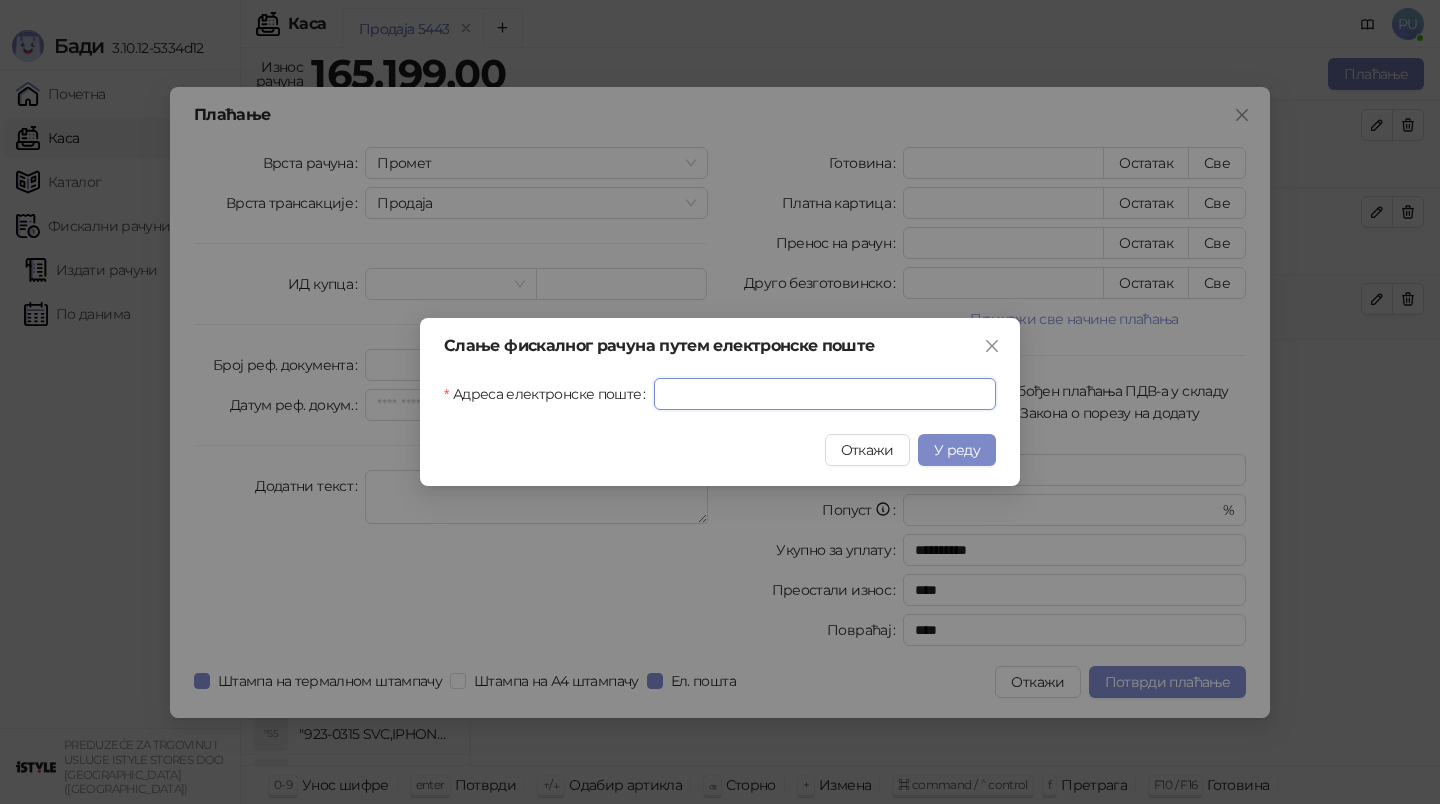 click on "Адреса електронске поште" at bounding box center [825, 394] 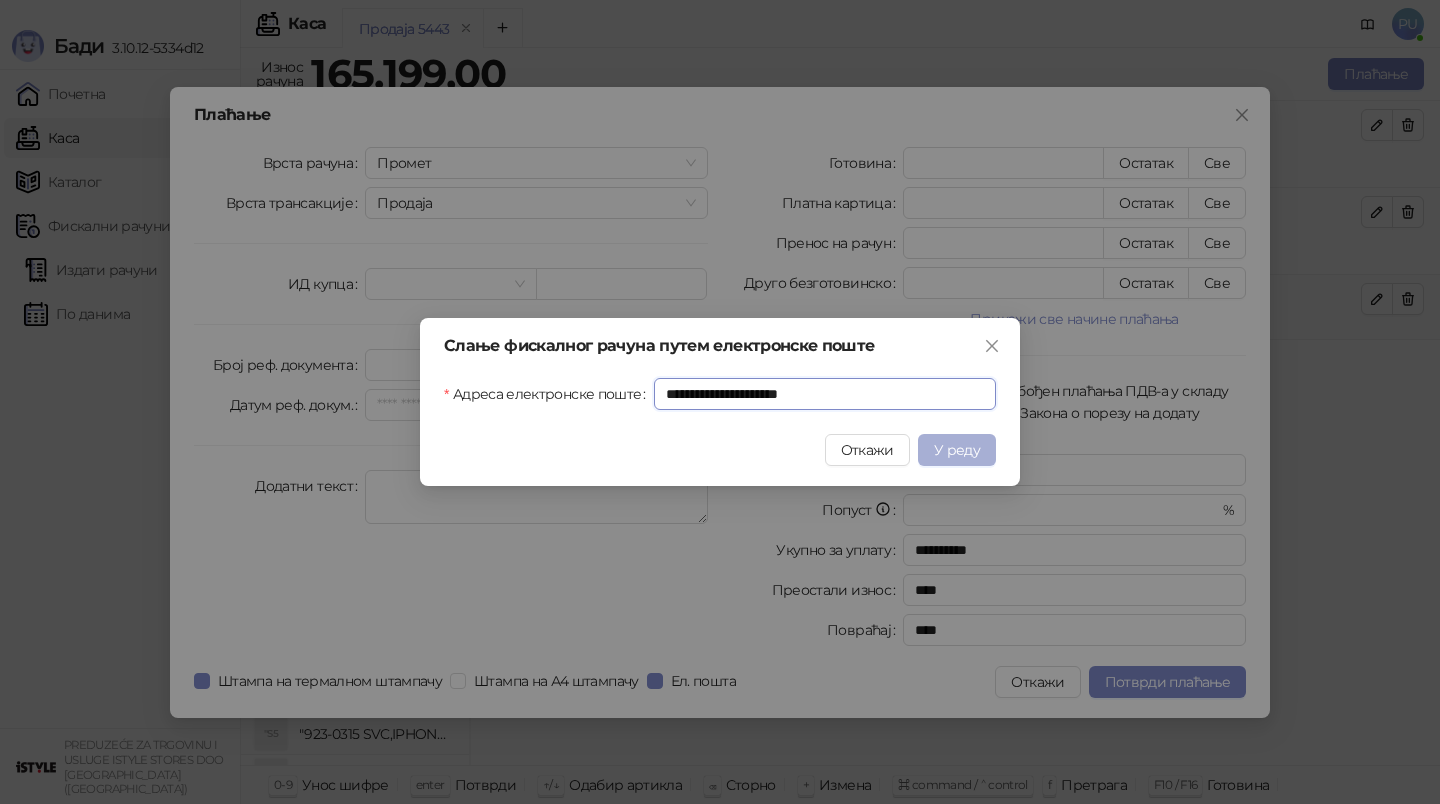type on "**********" 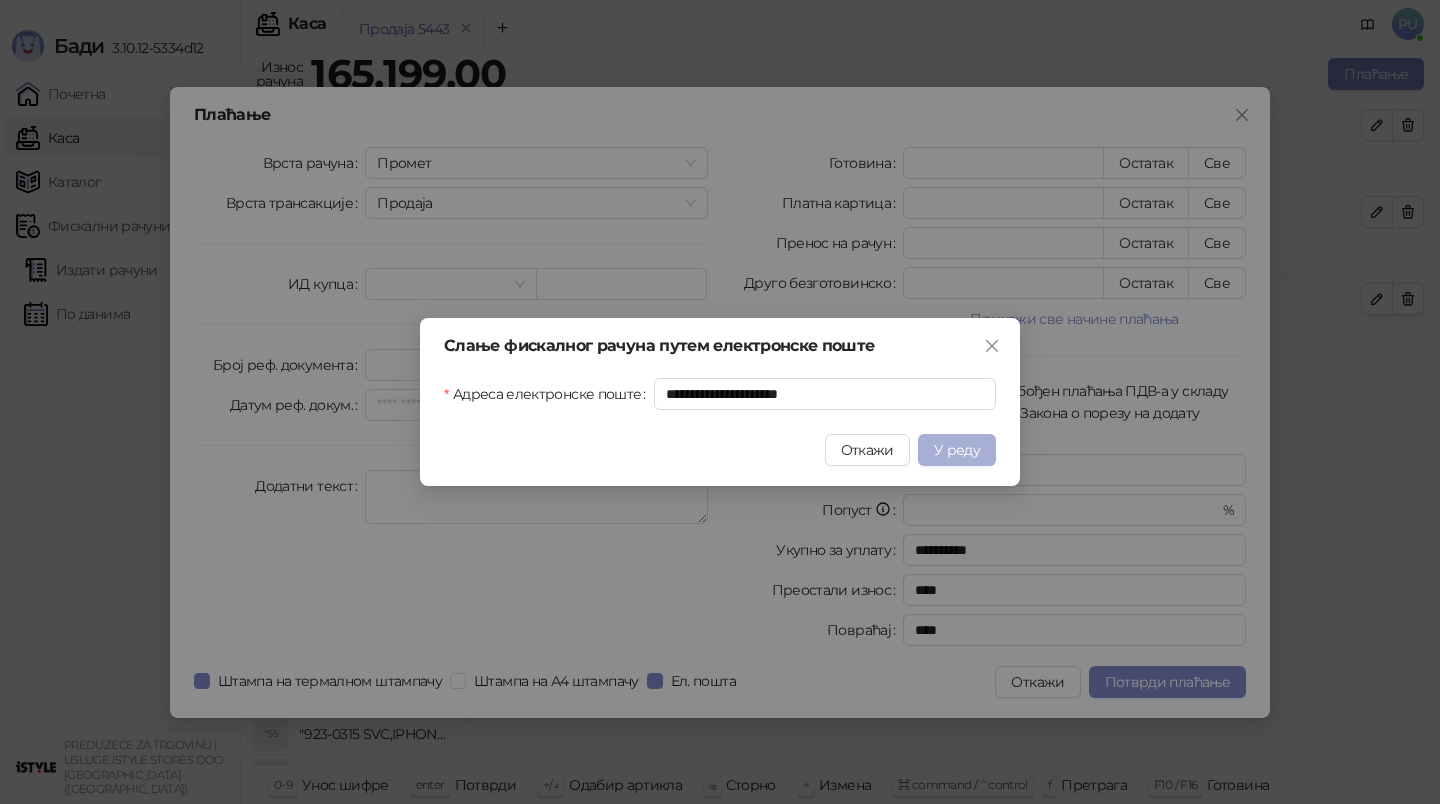 click on "У реду" at bounding box center (957, 450) 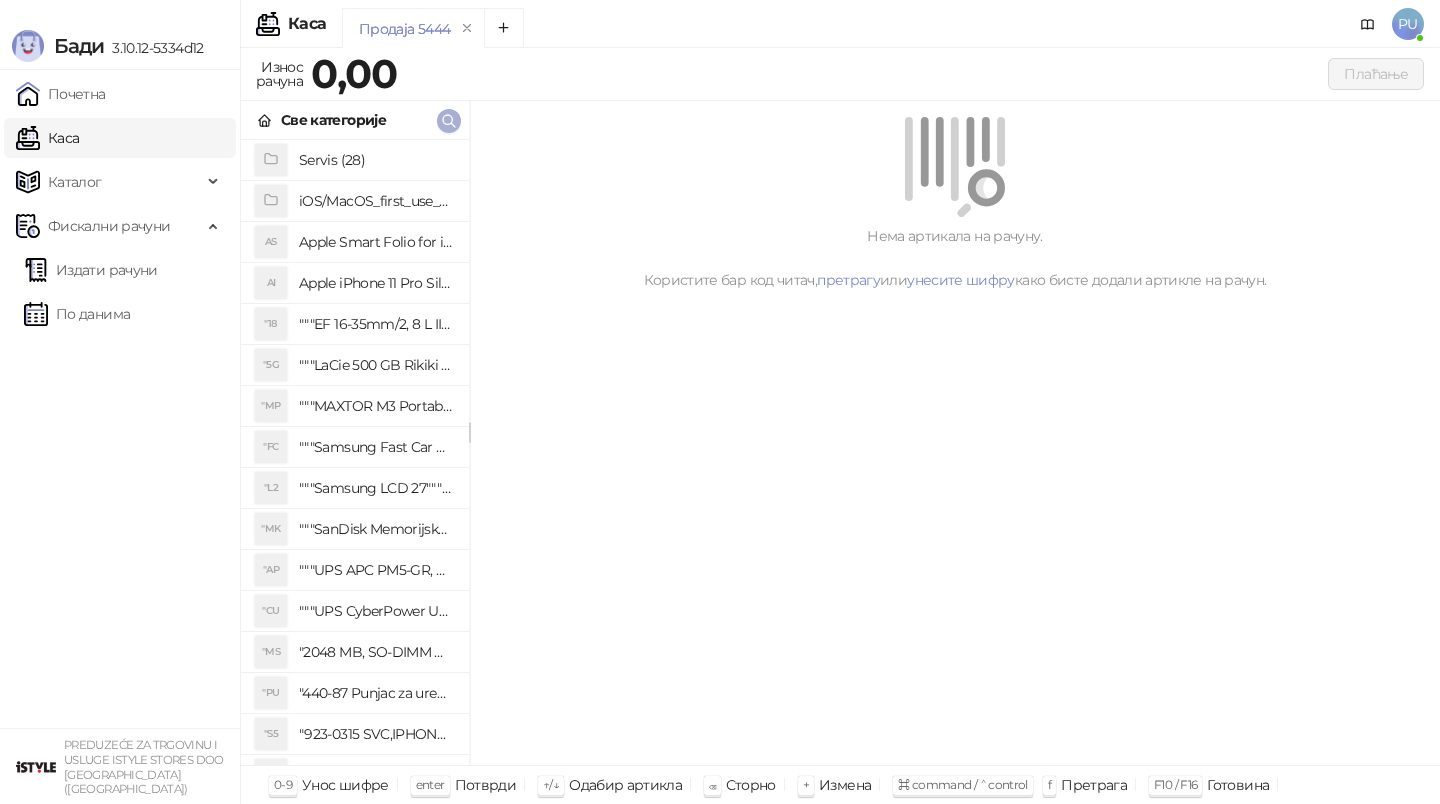 click 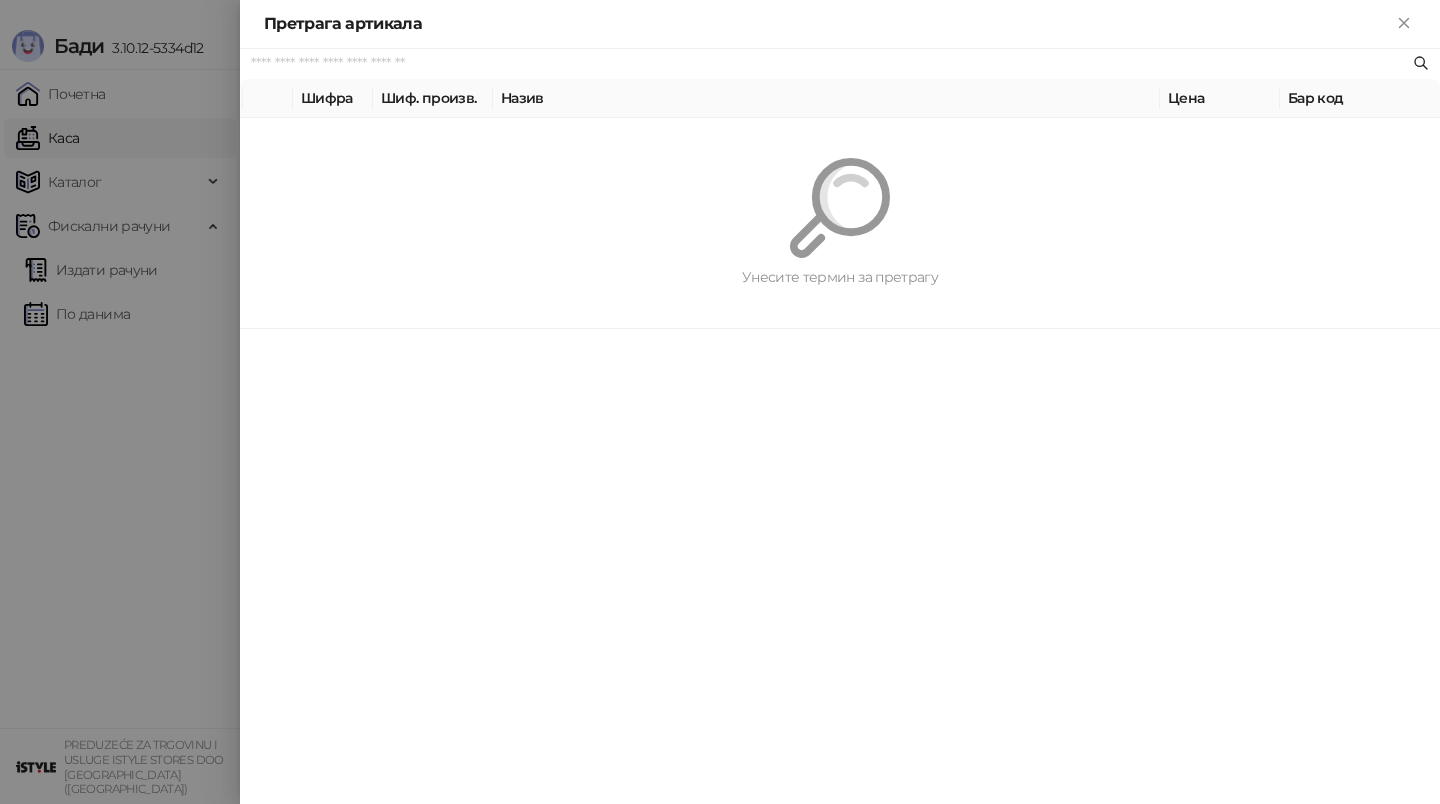 paste on "*********" 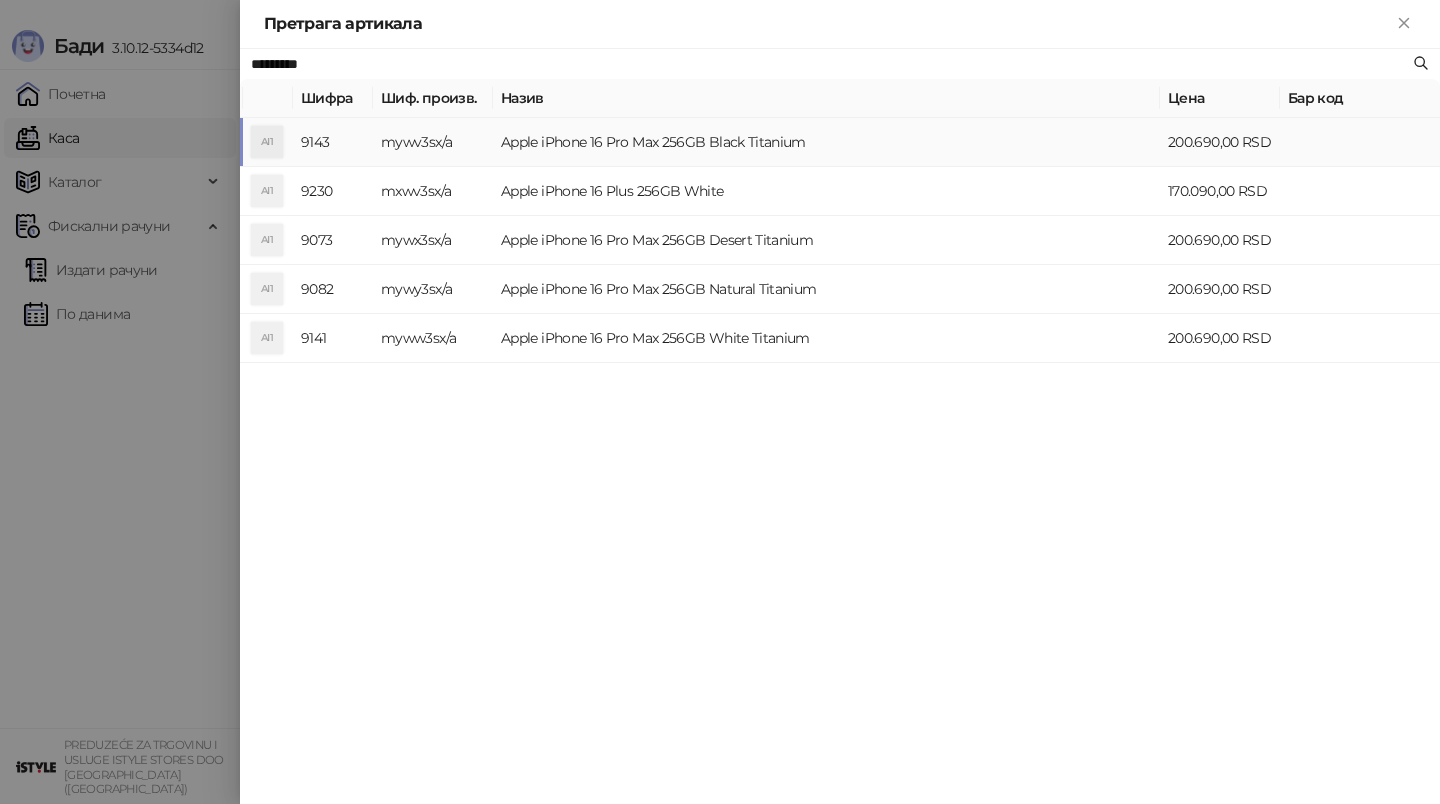 click on "Apple iPhone 16 Pro Max 256GB Black Titanium" at bounding box center [826, 142] 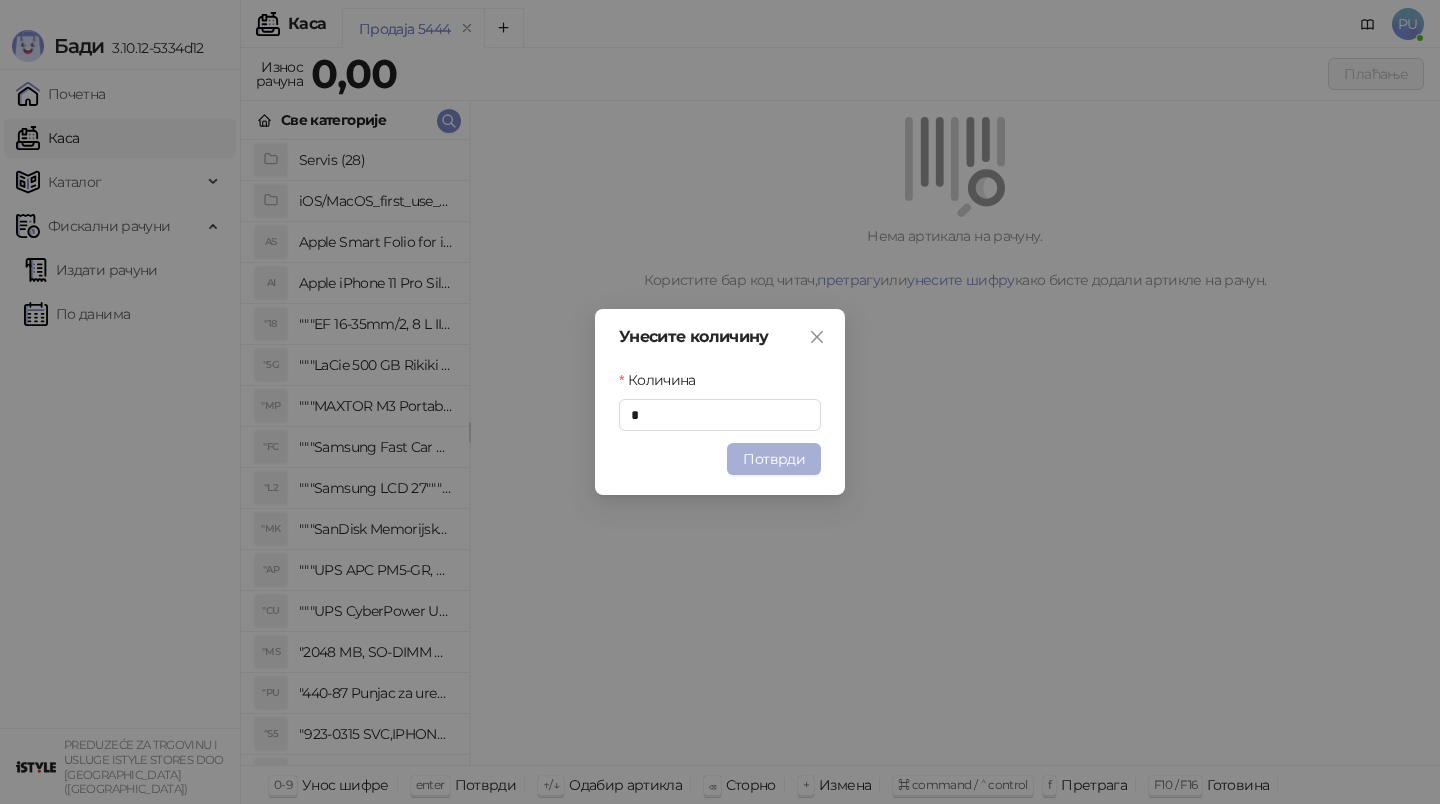 click on "Потврди" at bounding box center (774, 459) 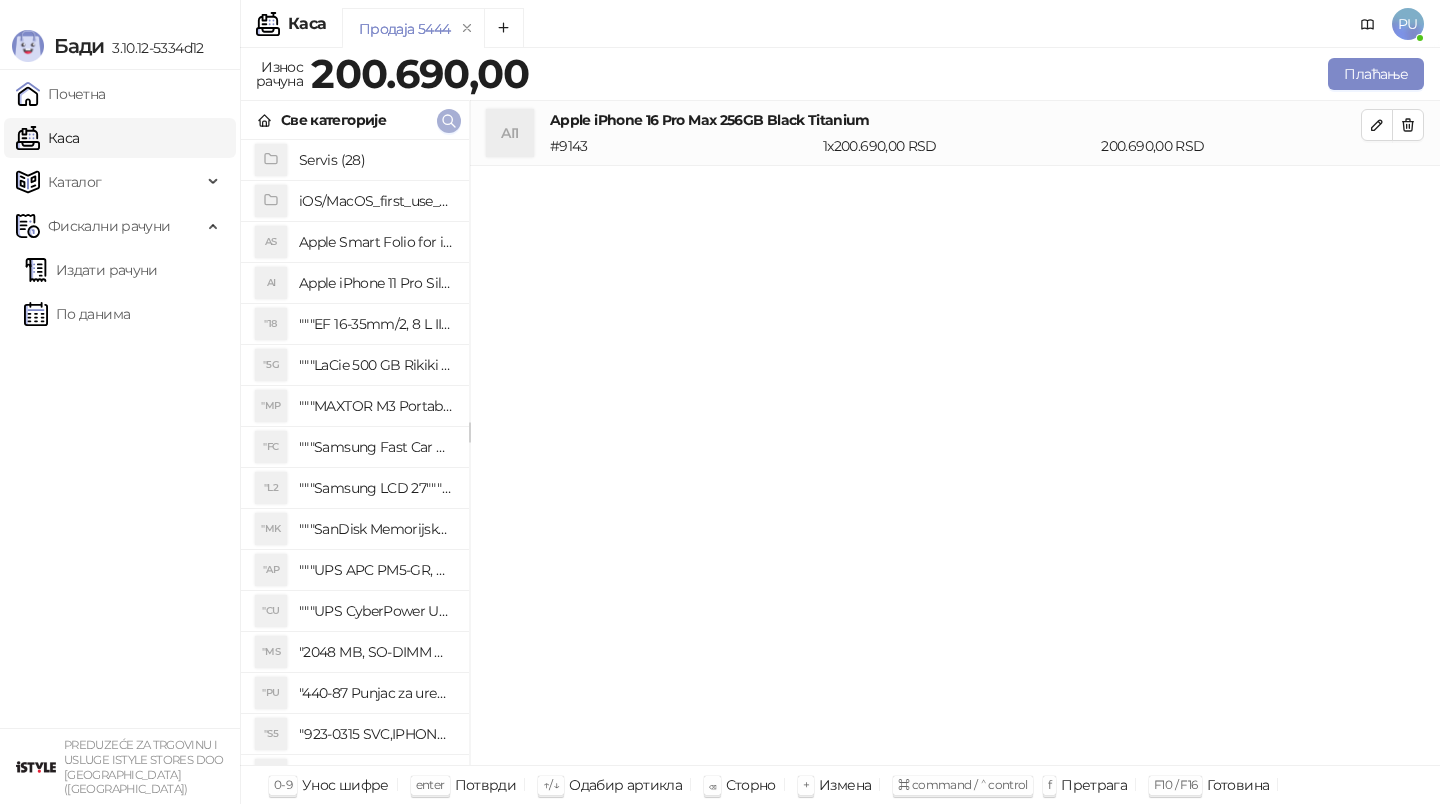click 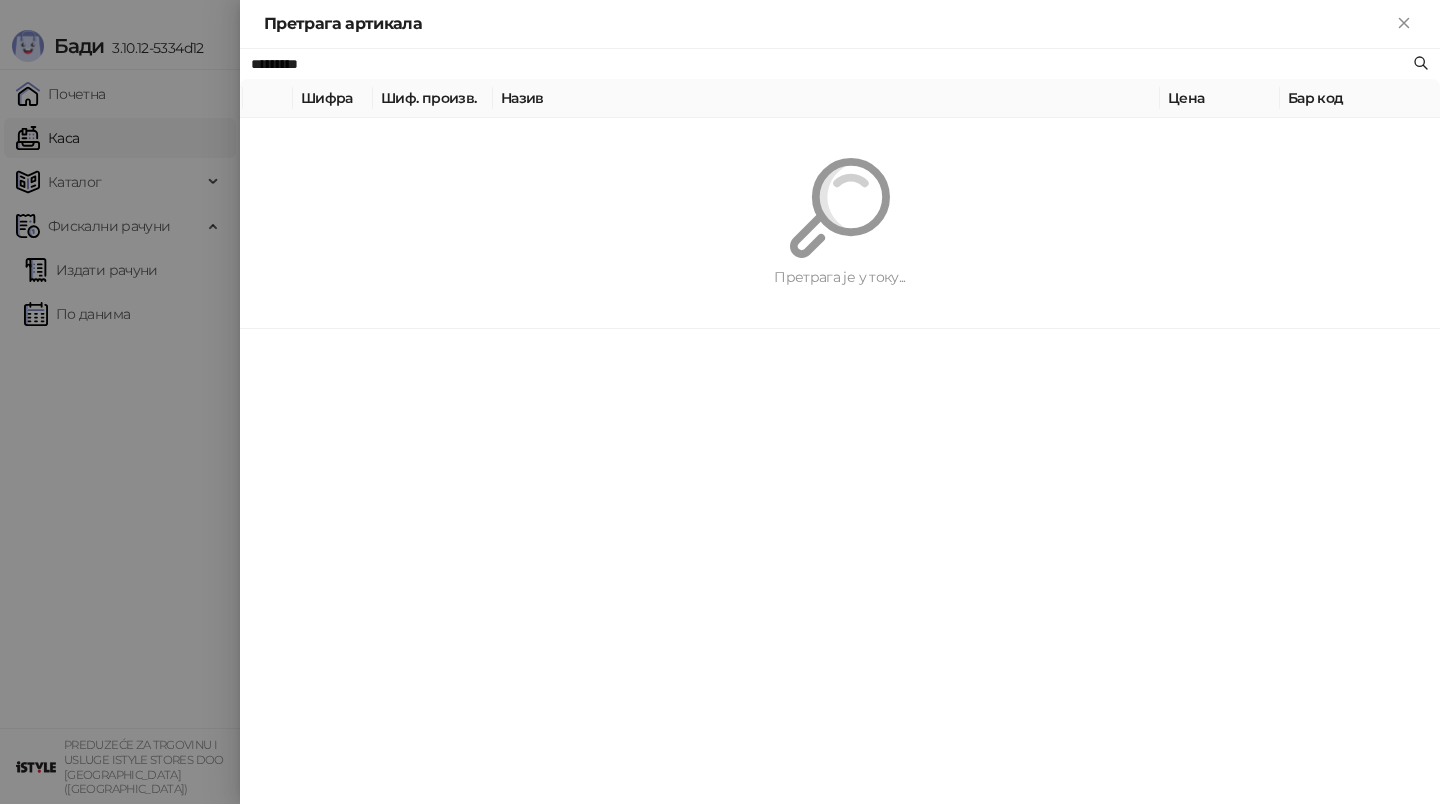 paste on "***" 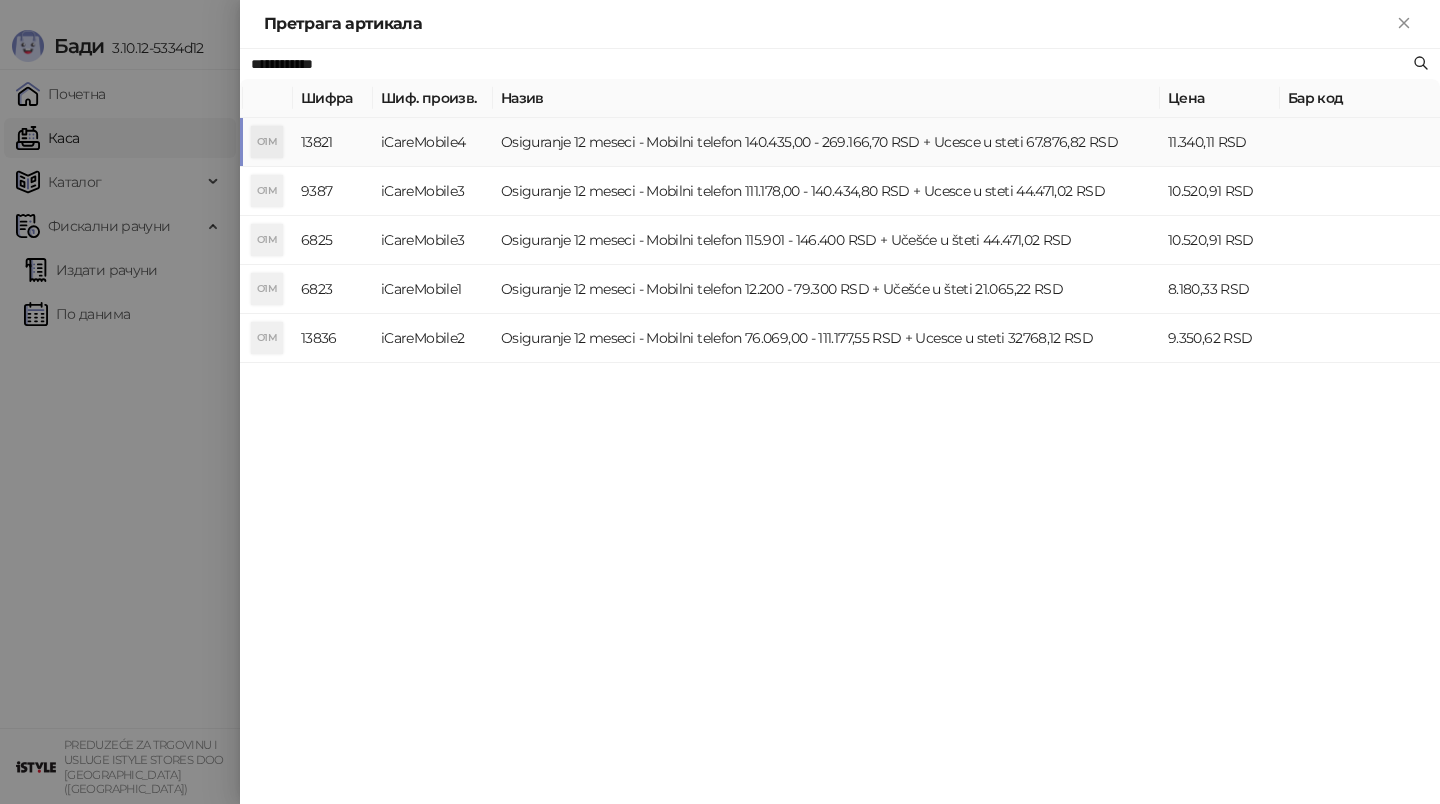 click on "Osiguranje 12 meseci - Mobilni telefon 140.435,00 - 269.166,70 RSD + Ucesce u steti 67.876,82 RSD" at bounding box center [826, 142] 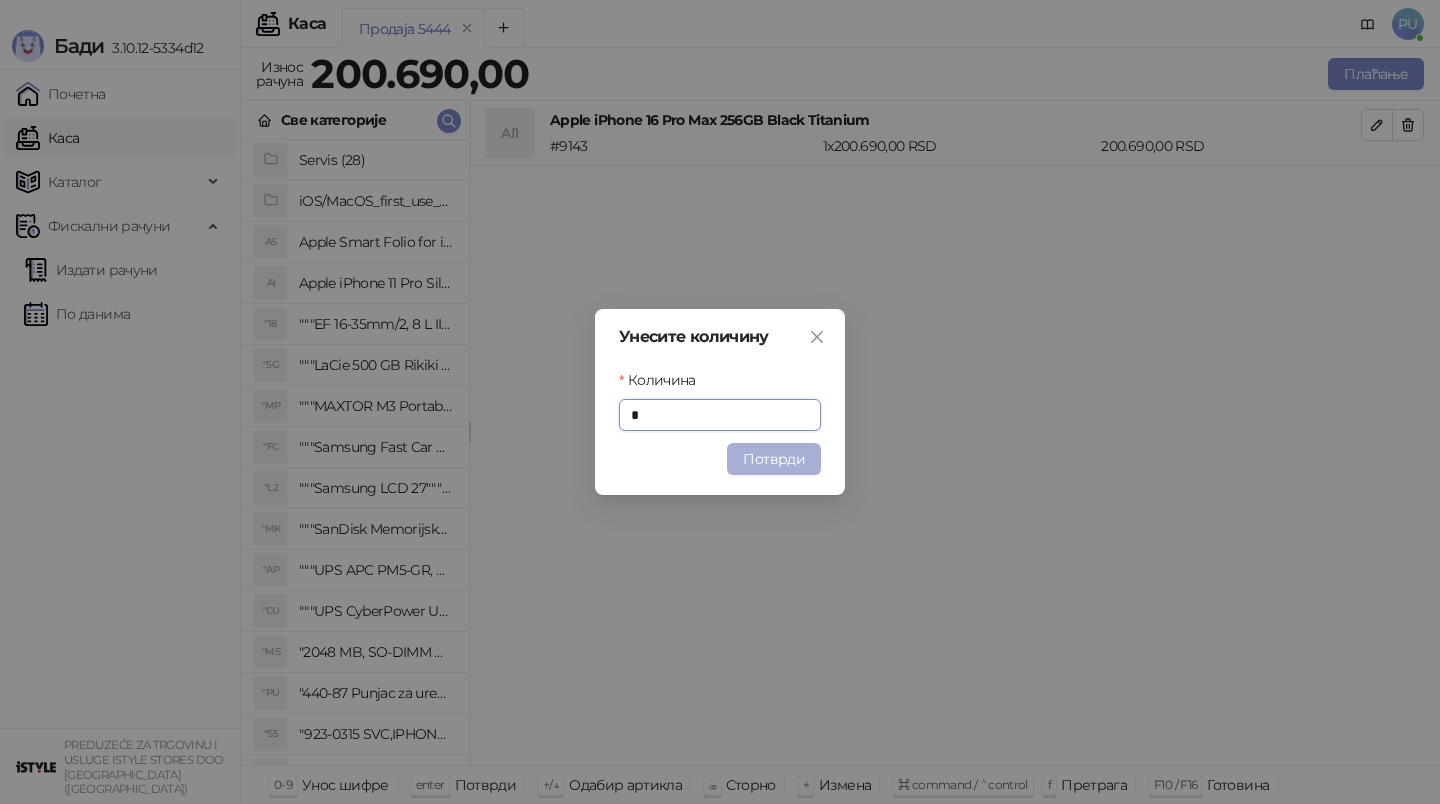 click on "Потврди" at bounding box center [774, 459] 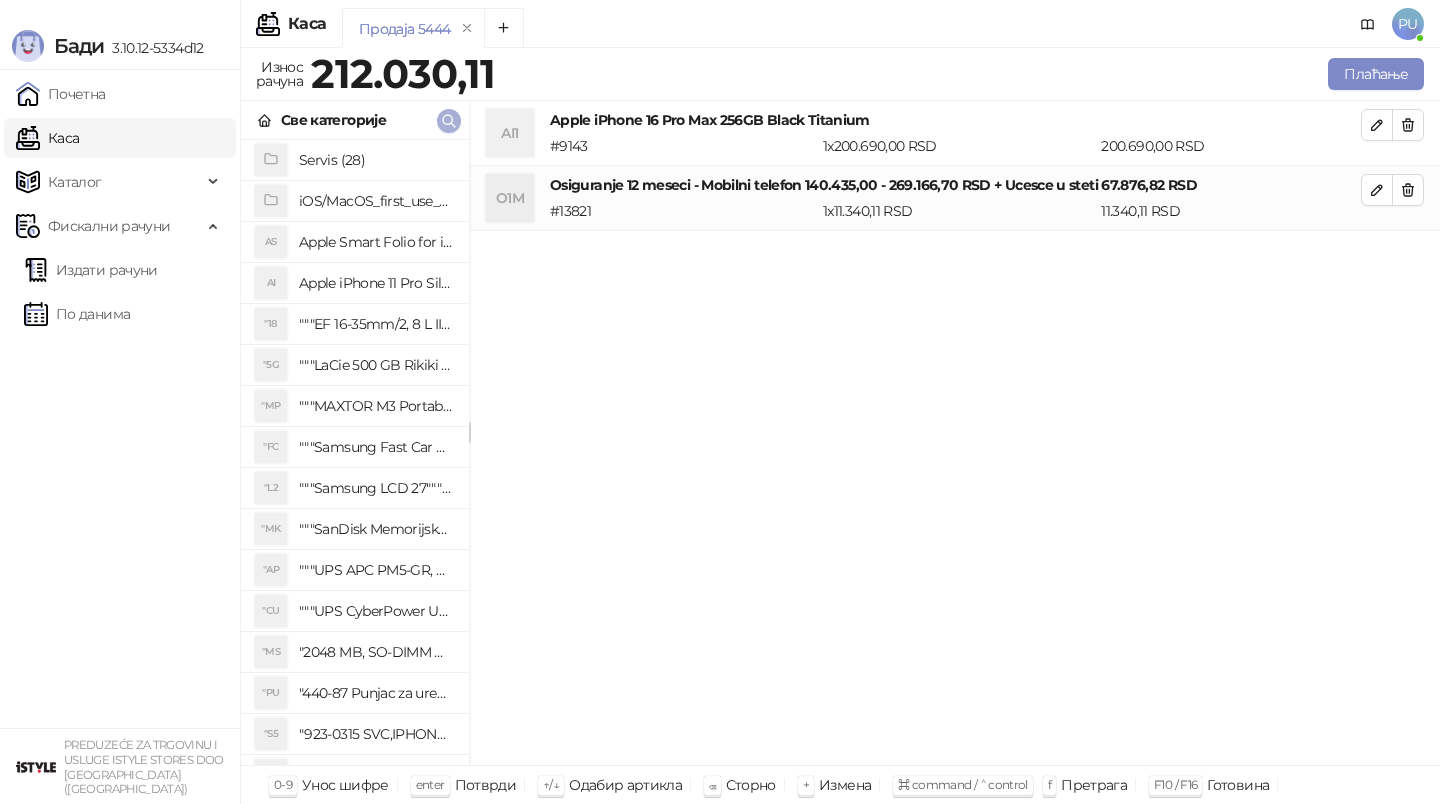 click 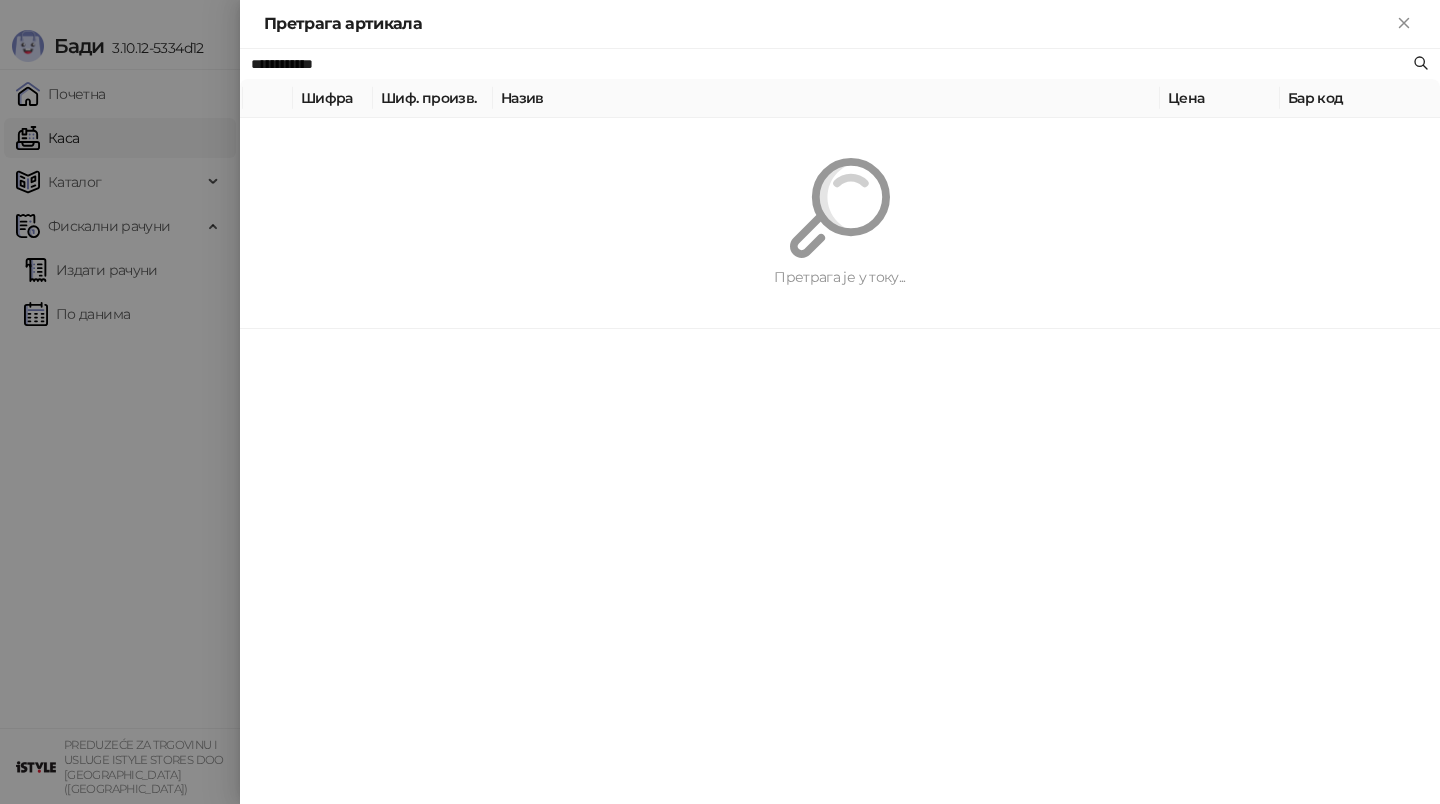 paste on "***" 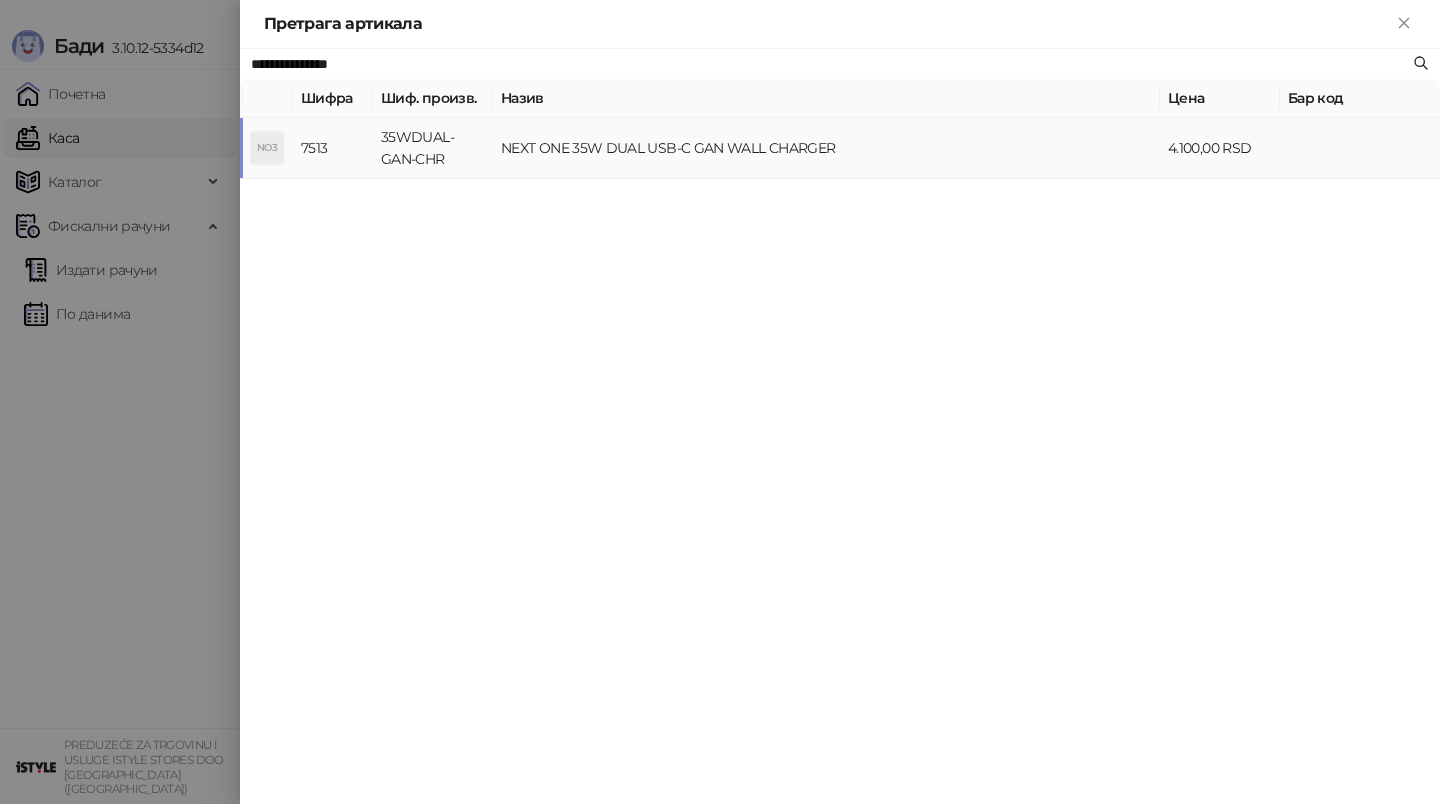 click on "NEXT ONE 35W DUAL USB-C GAN WALL CHARGER" at bounding box center (826, 148) 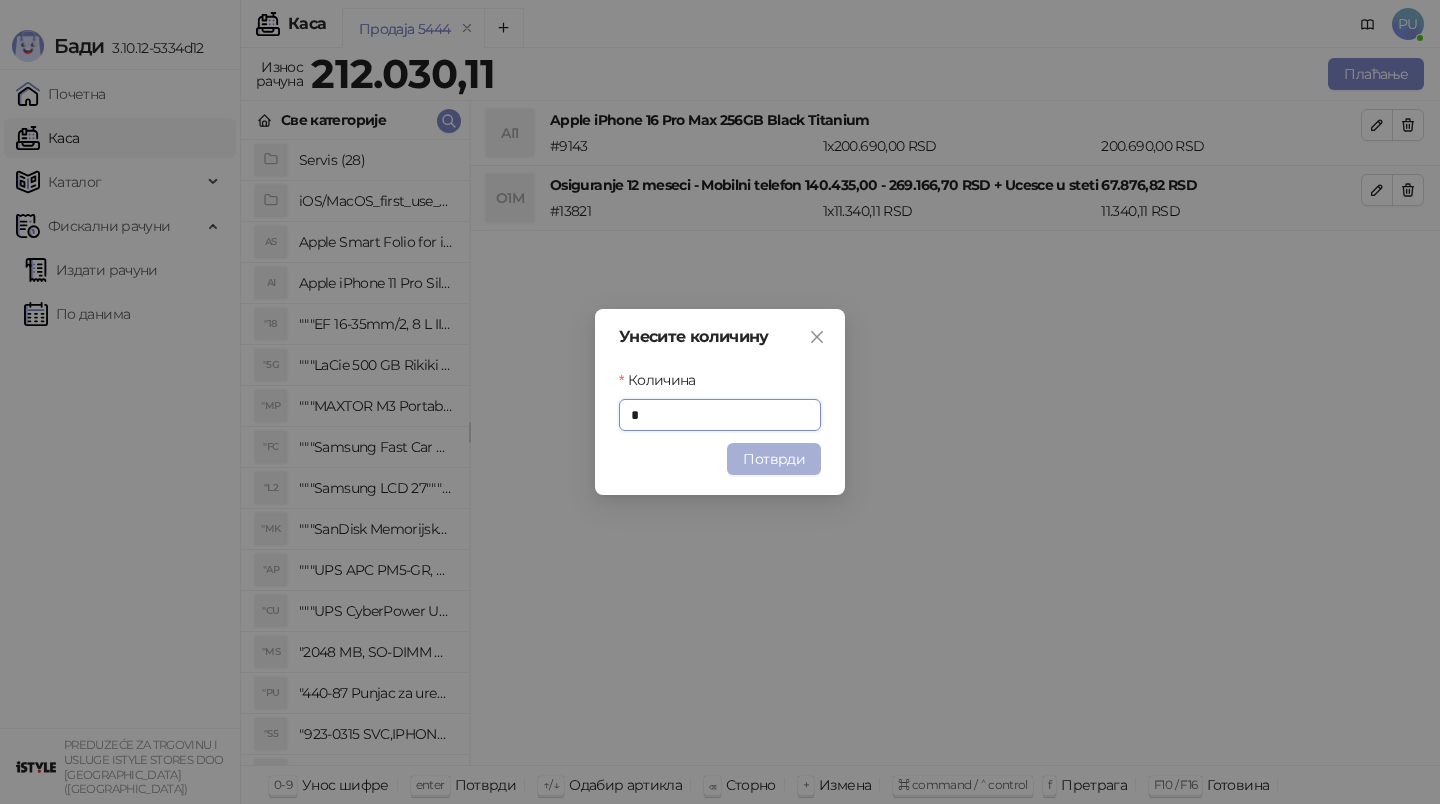 click on "Потврди" at bounding box center (774, 459) 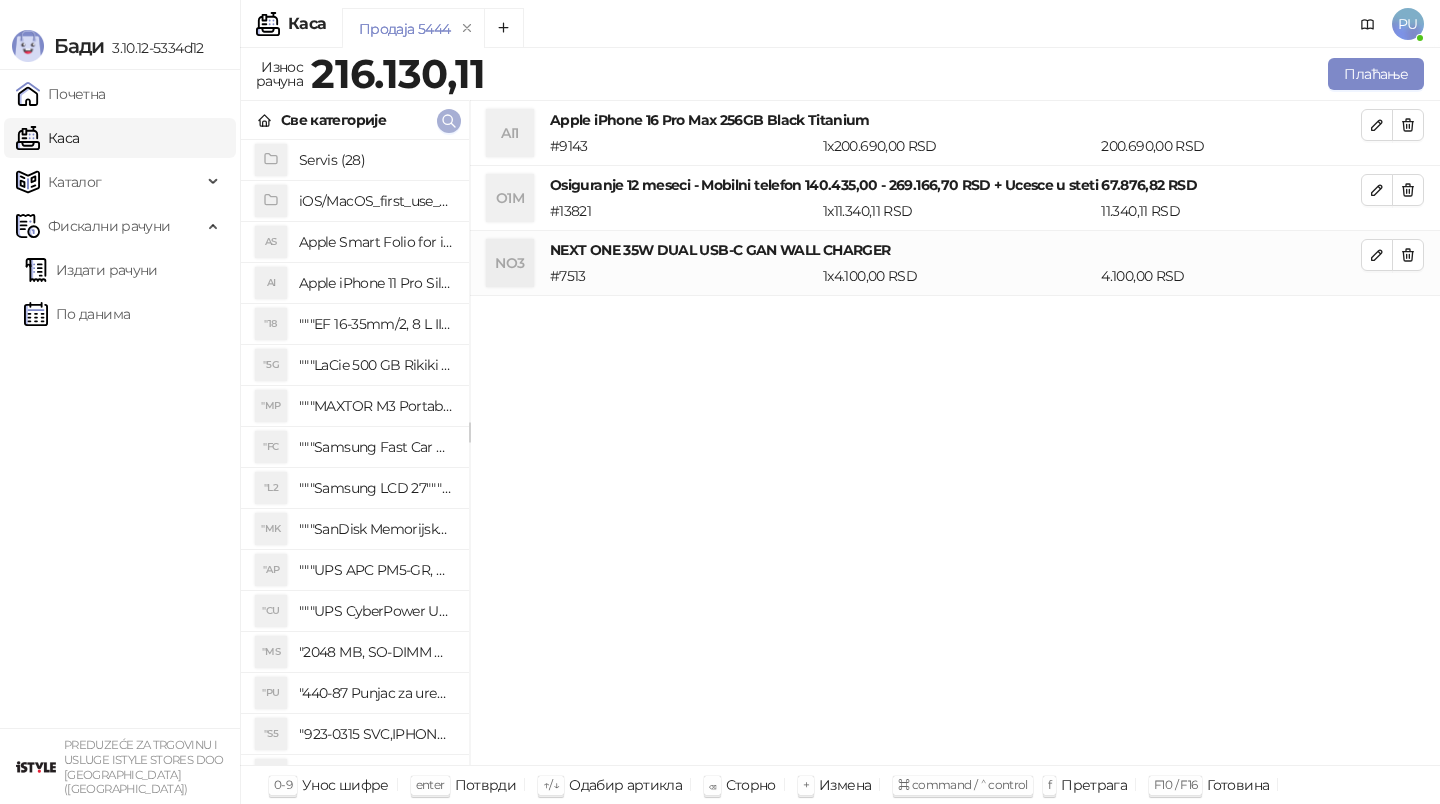 click 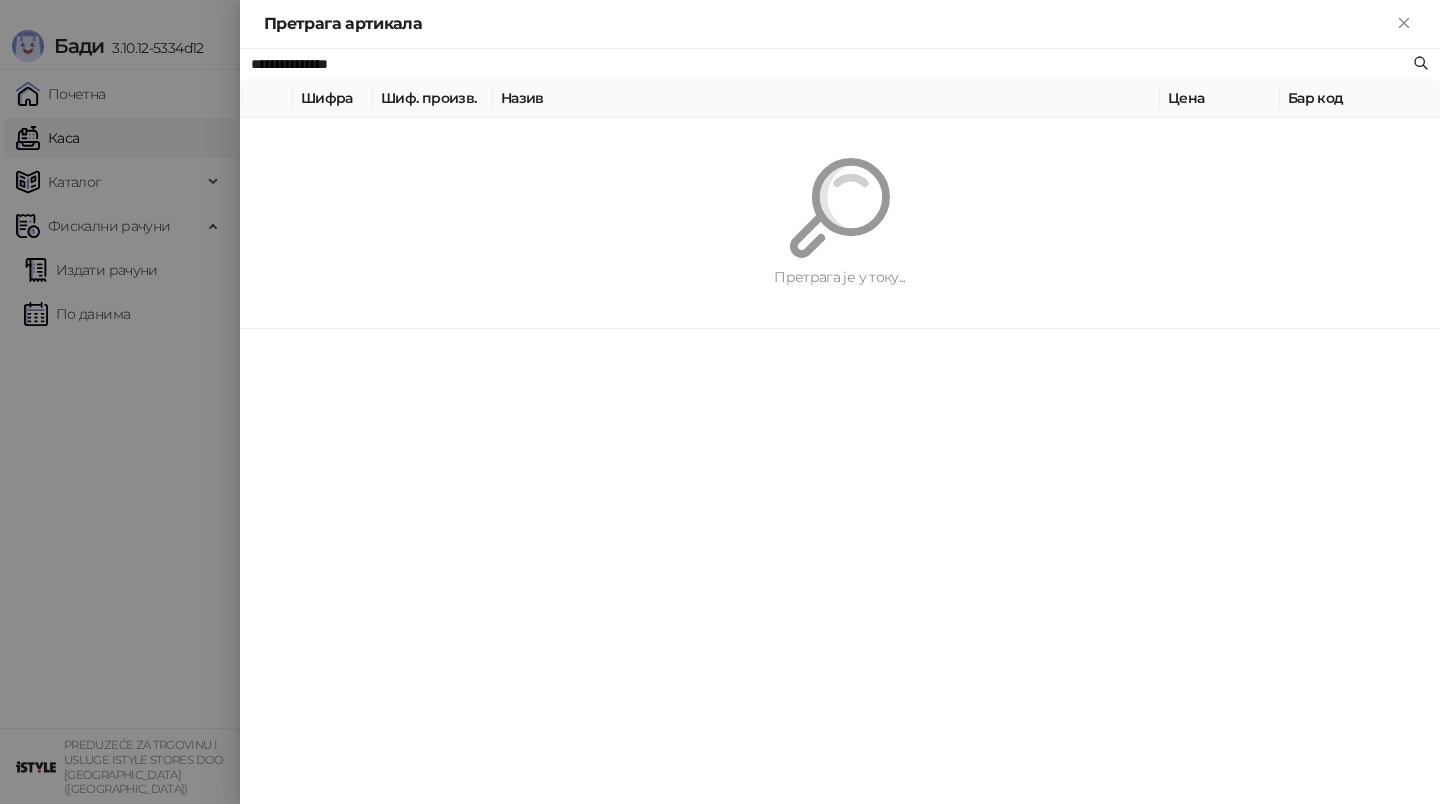 paste on "**********" 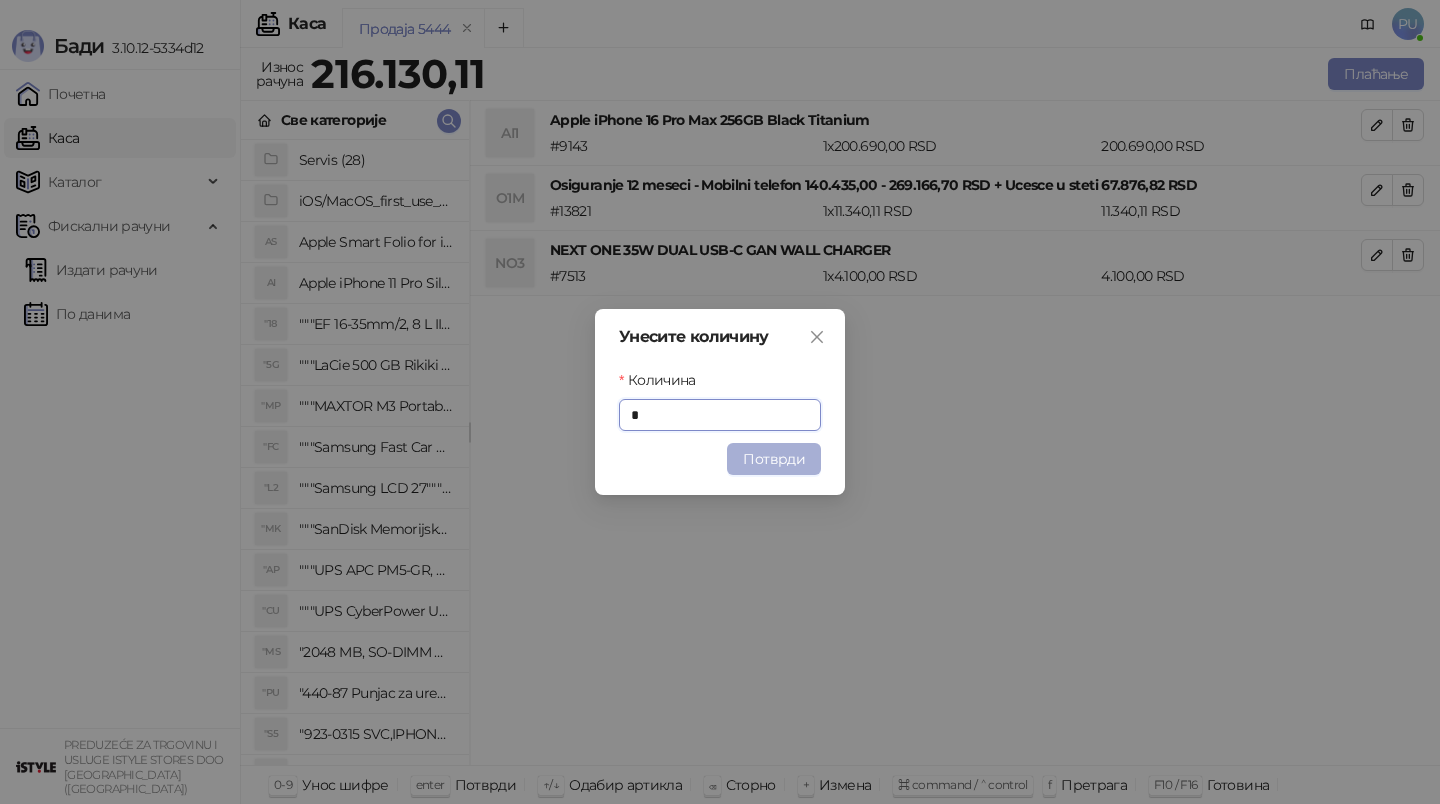 click on "Потврди" at bounding box center [774, 459] 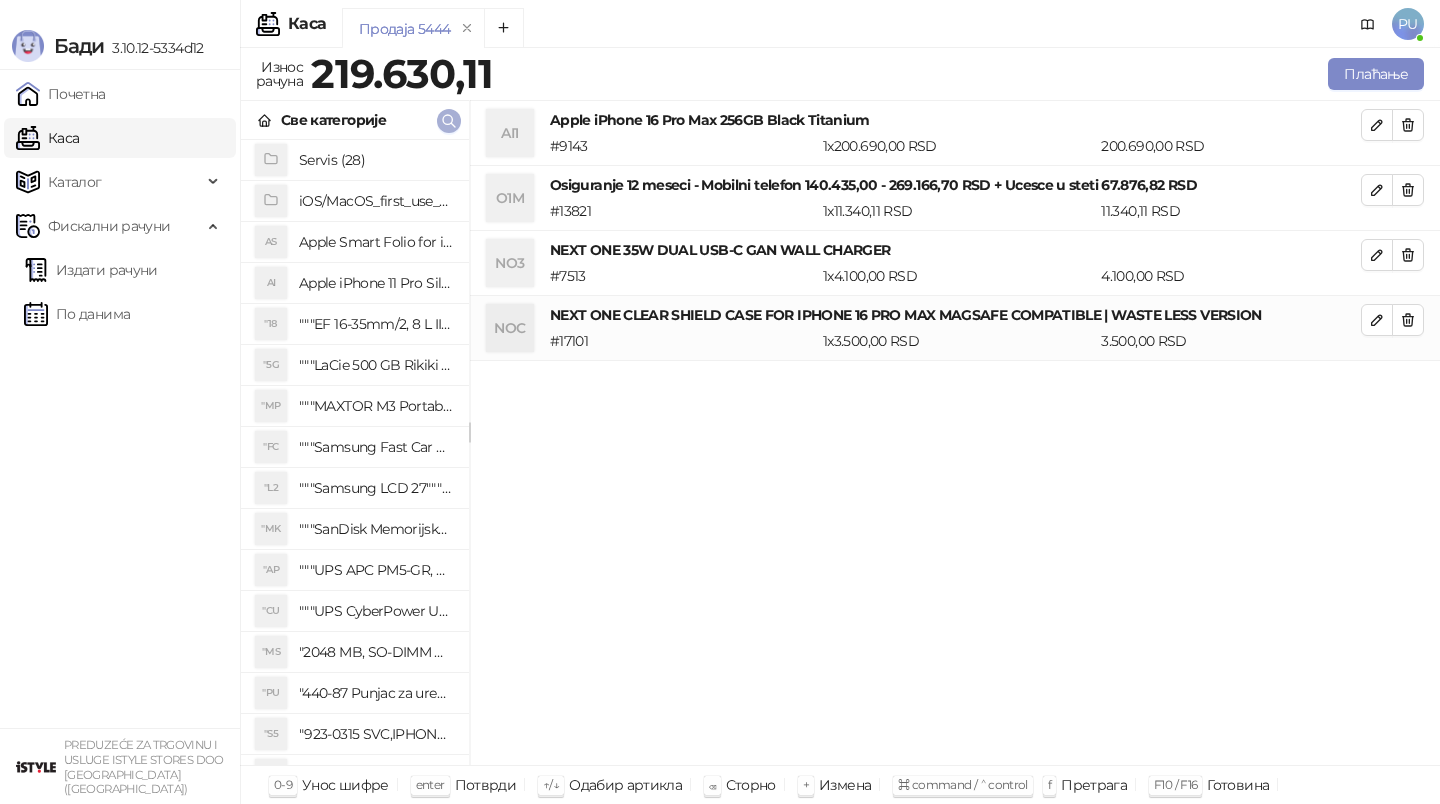 click 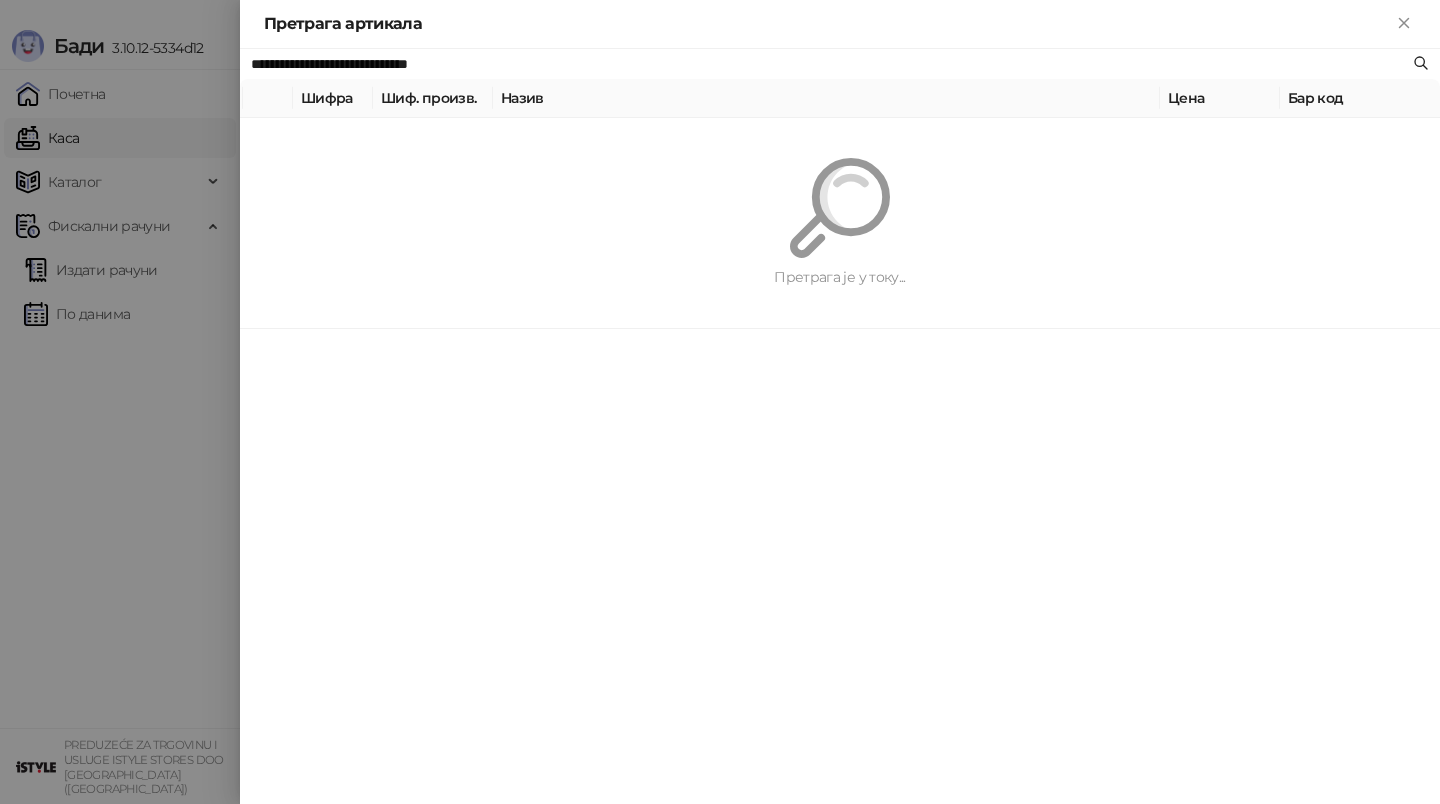 paste 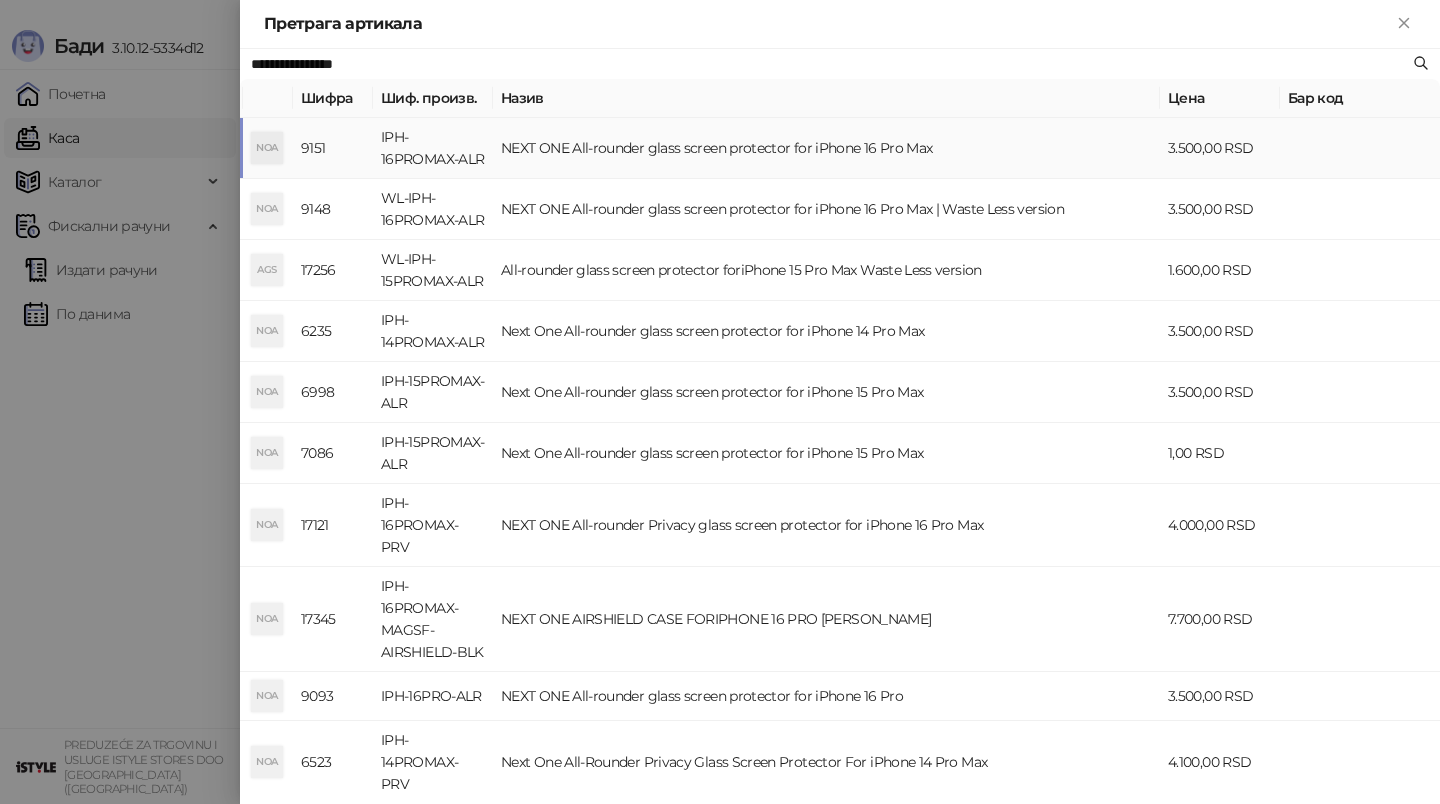 click on "NEXT ONE All-rounder glass screen protector for iPhone 16 Pro Max" at bounding box center [826, 148] 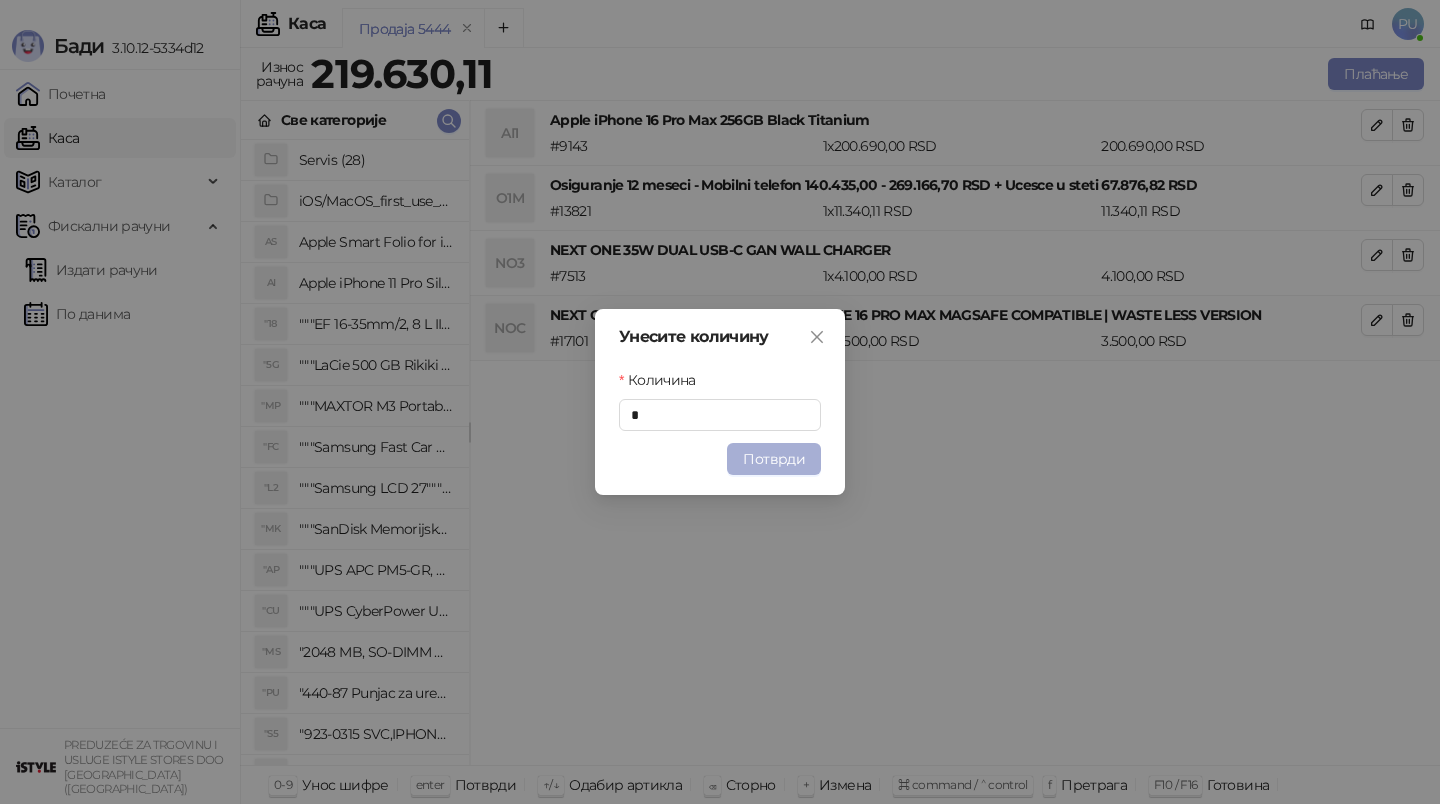 click on "Потврди" at bounding box center (774, 459) 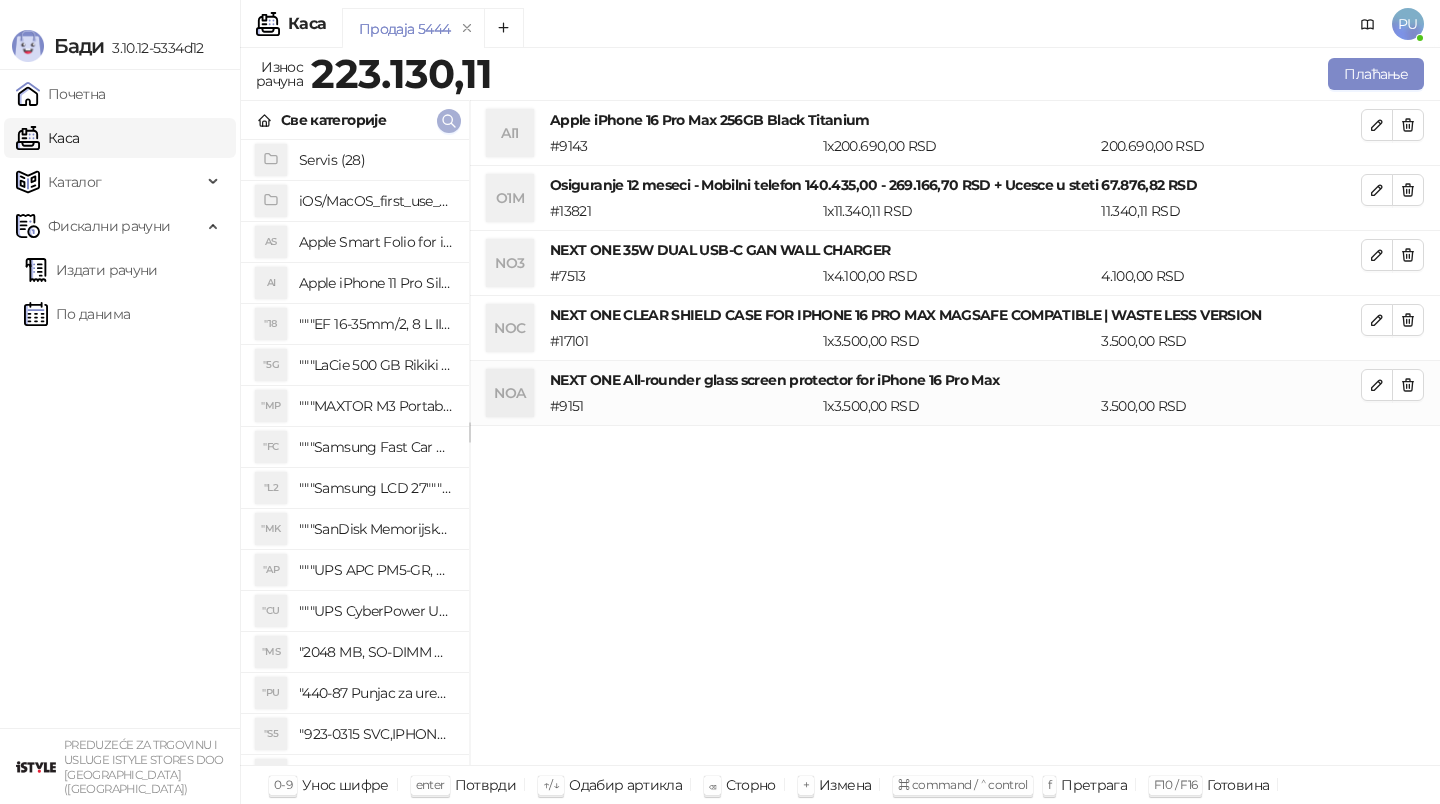 click 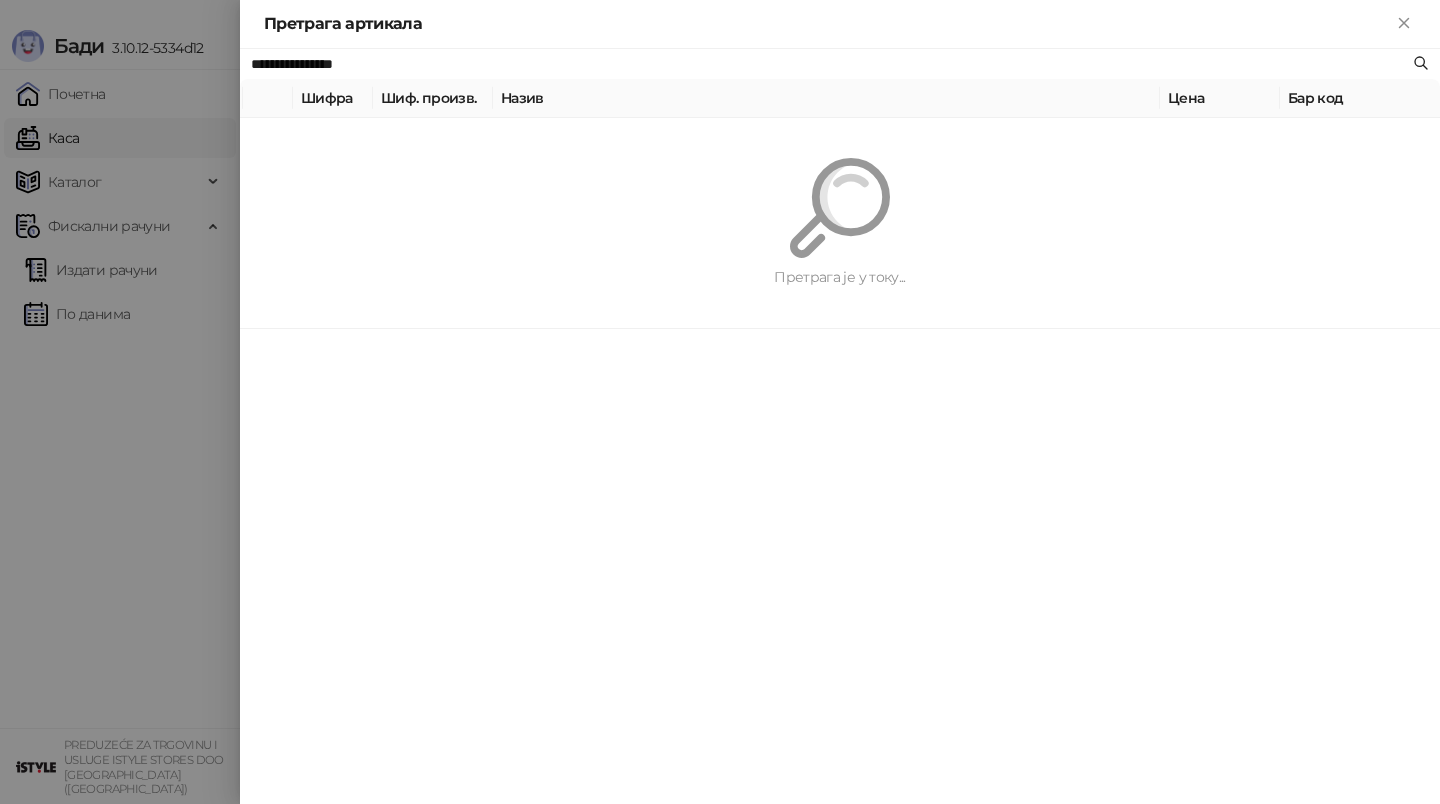 paste on "********" 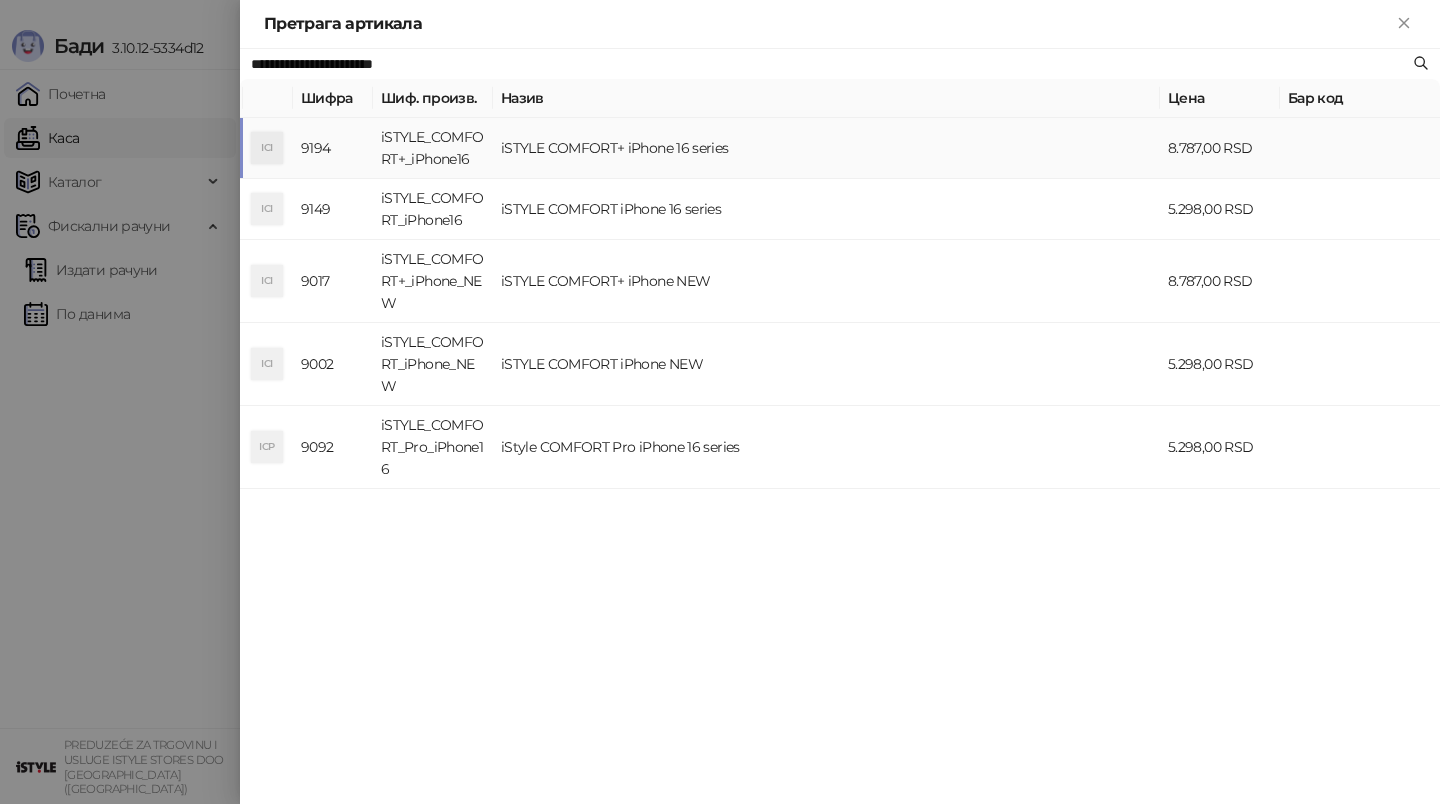 click on "iSTYLE COMFORT+ iPhone 16 series" at bounding box center [826, 148] 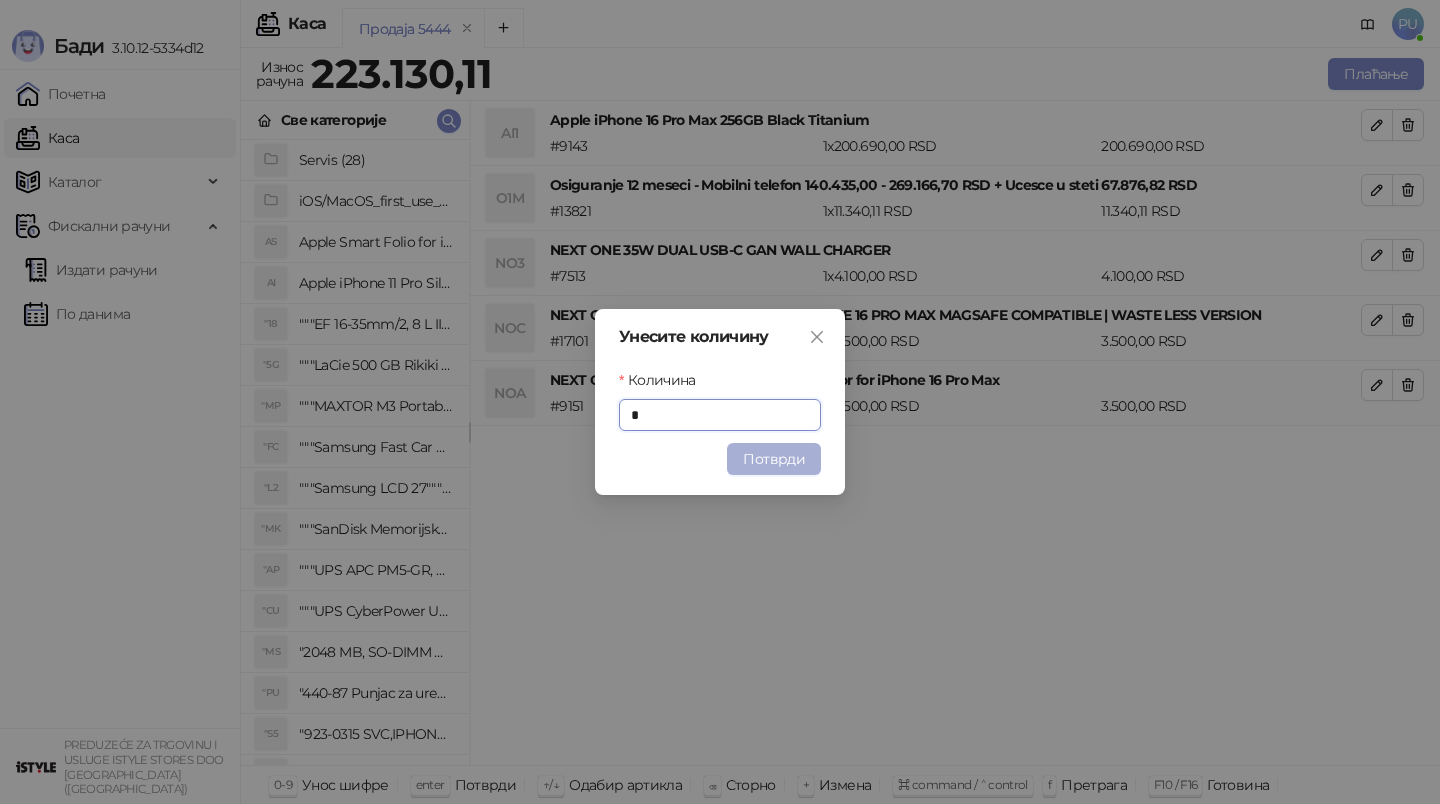click on "Потврди" at bounding box center [774, 459] 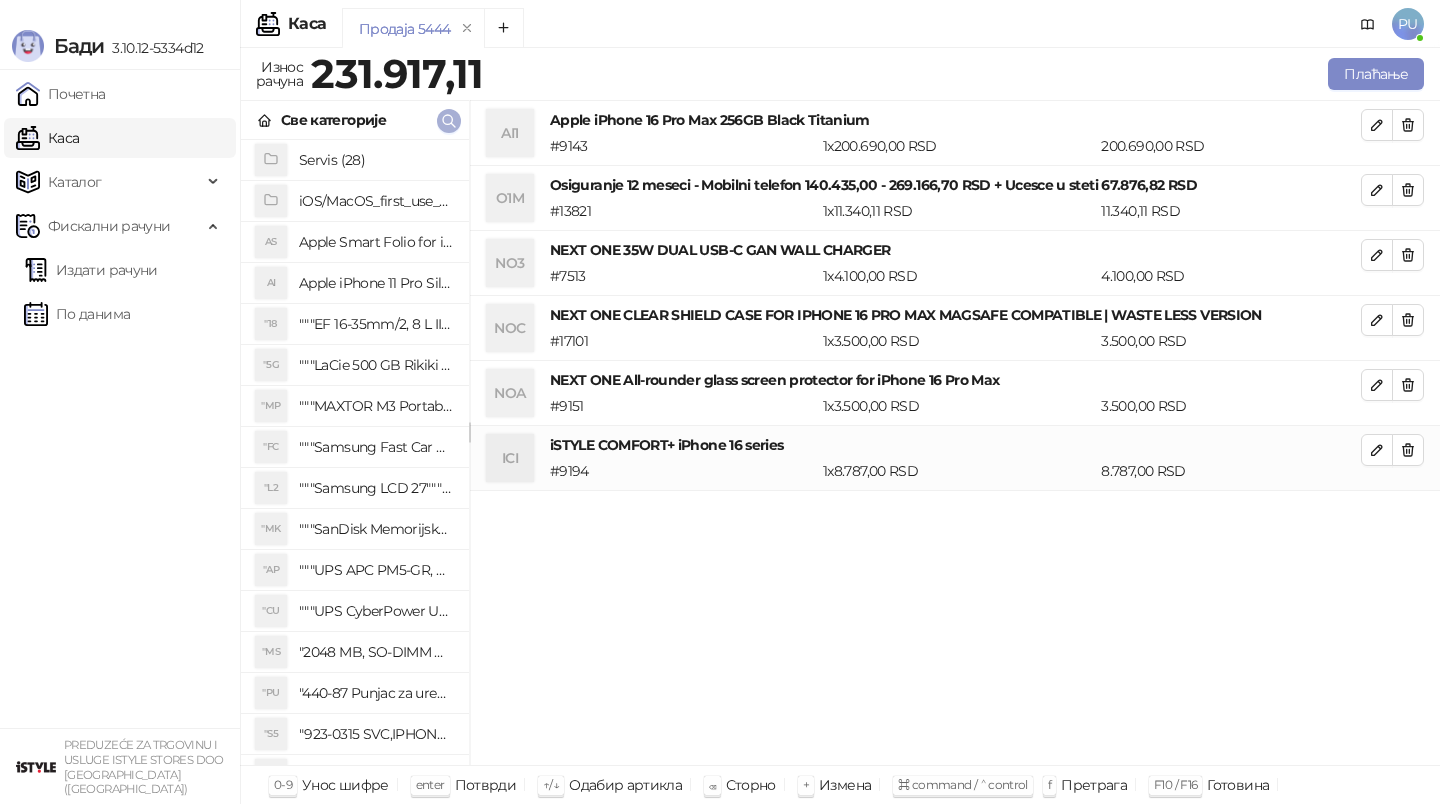 click 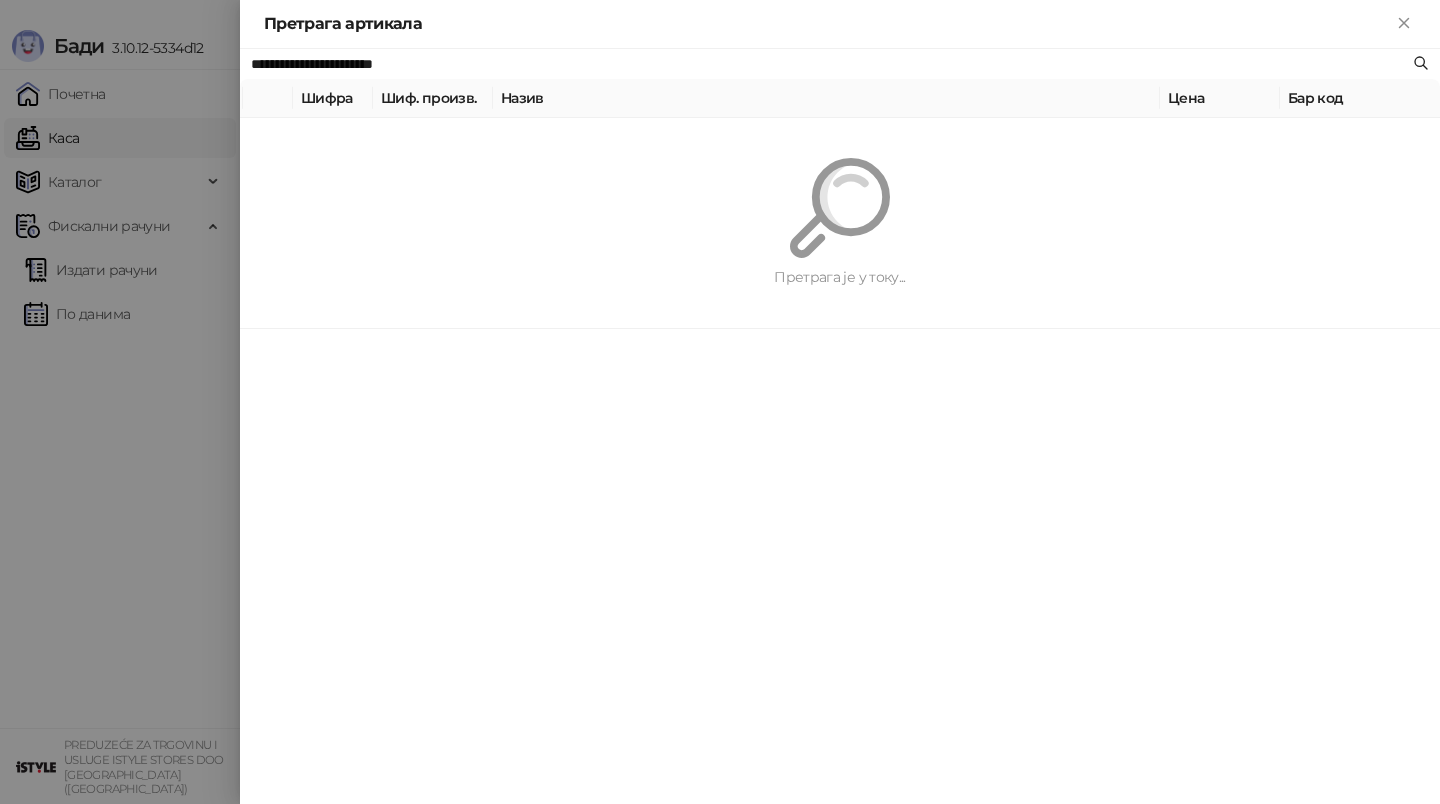 paste 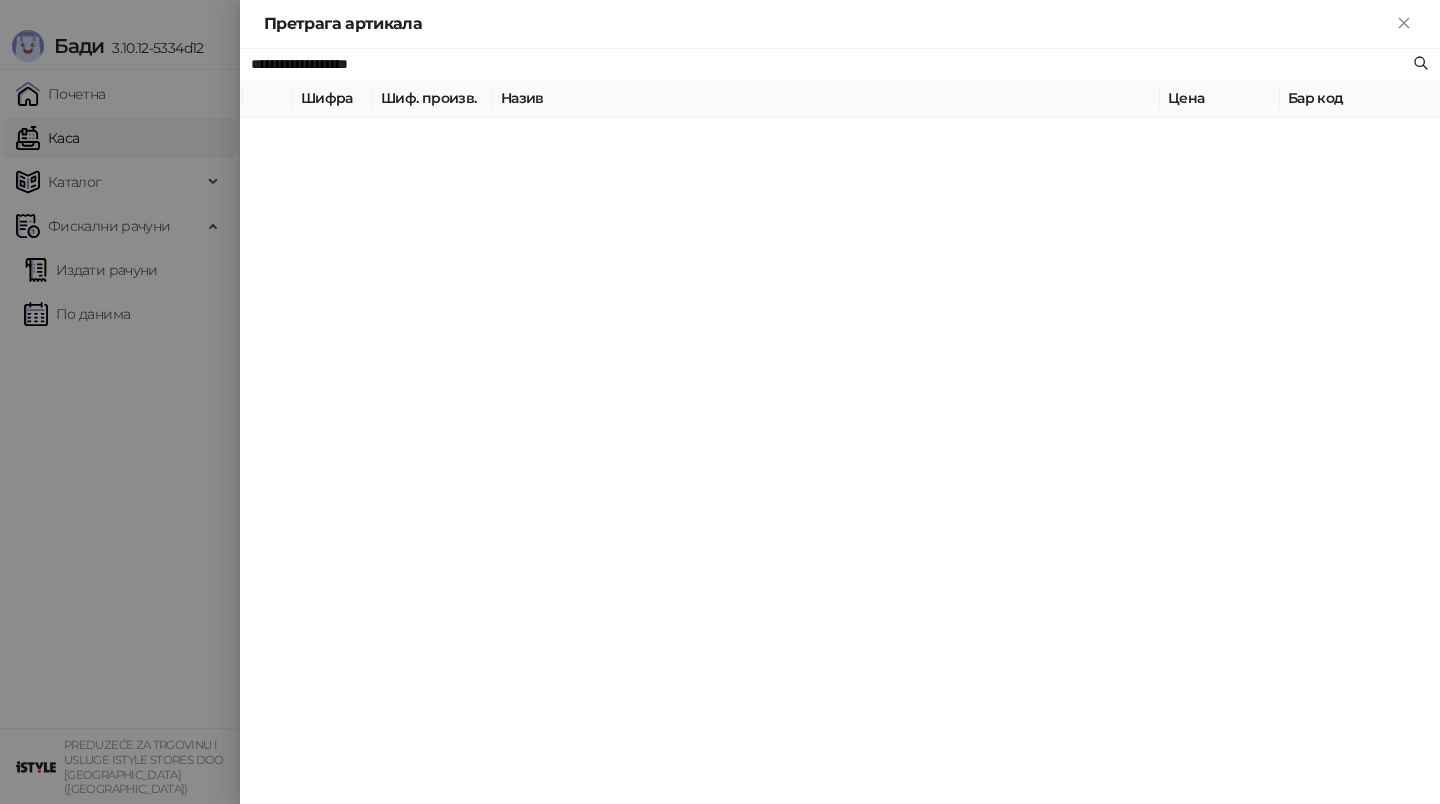type on "**********" 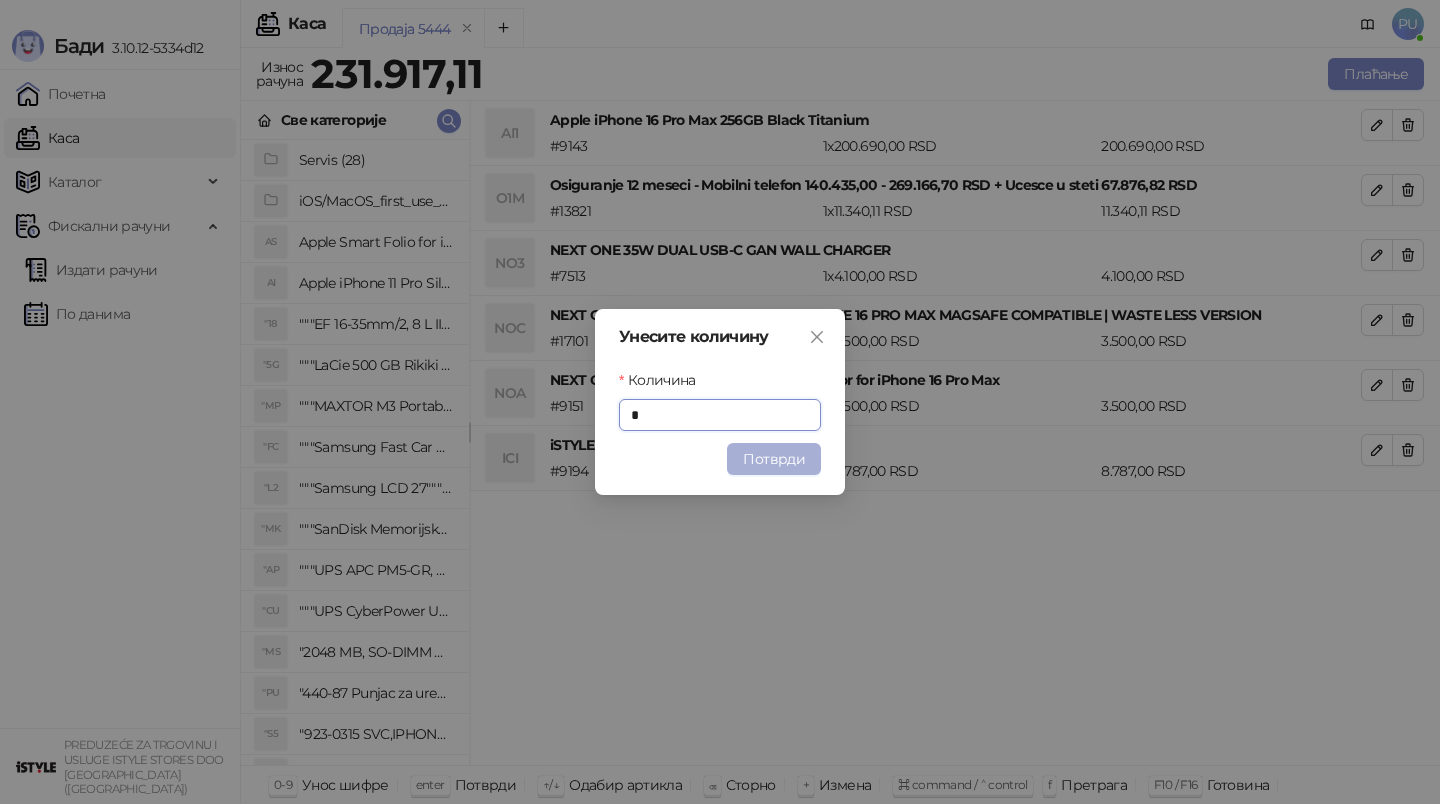 click on "Потврди" at bounding box center [774, 459] 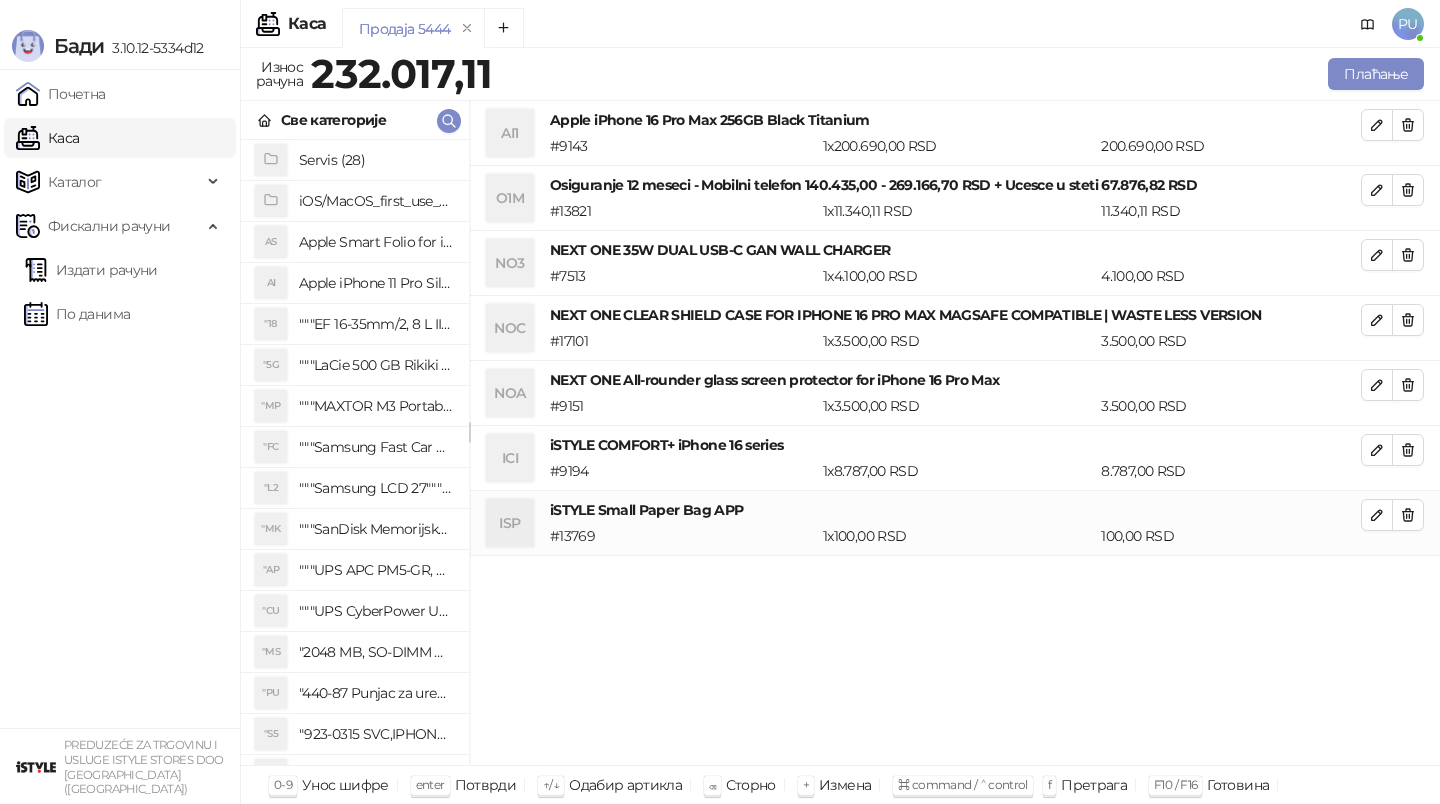 click on "iSTYLE Small Paper Bag APP" at bounding box center (955, 510) 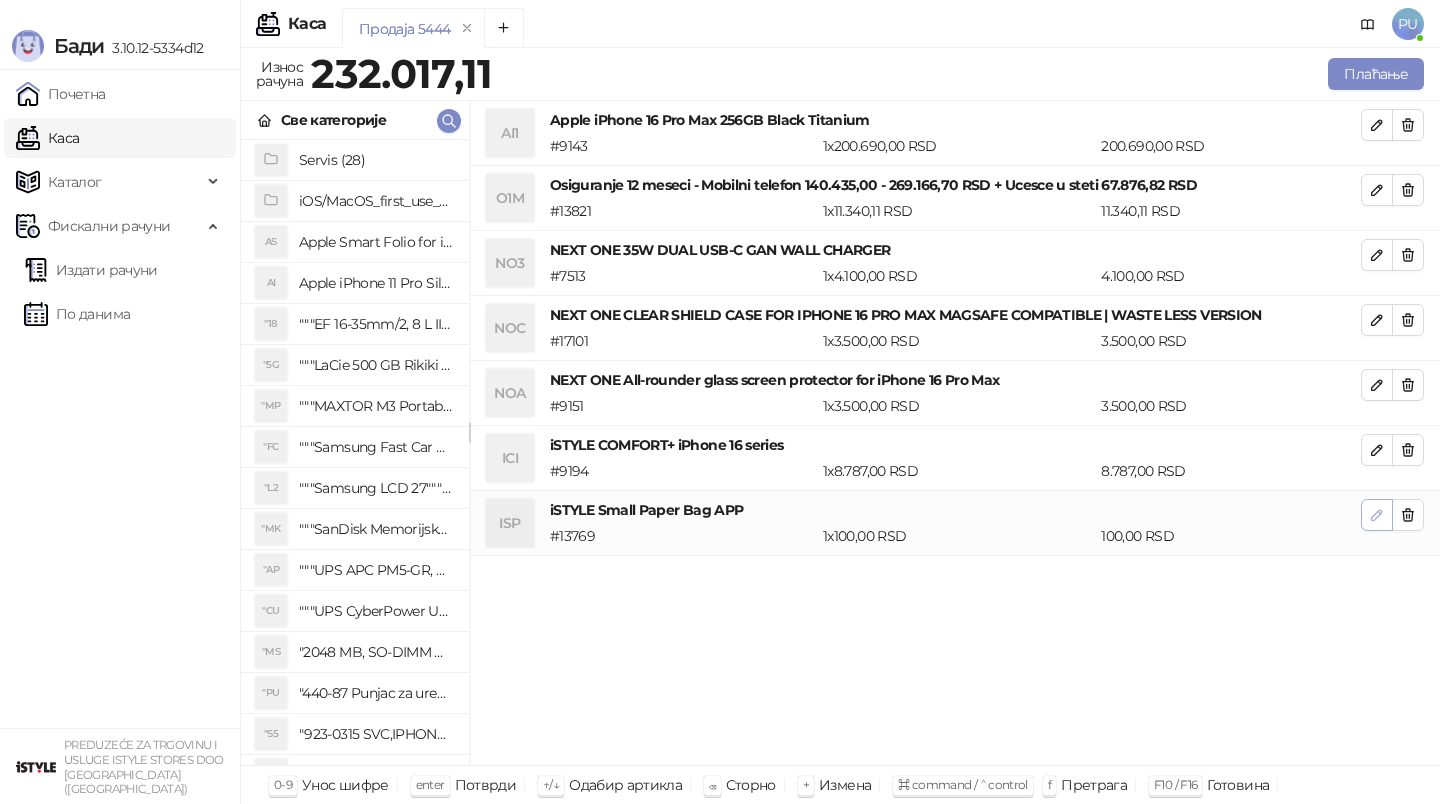 click at bounding box center (1377, 515) 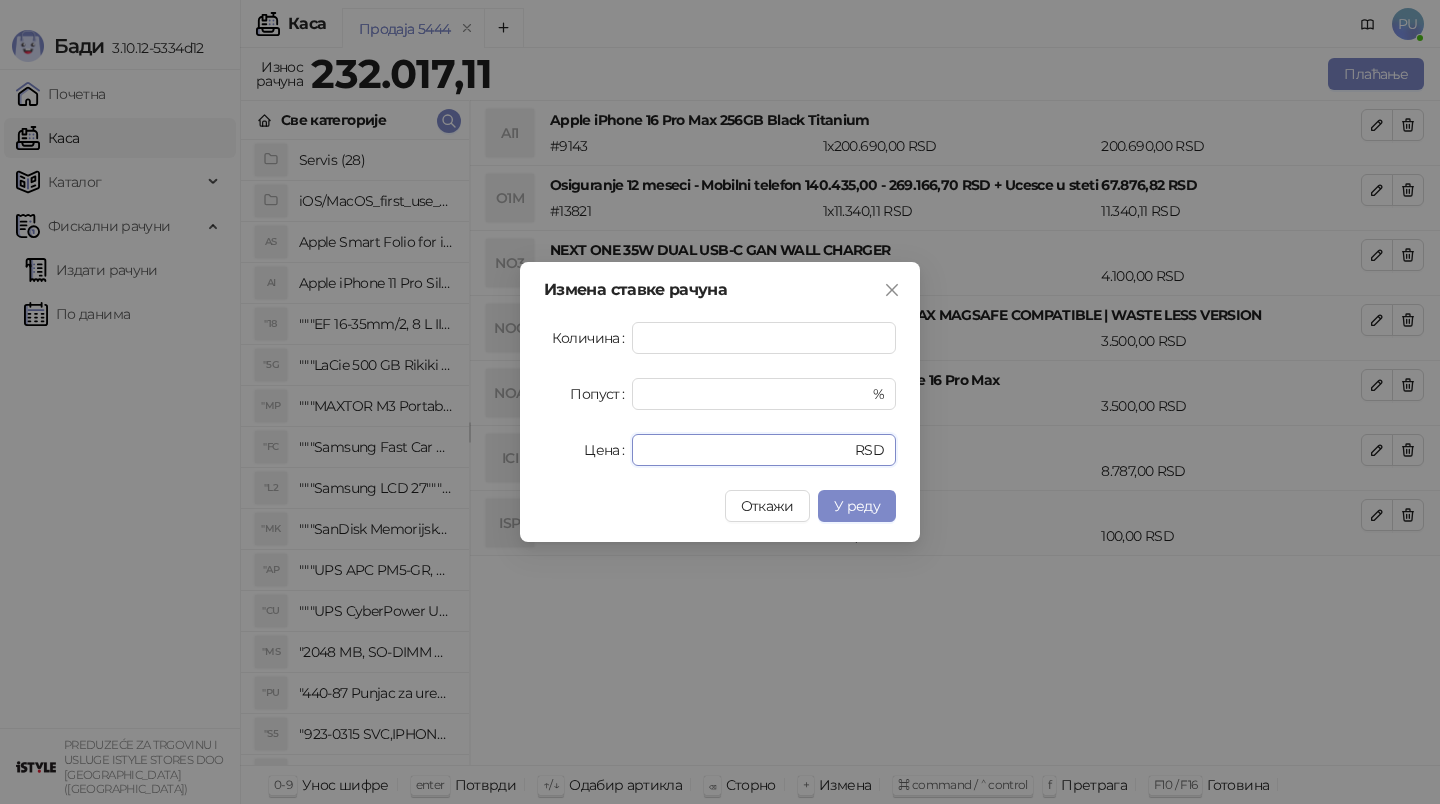 drag, startPoint x: 730, startPoint y: 452, endPoint x: 304, endPoint y: 452, distance: 426 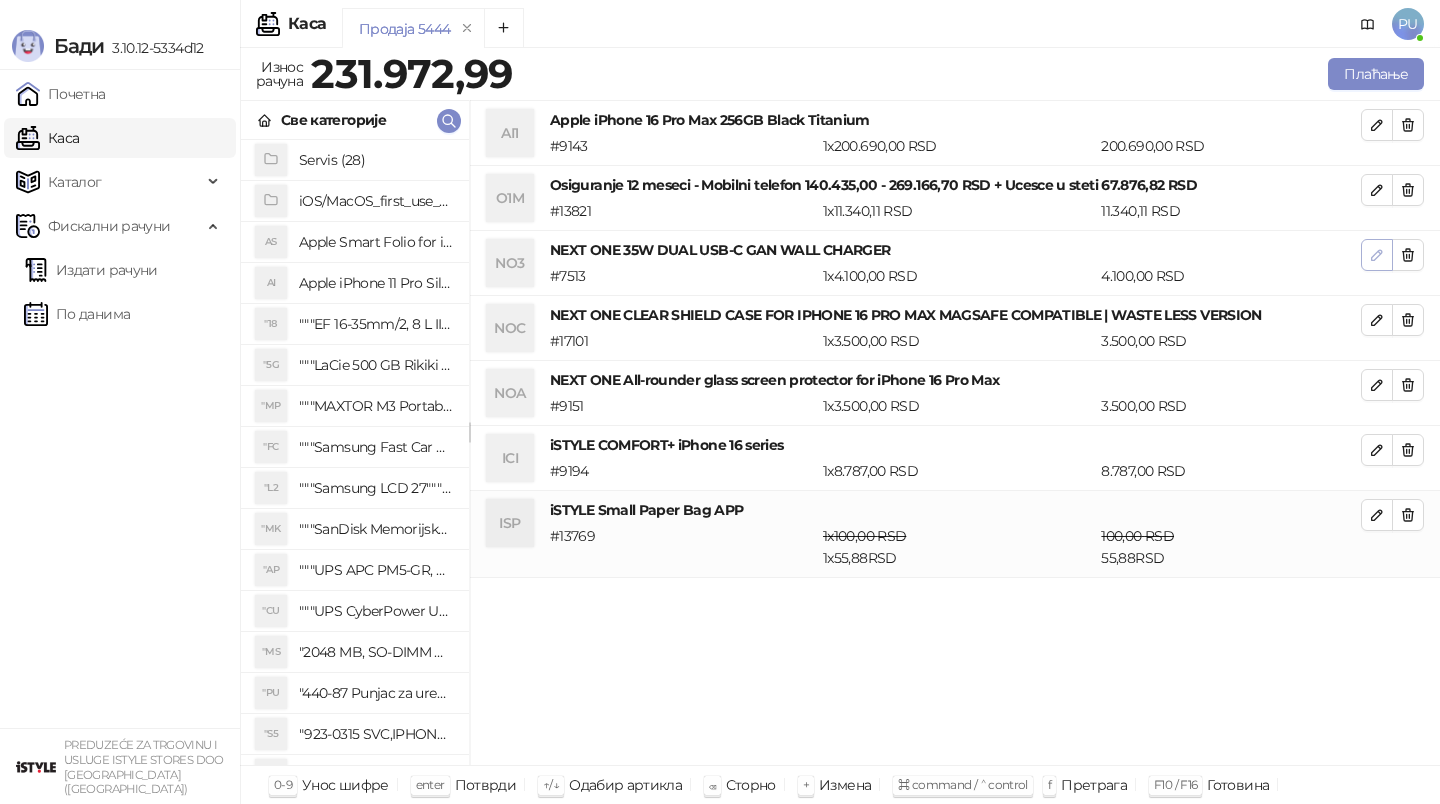click 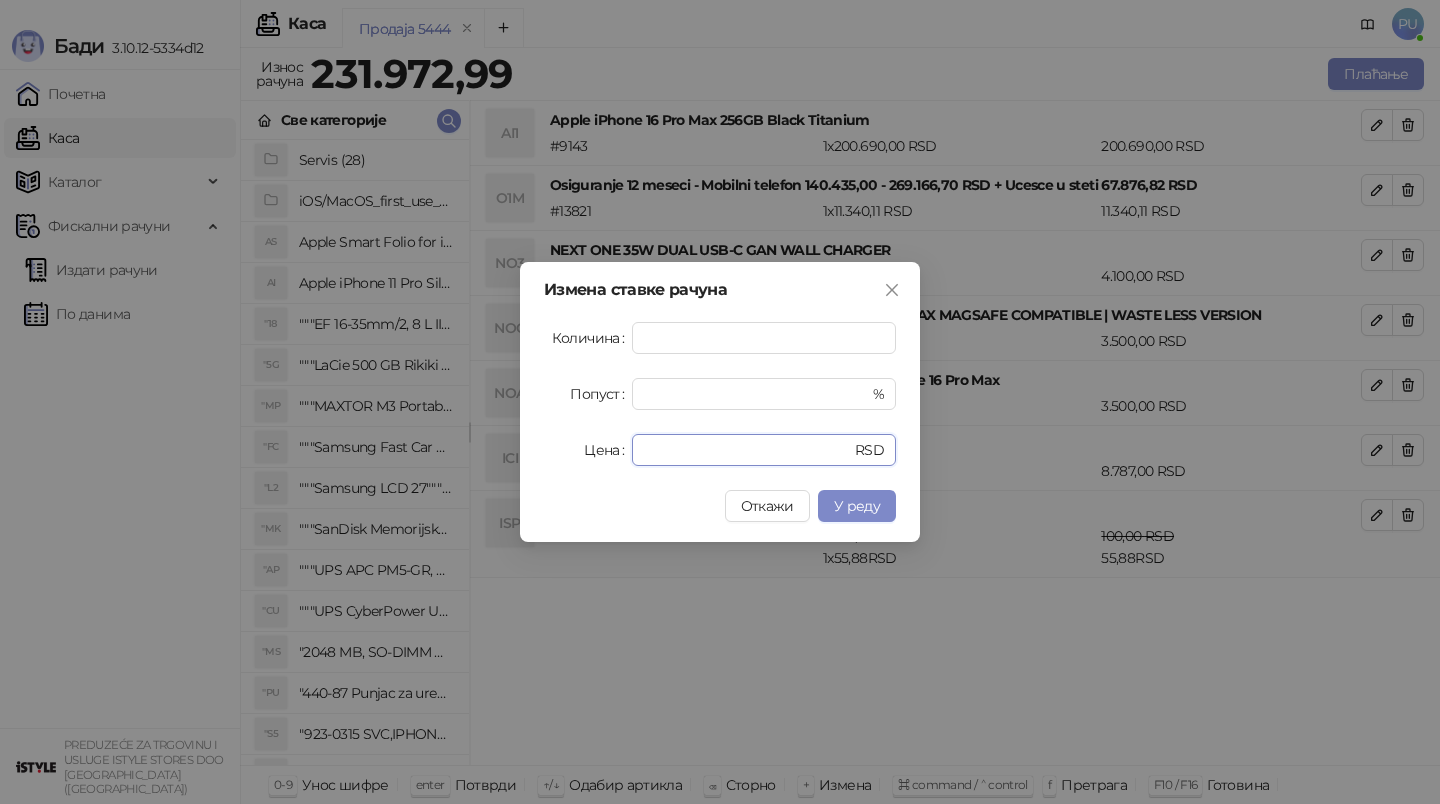 drag, startPoint x: 689, startPoint y: 446, endPoint x: 476, endPoint y: 438, distance: 213.15018 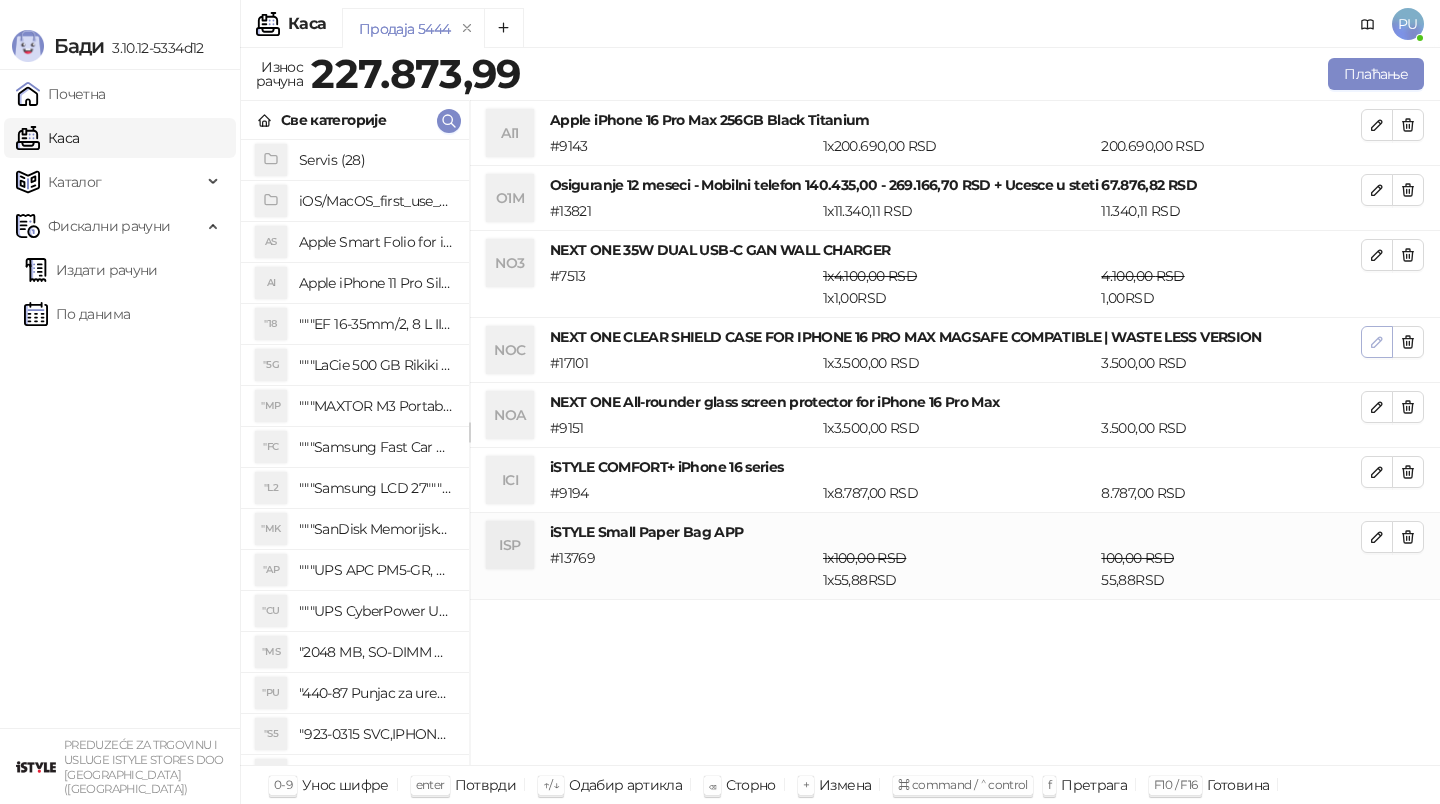 click at bounding box center (1377, 342) 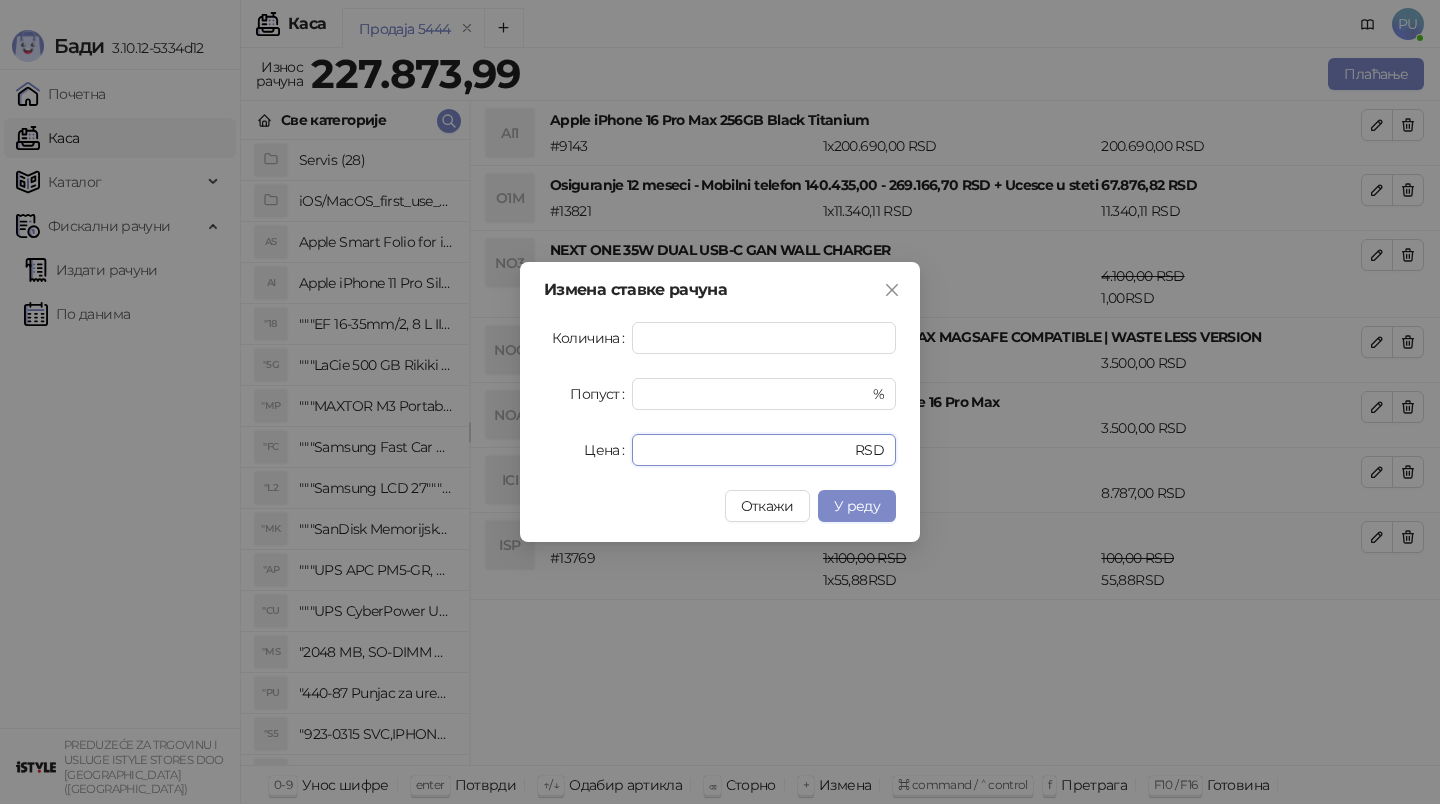 drag, startPoint x: 764, startPoint y: 443, endPoint x: 518, endPoint y: 447, distance: 246.03252 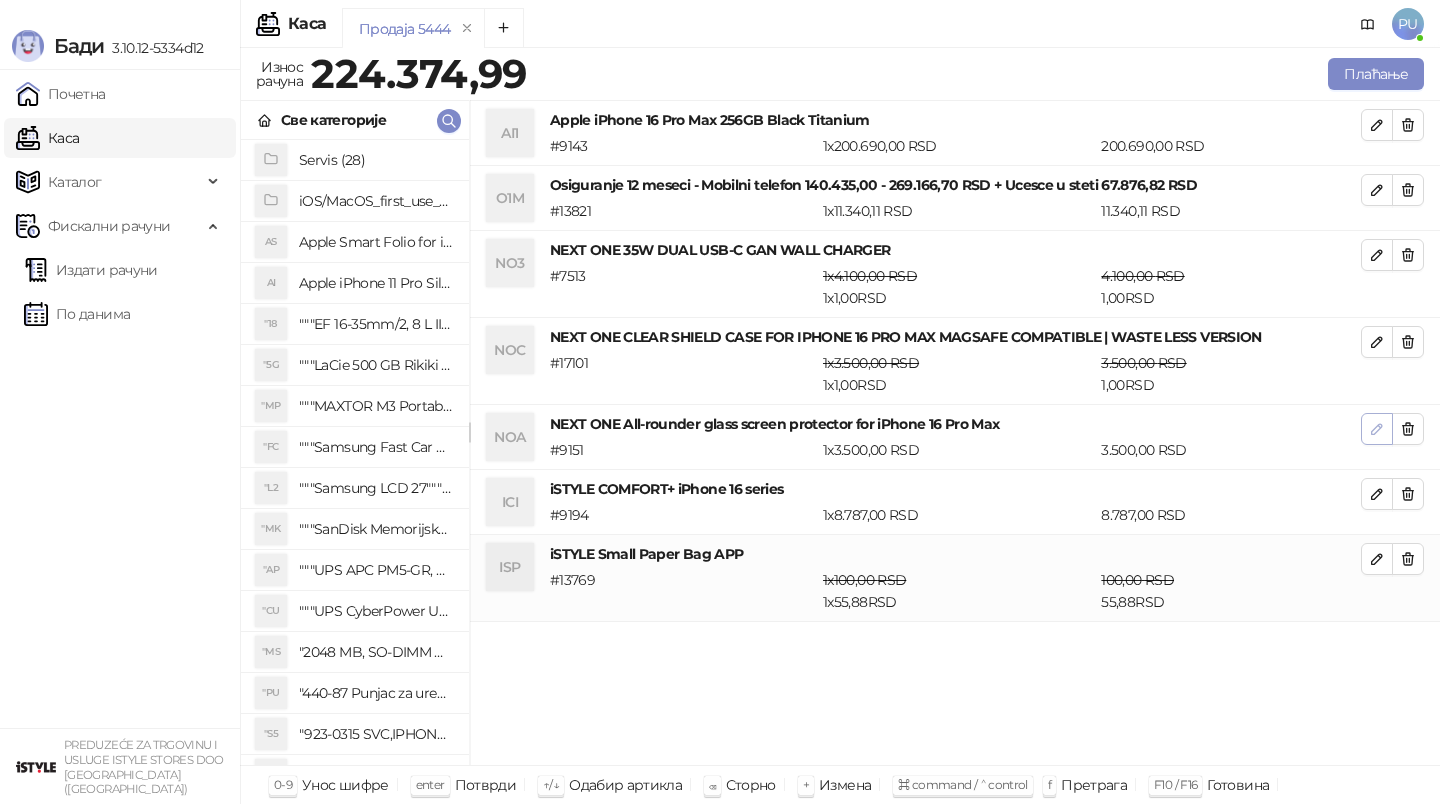 click at bounding box center (1377, 429) 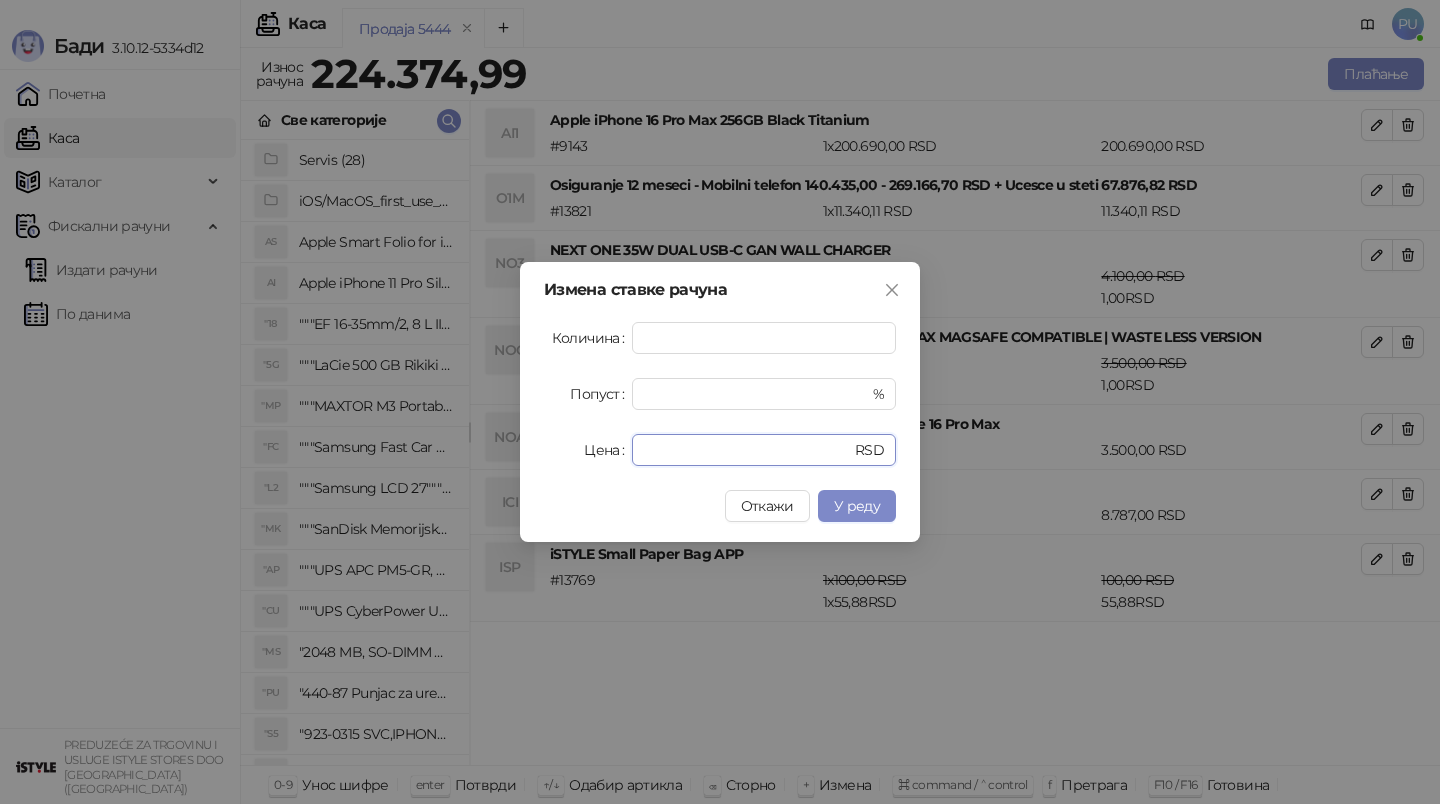 drag, startPoint x: 604, startPoint y: 449, endPoint x: 539, endPoint y: 449, distance: 65 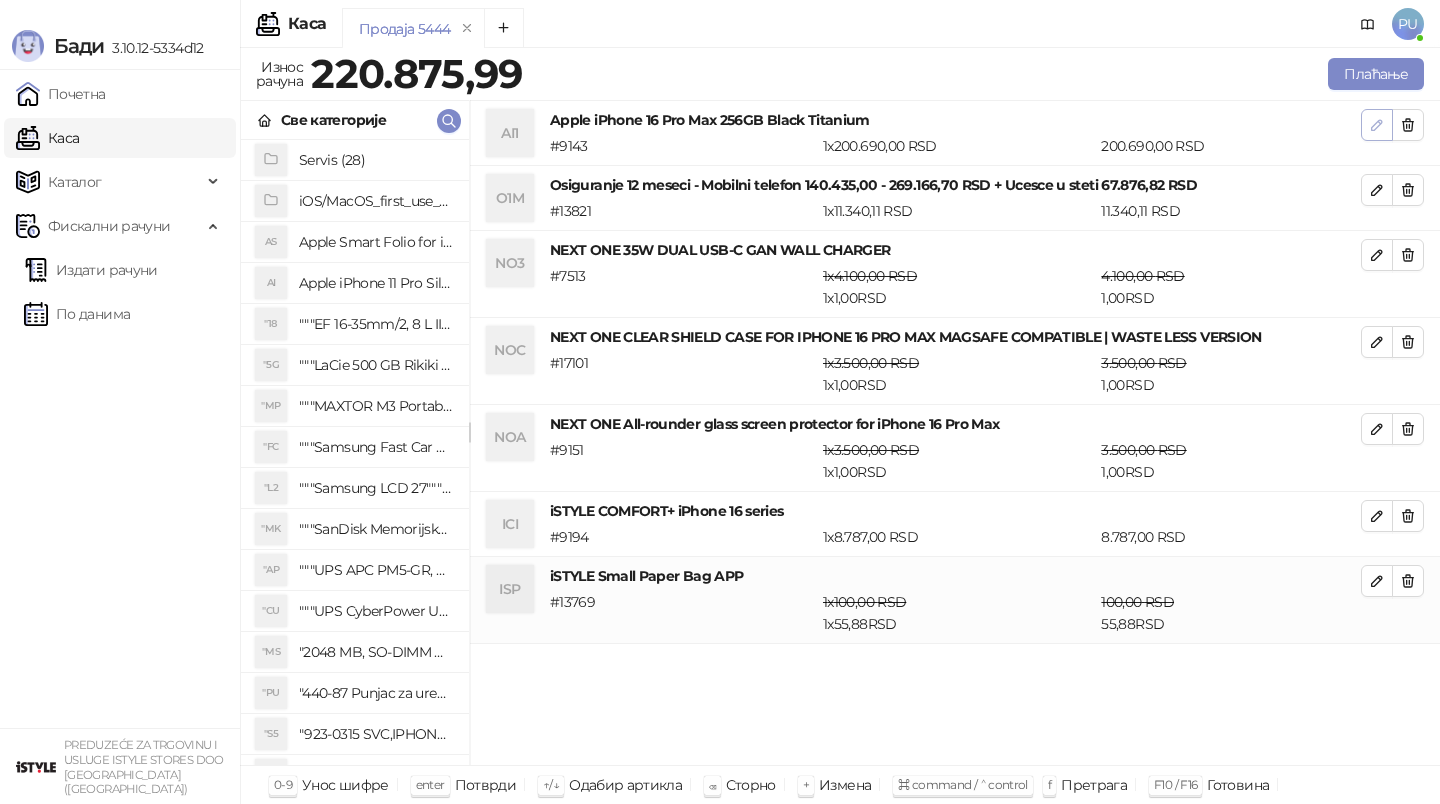 click 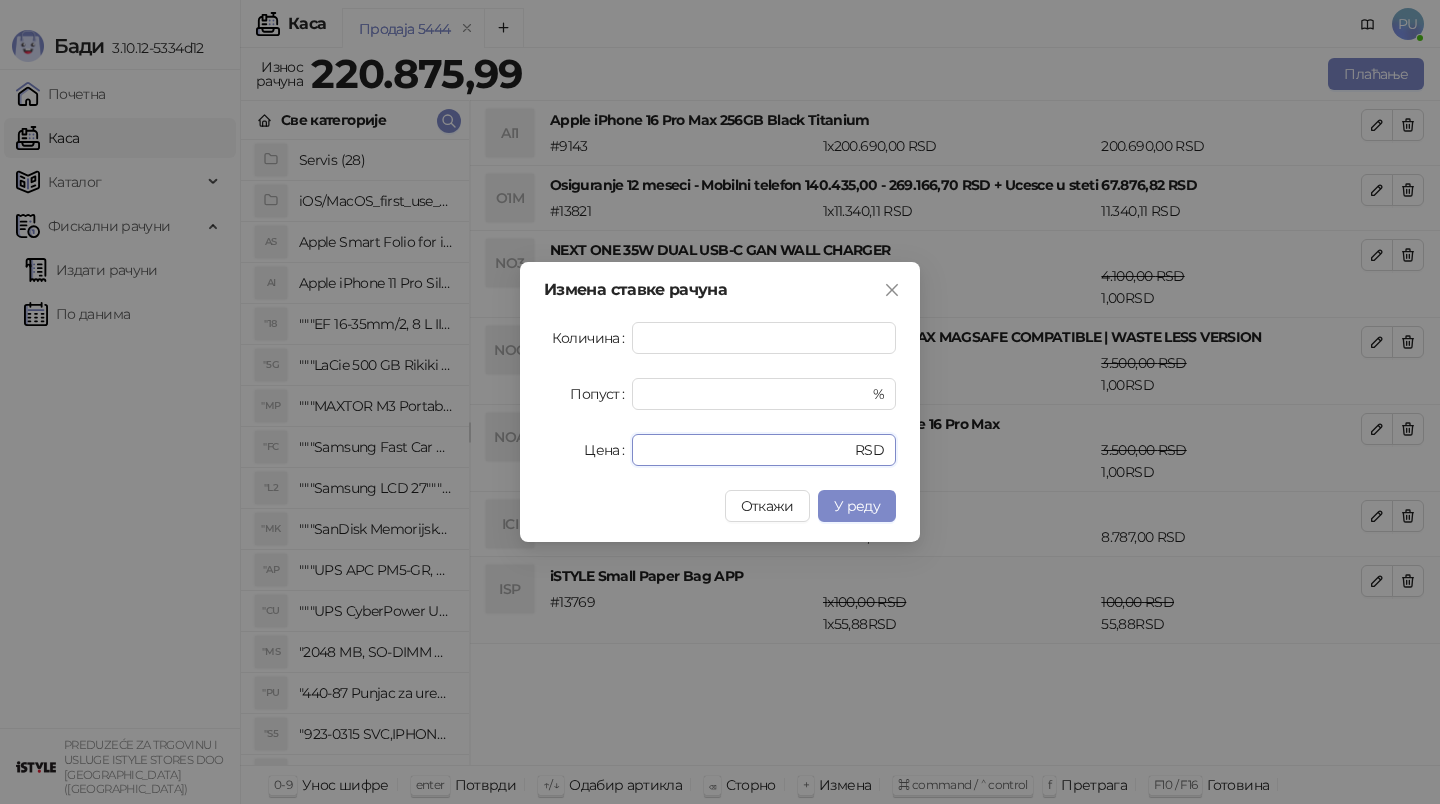 drag, startPoint x: 736, startPoint y: 446, endPoint x: 357, endPoint y: 421, distance: 379.82364 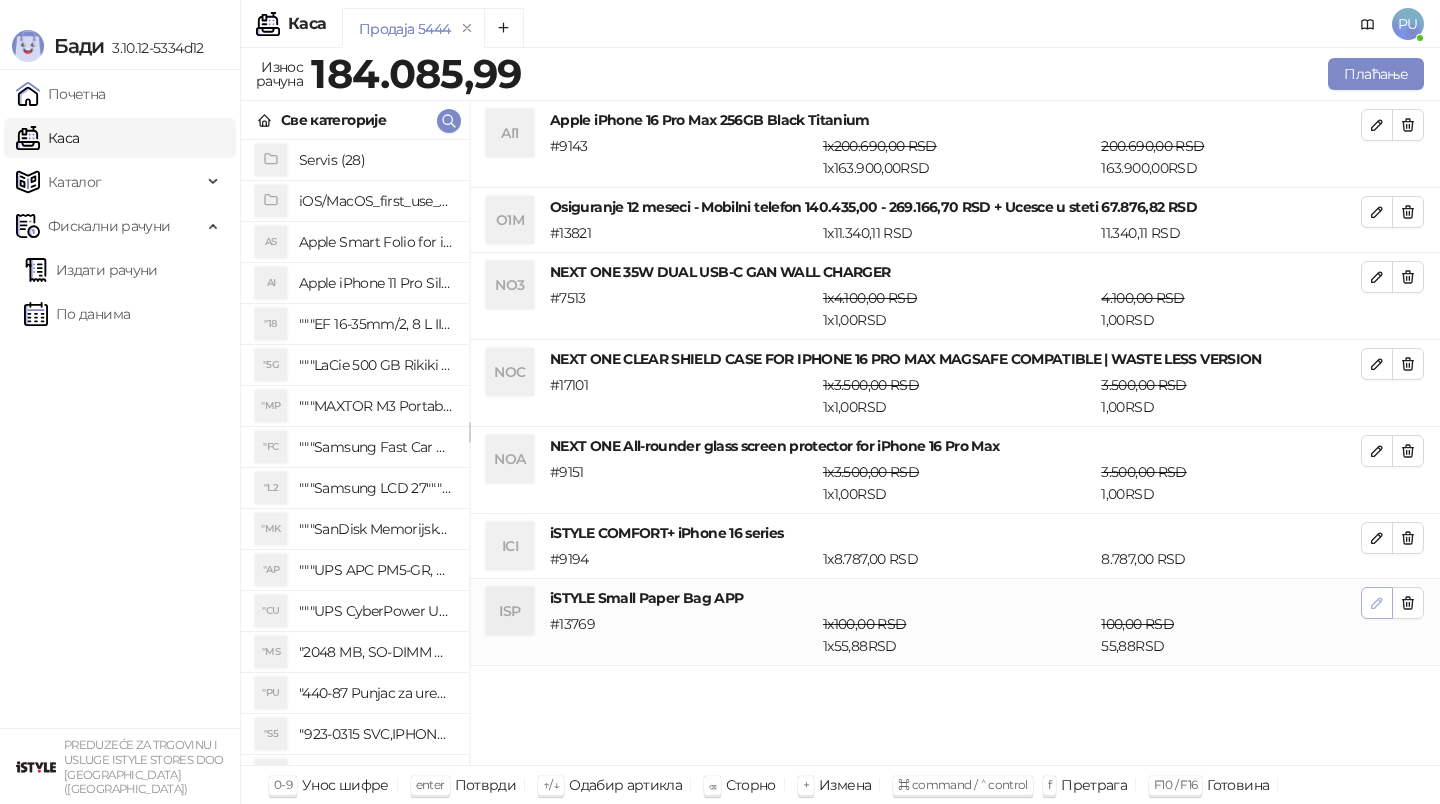click at bounding box center [1377, 602] 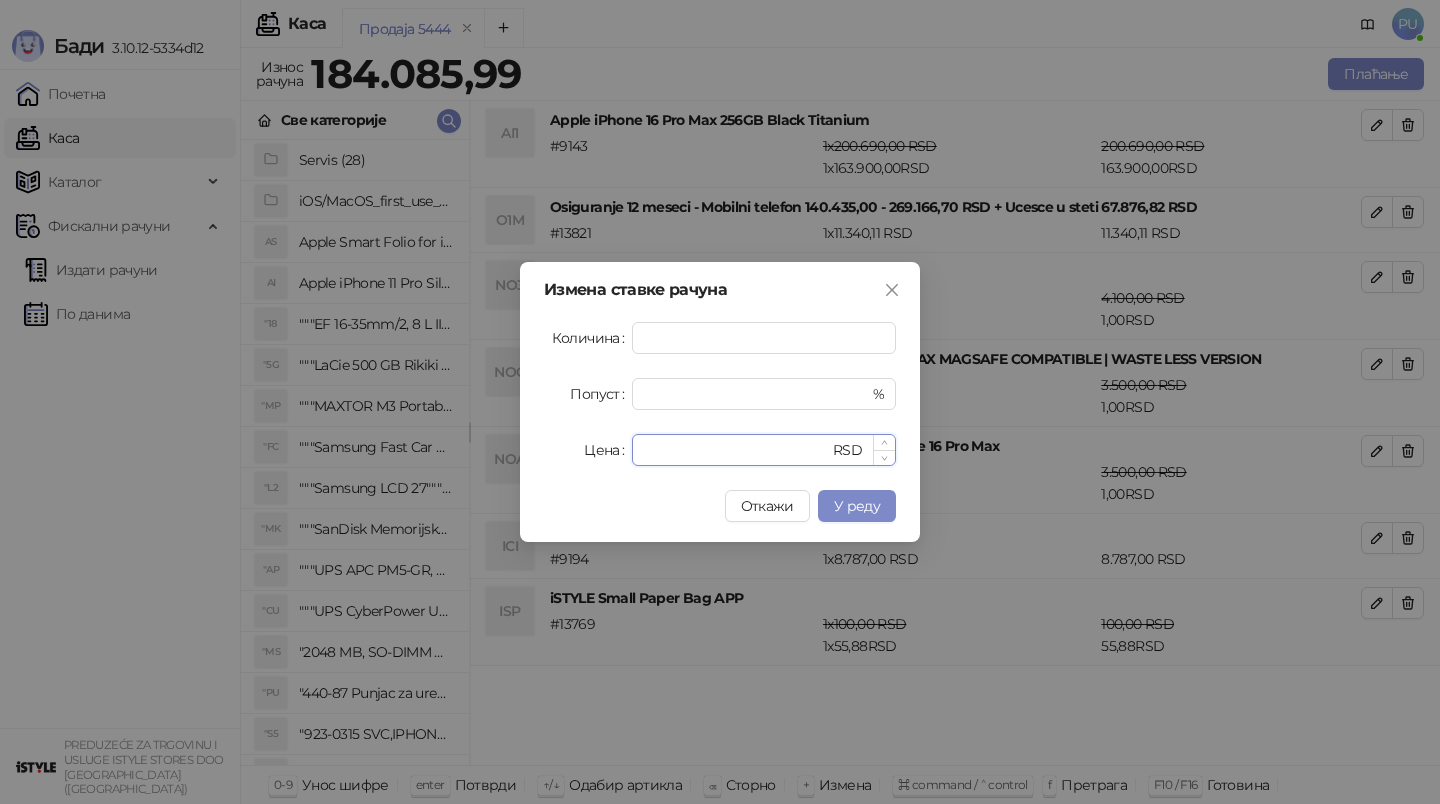 click on "*****" at bounding box center (736, 450) 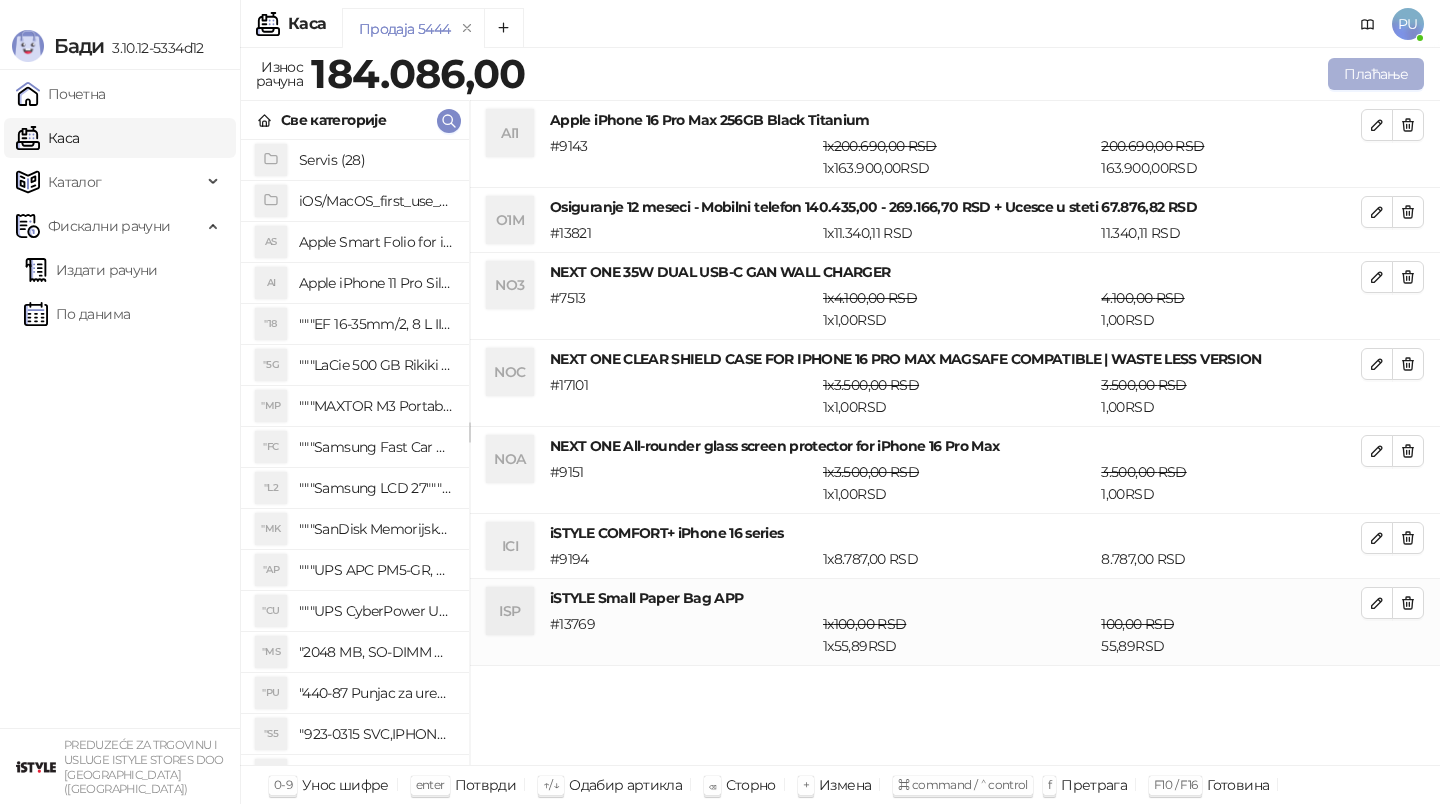 click on "Плаћање" at bounding box center [1376, 74] 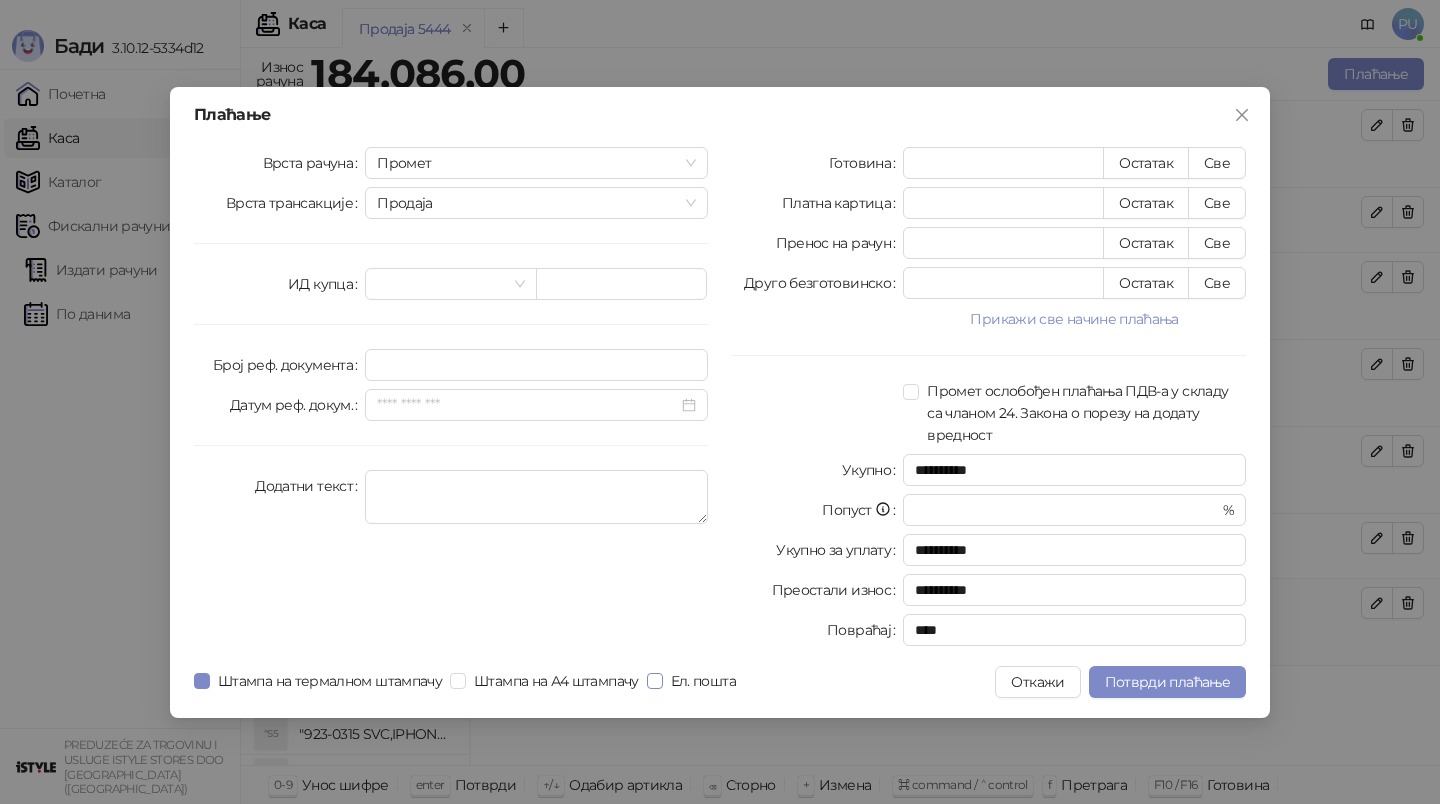 click on "Ел. пошта" at bounding box center (703, 681) 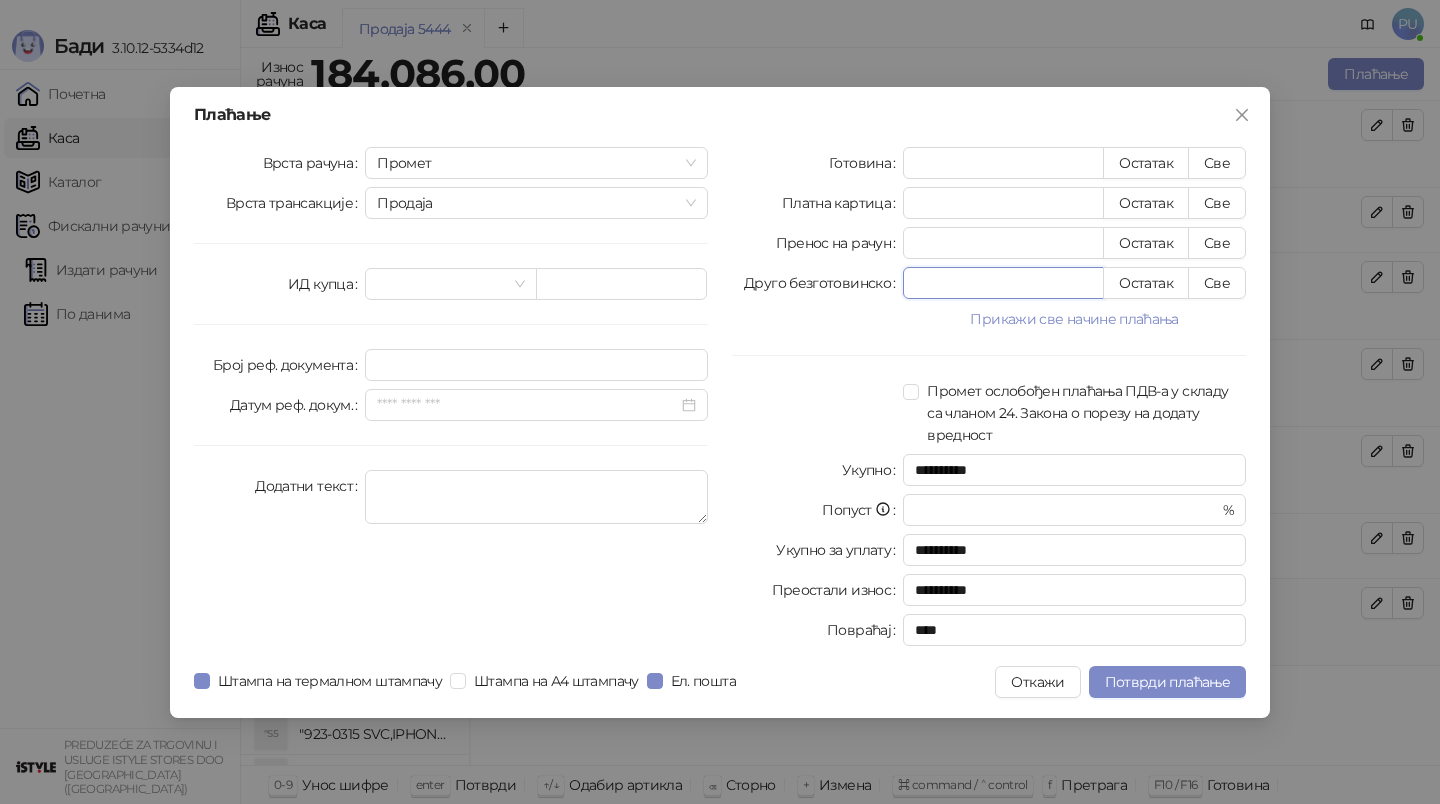 drag, startPoint x: 1021, startPoint y: 278, endPoint x: 769, endPoint y: 278, distance: 252 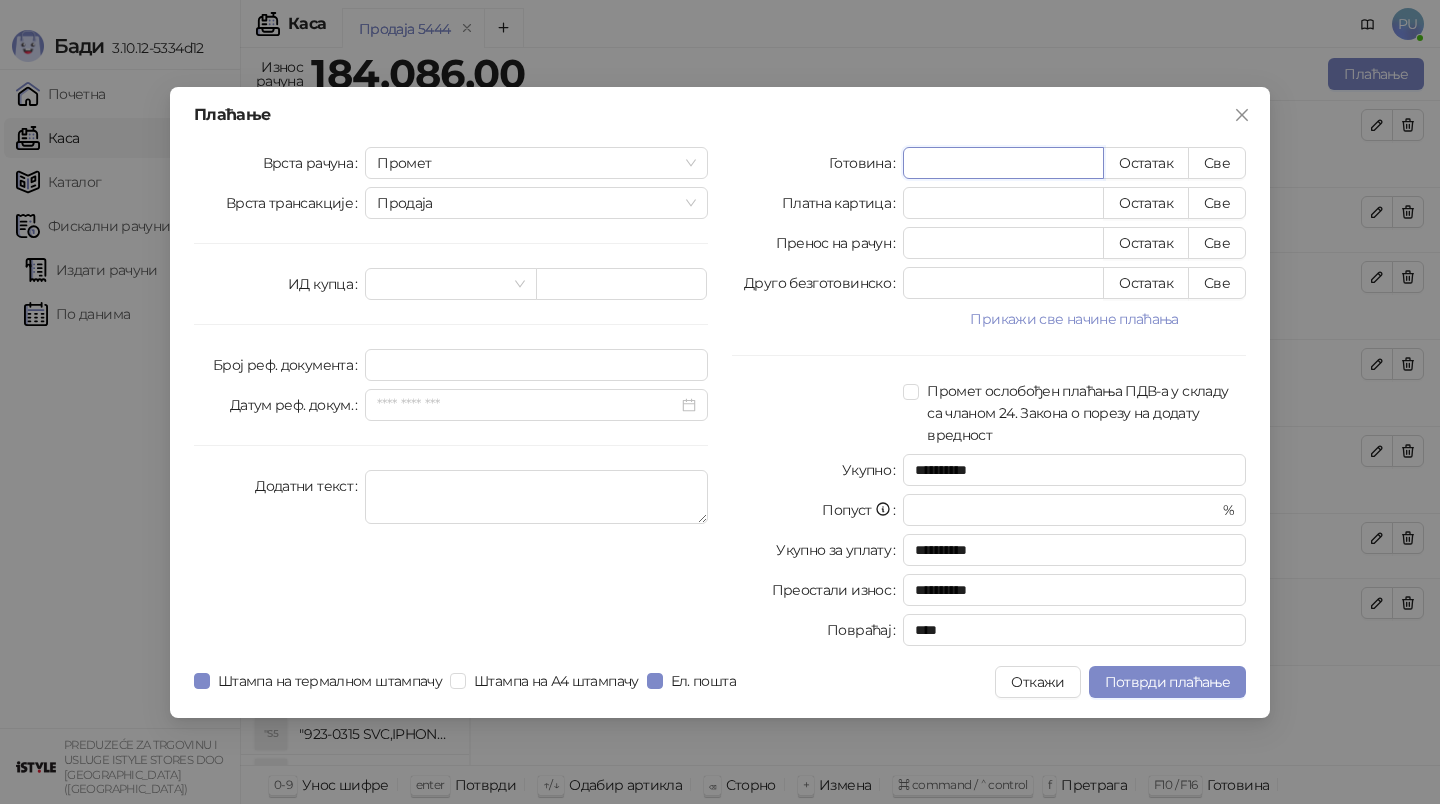 type on "*****" 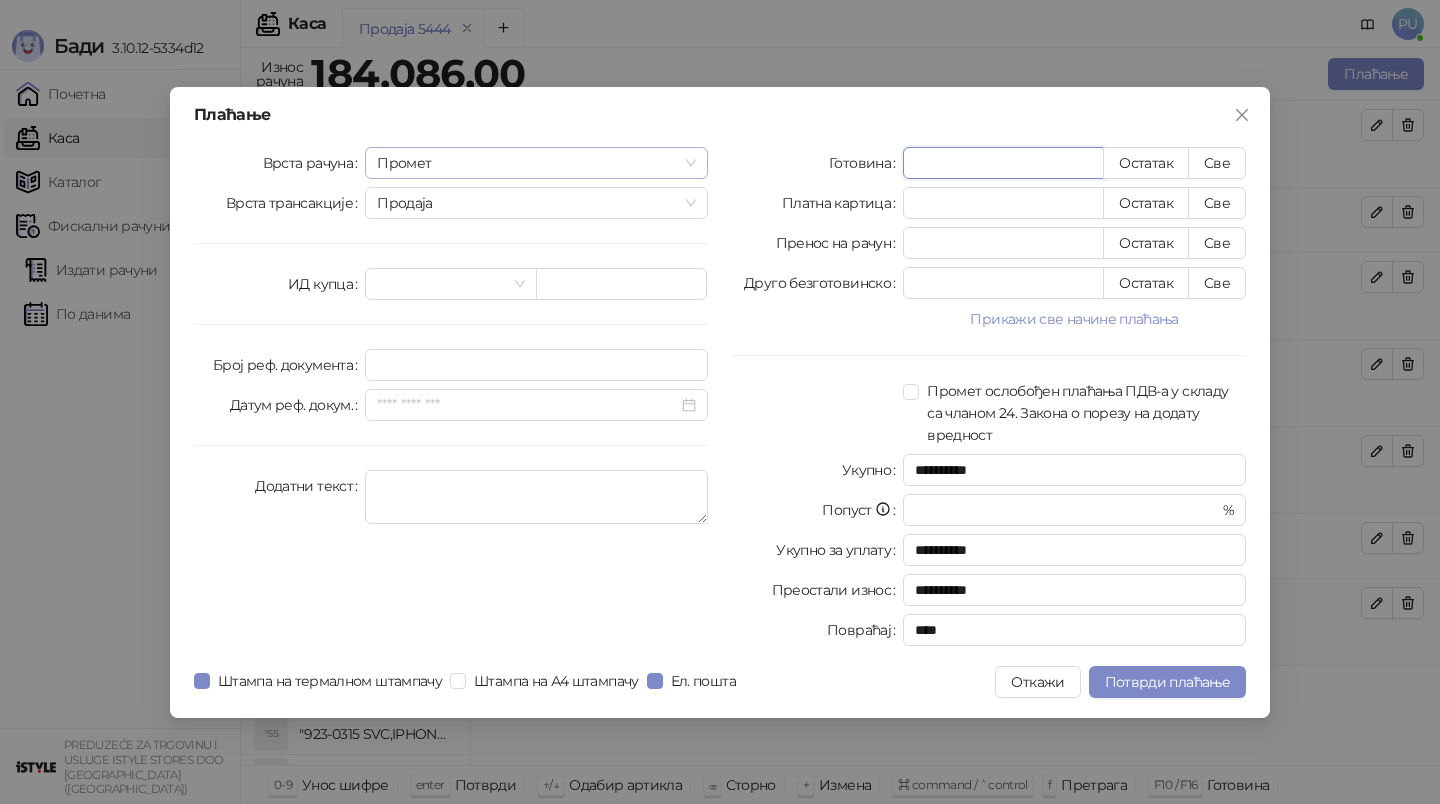 drag, startPoint x: 982, startPoint y: 162, endPoint x: 640, endPoint y: 162, distance: 342 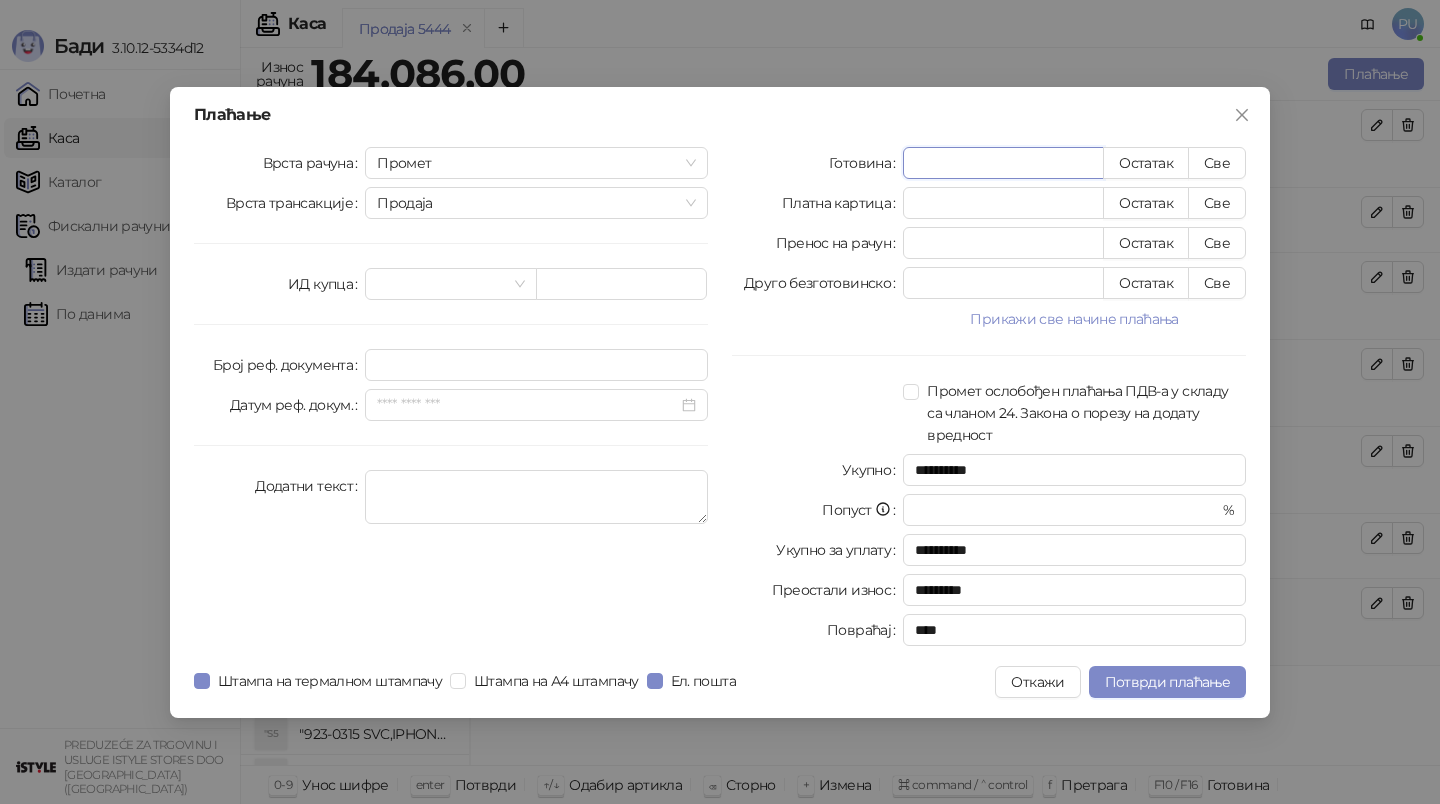type on "******" 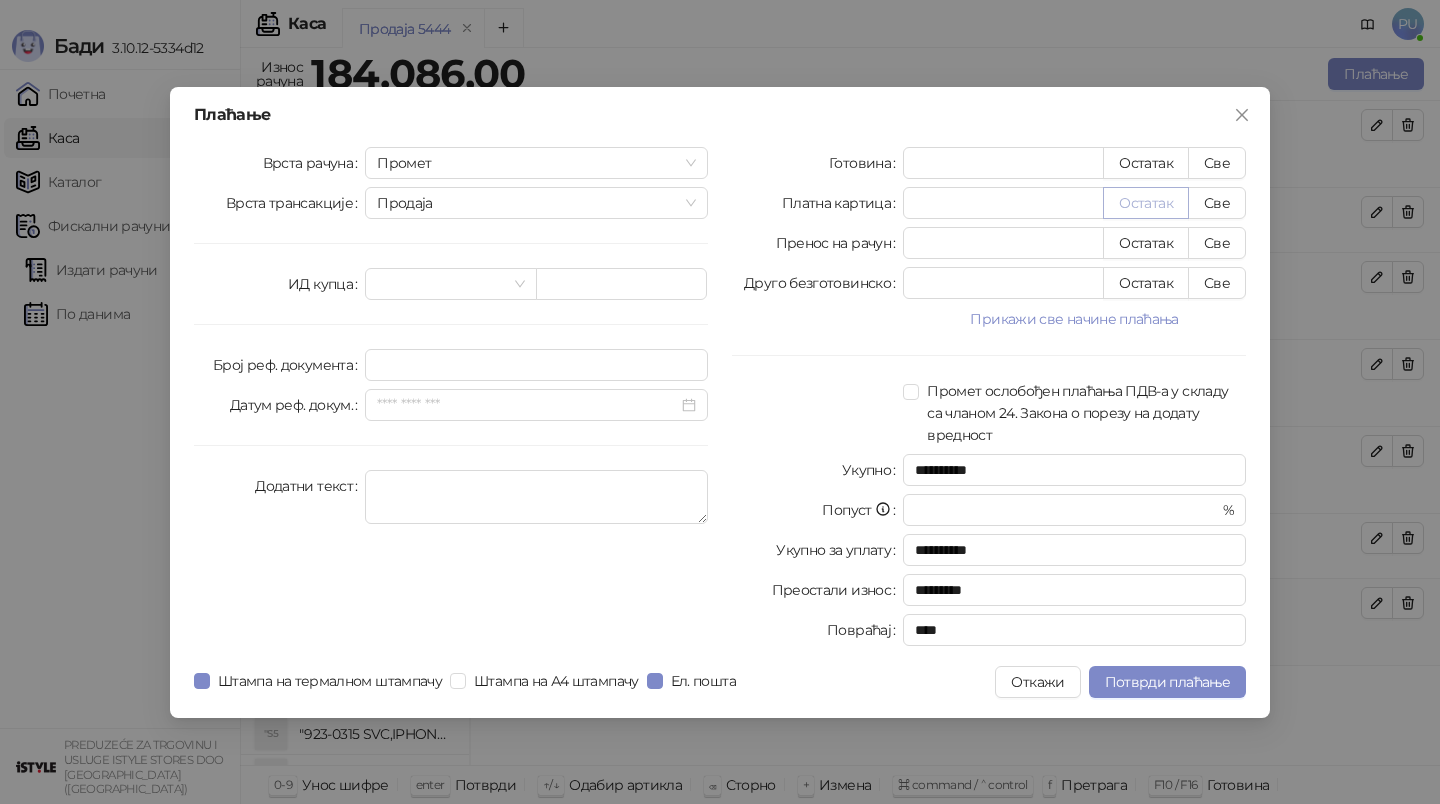 click on "Остатак" at bounding box center (1146, 203) 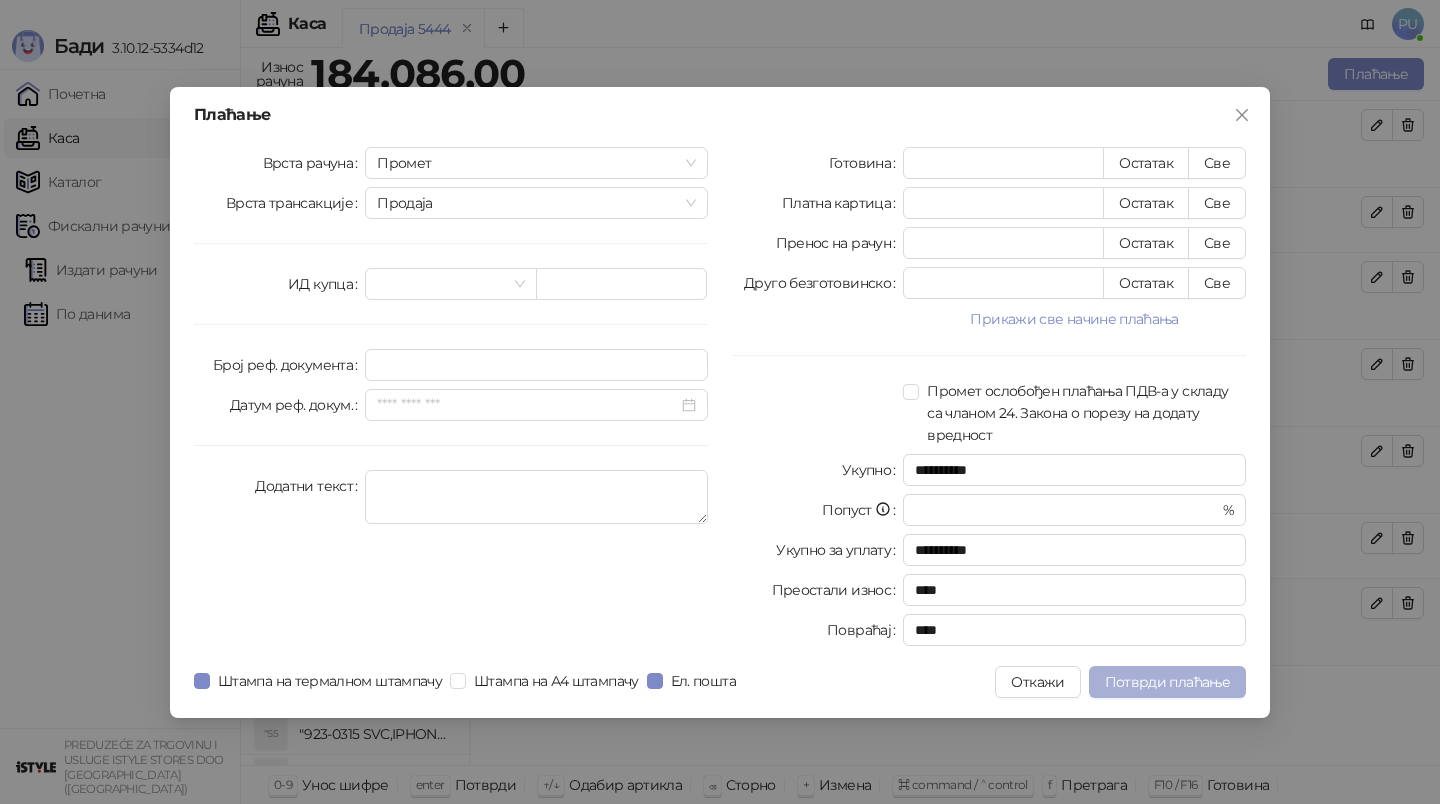 click on "Потврди плаћање" at bounding box center (1167, 682) 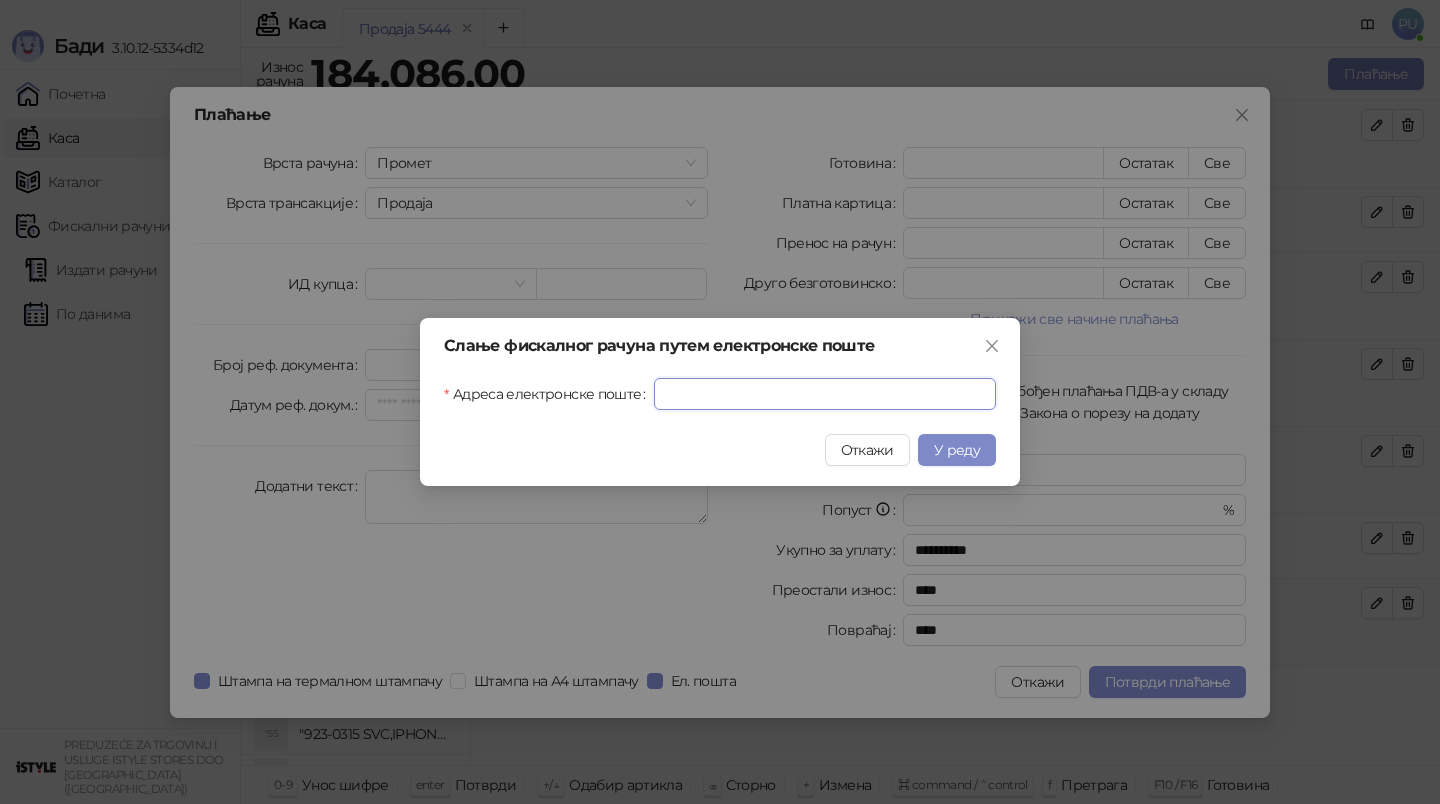 click on "Адреса електронске поште" at bounding box center [825, 394] 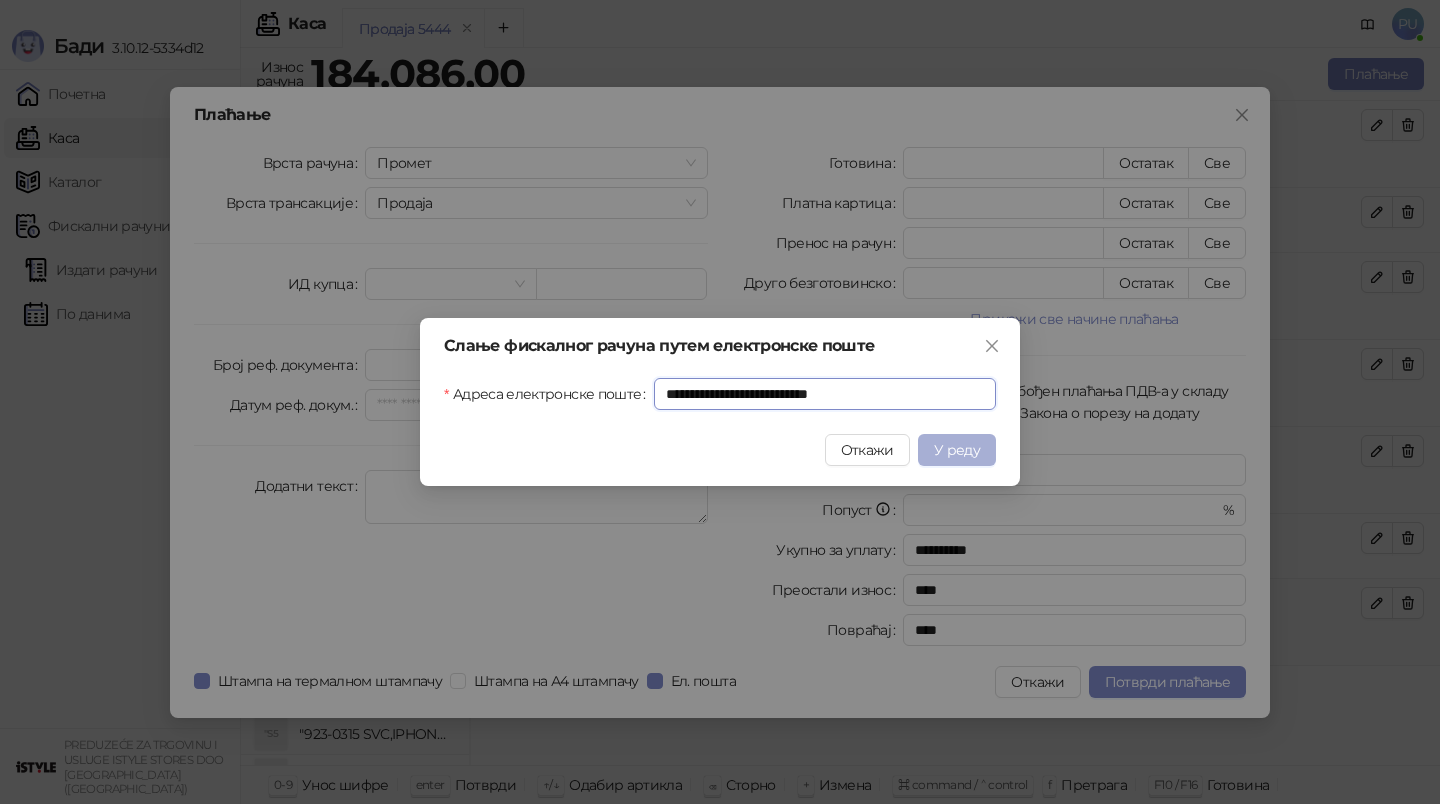 type on "**********" 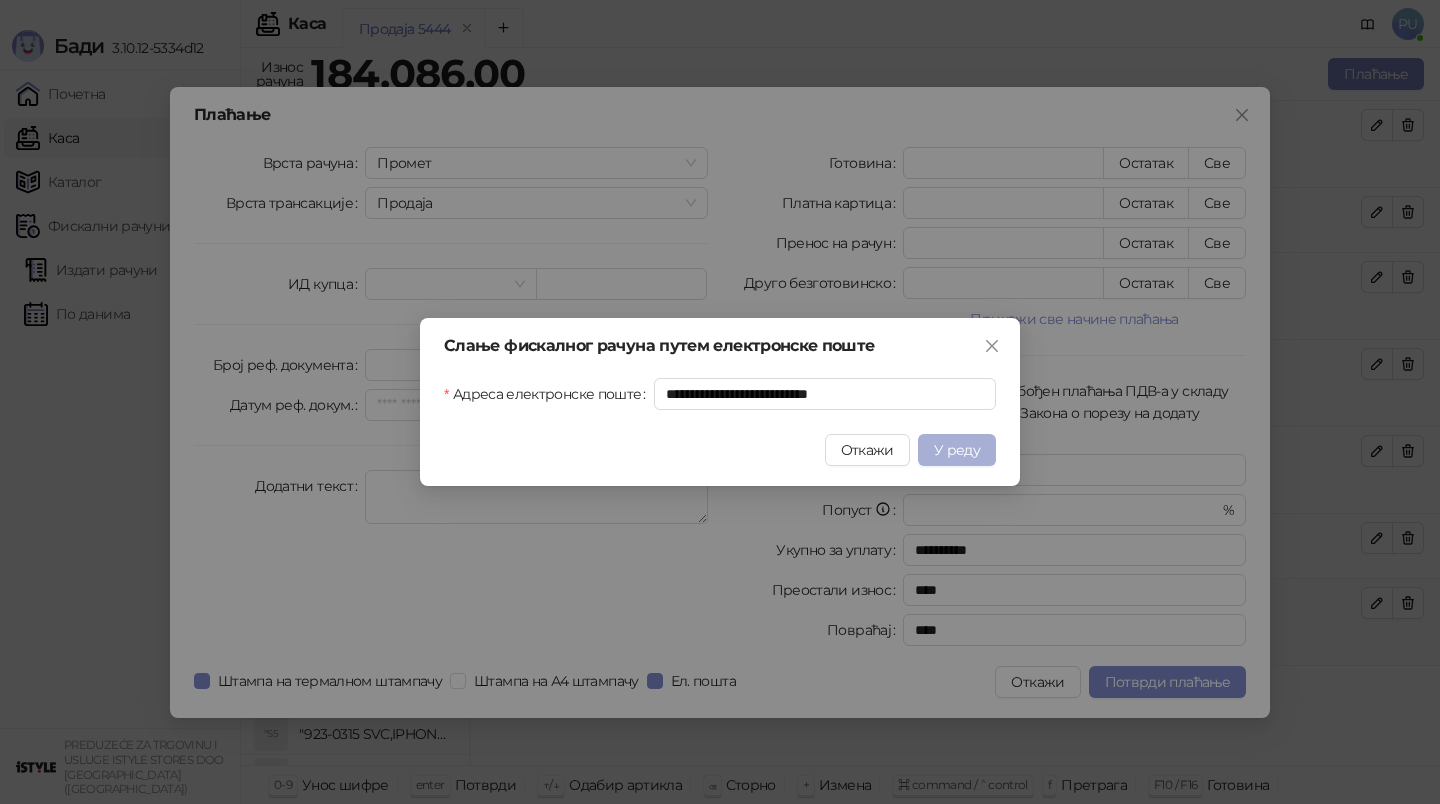 click on "У реду" at bounding box center (957, 450) 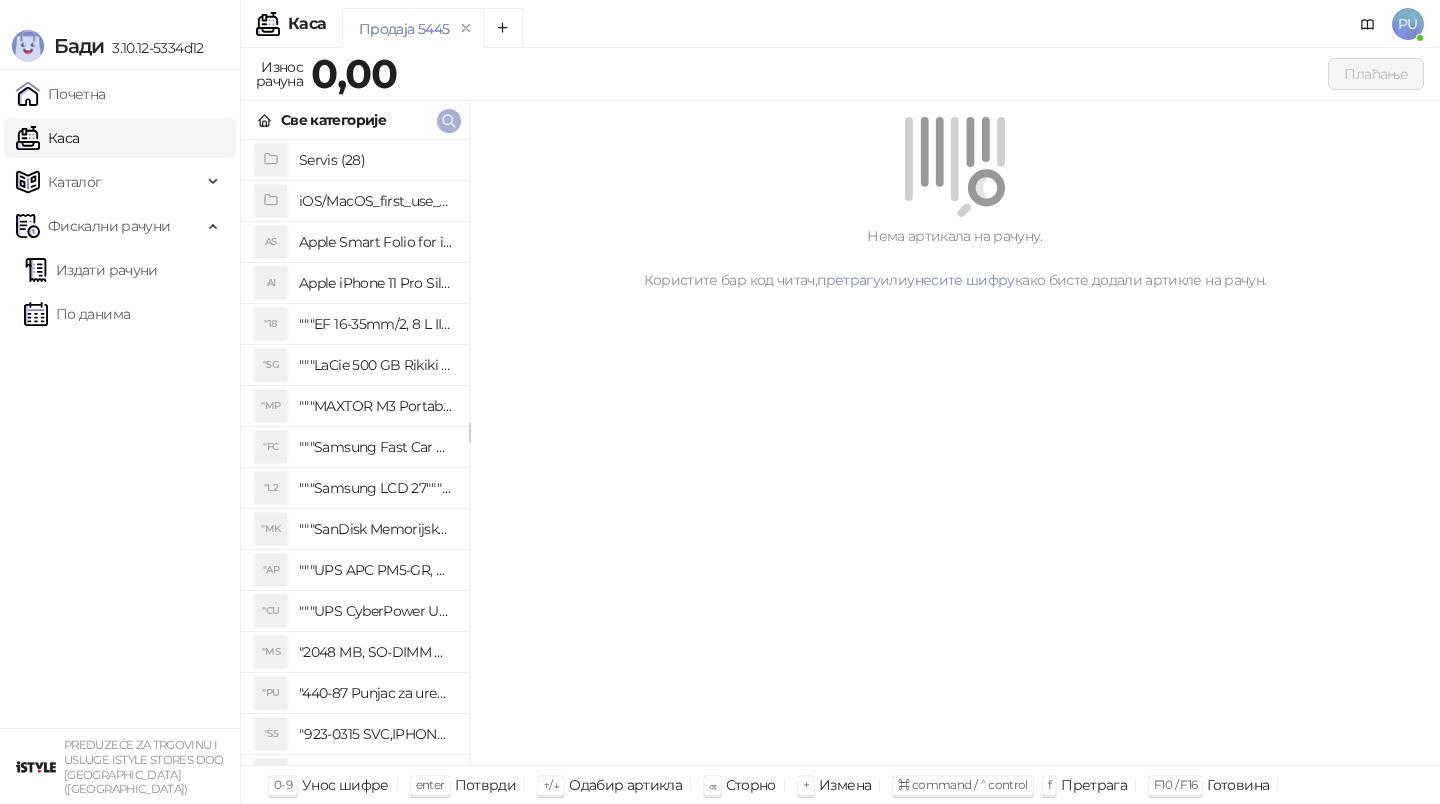 click 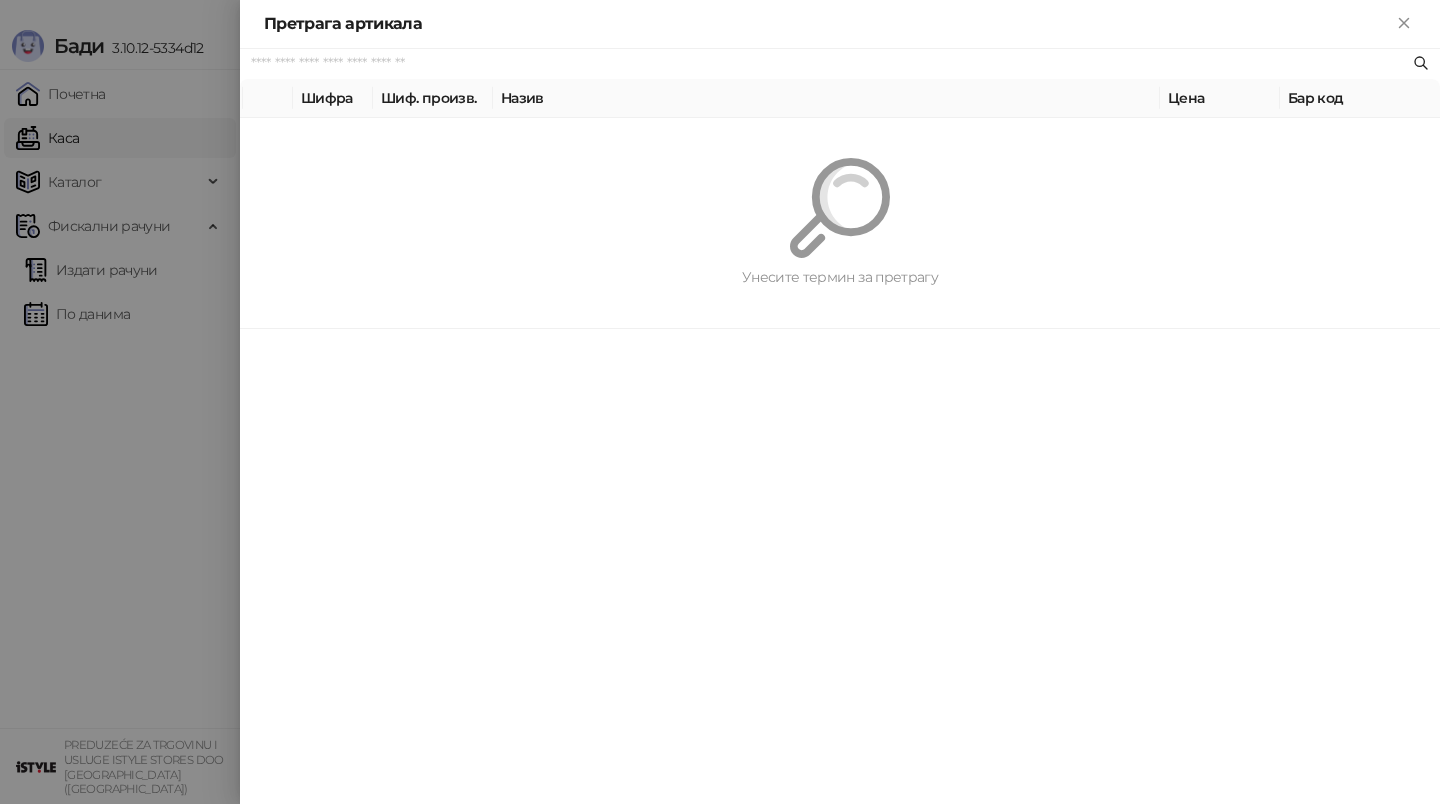 paste on "**********" 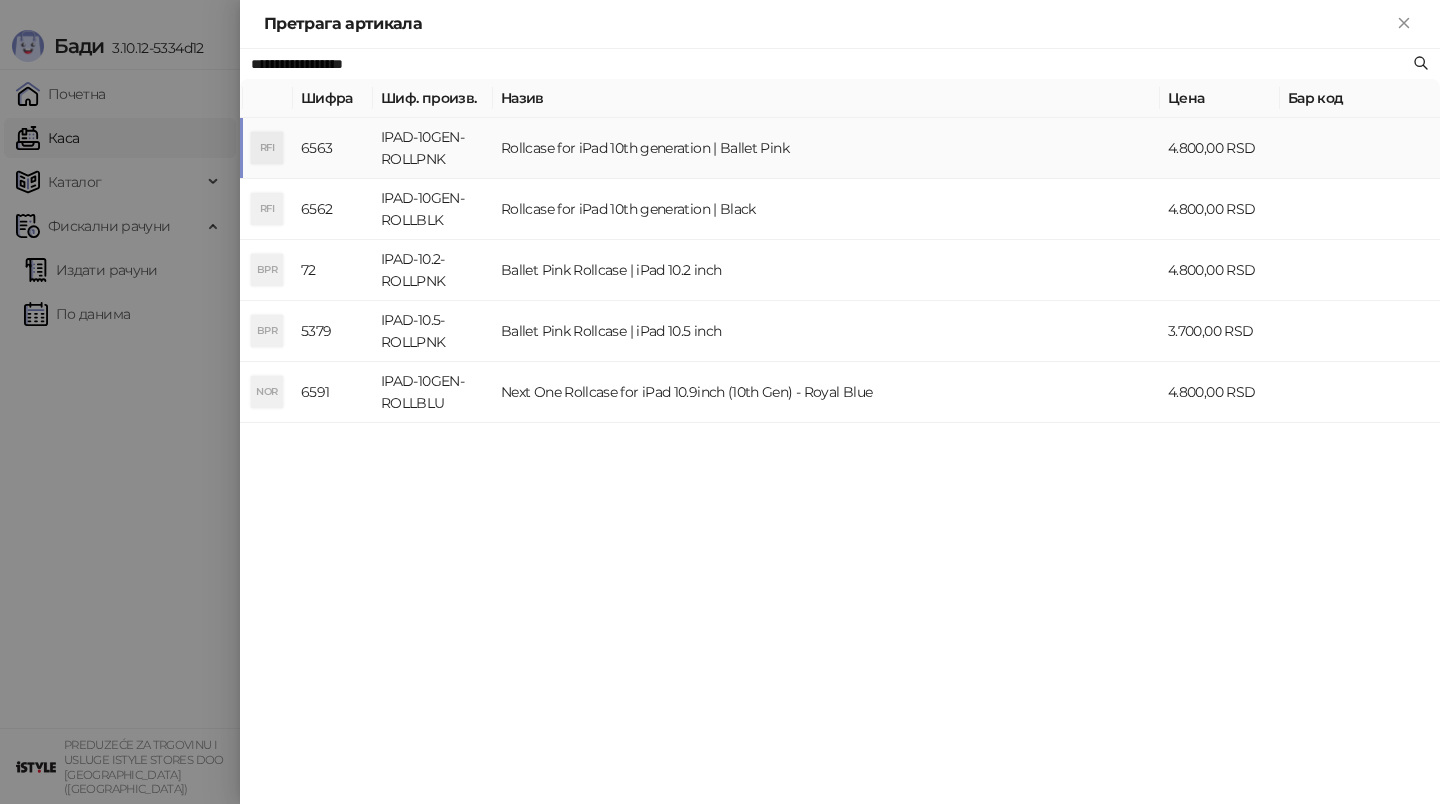 click on "Rollcase for iPad 10th generation | Ballet Pink" at bounding box center [826, 148] 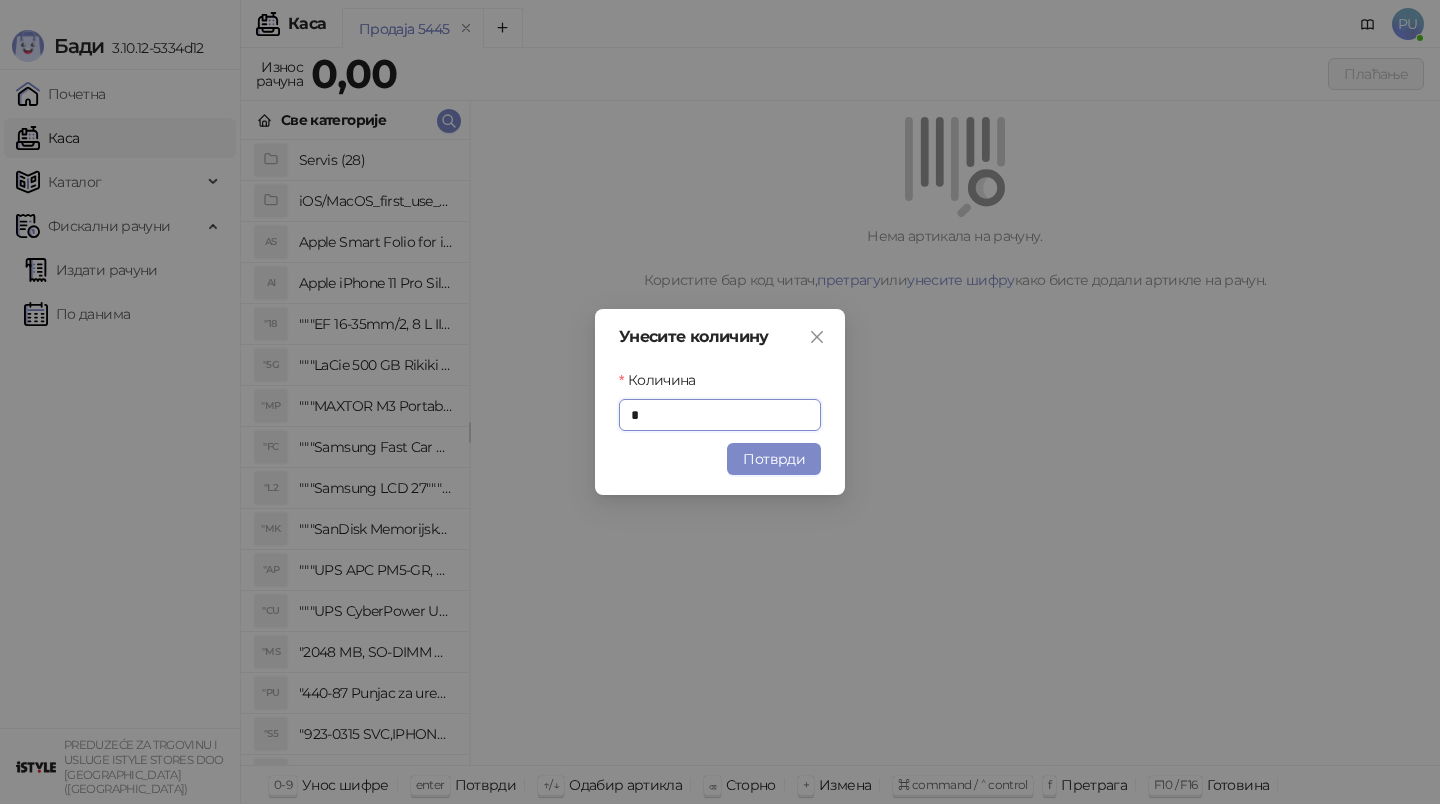 click on "Унесите количину Количина * Потврди" at bounding box center (720, 402) 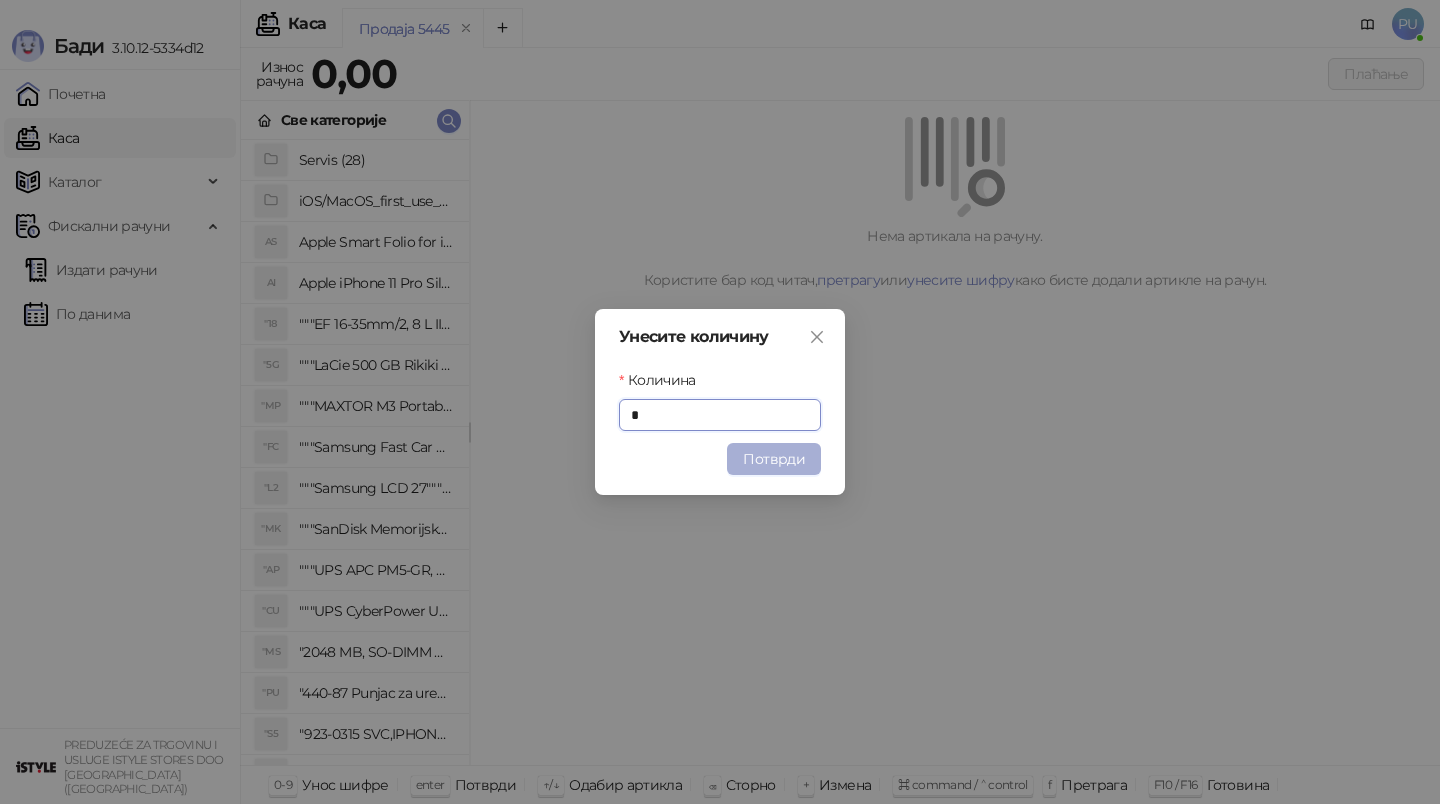 click on "Потврди" at bounding box center [774, 459] 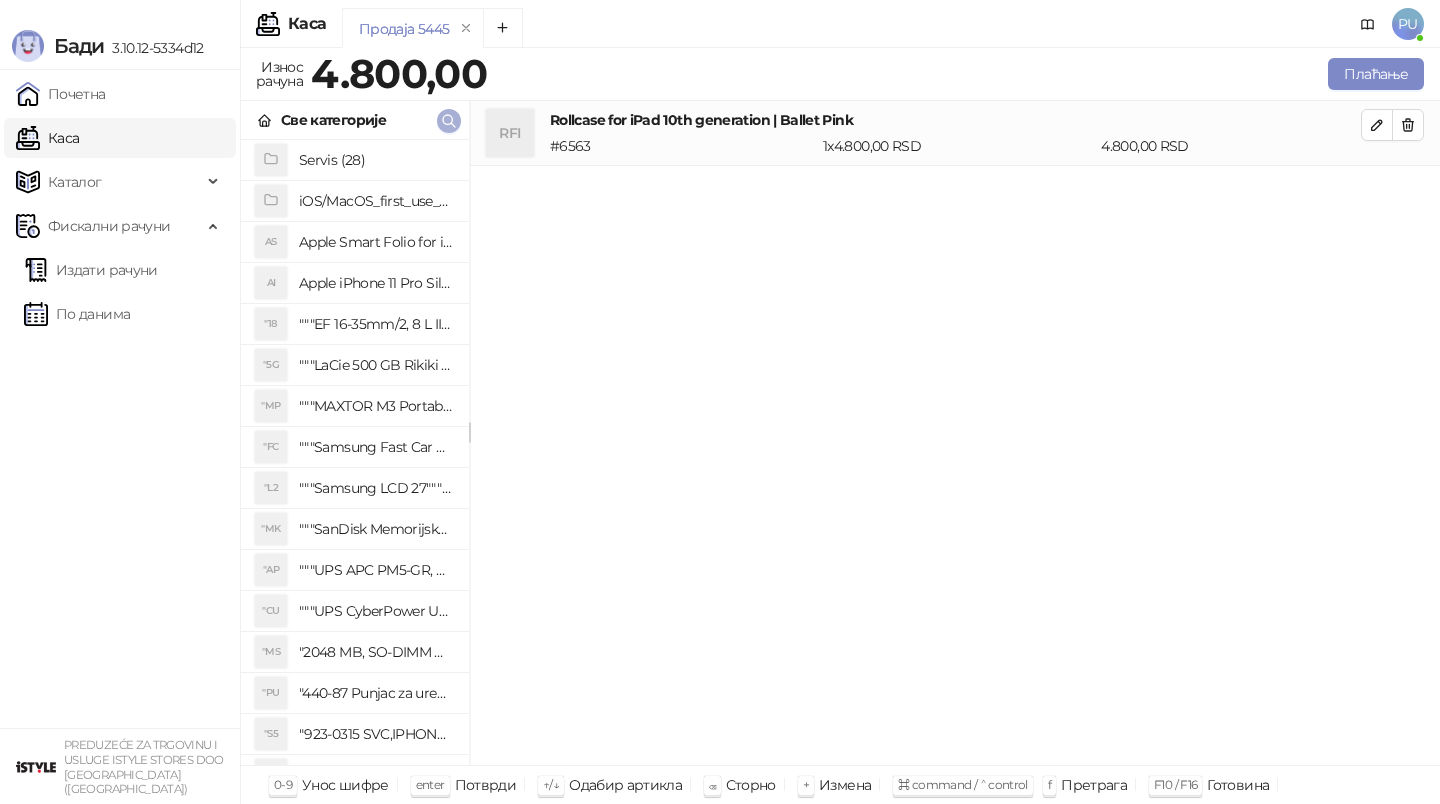 click 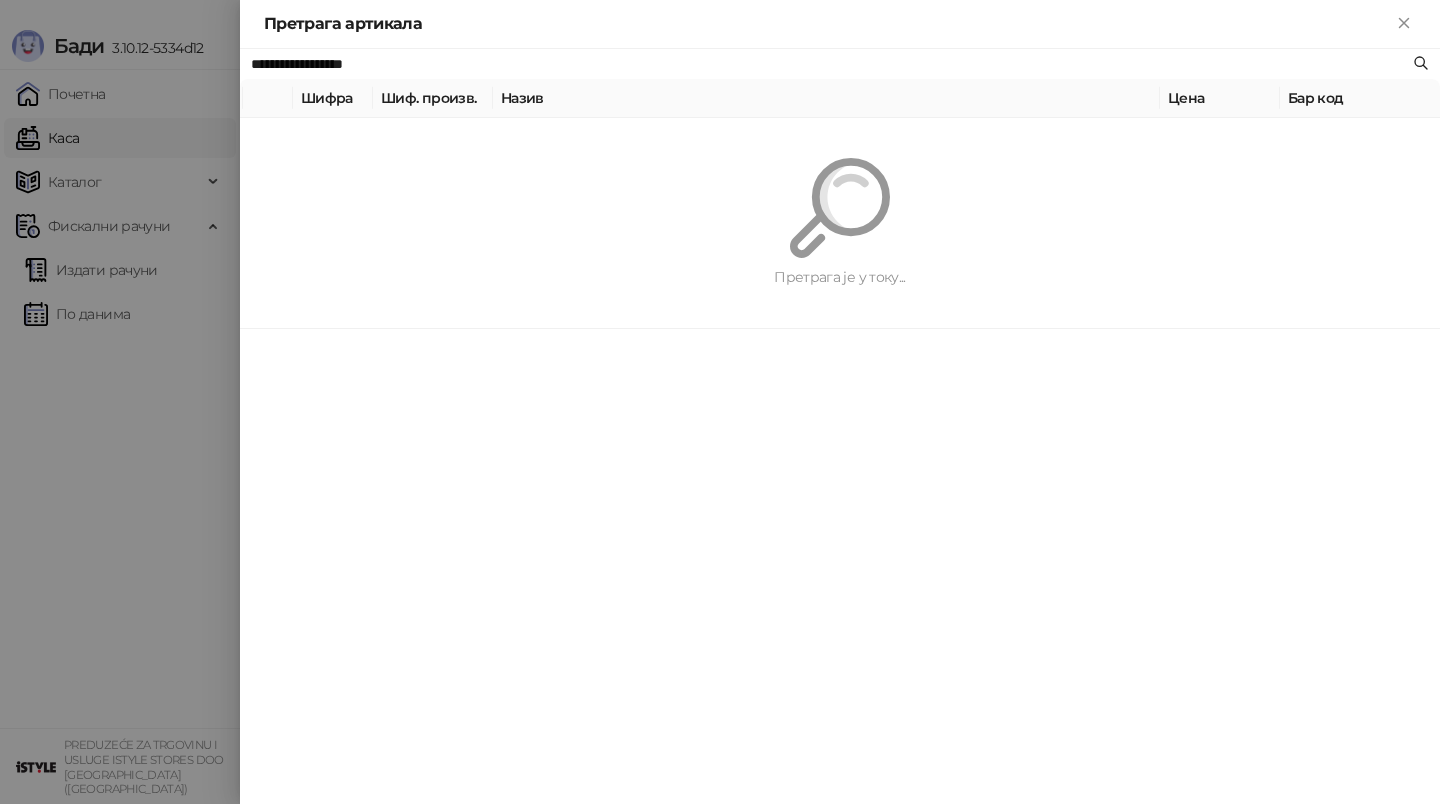 paste on "*****" 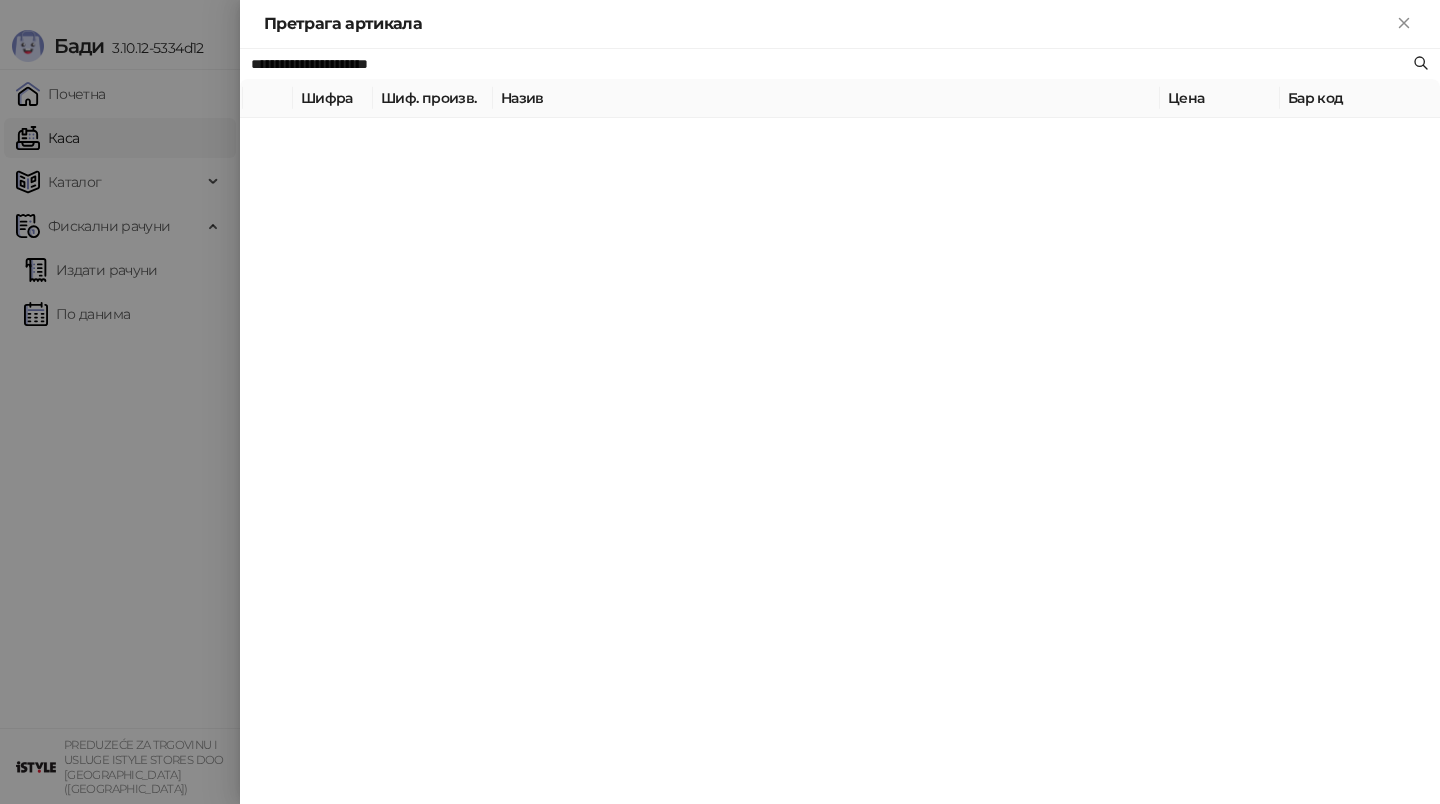 type on "**********" 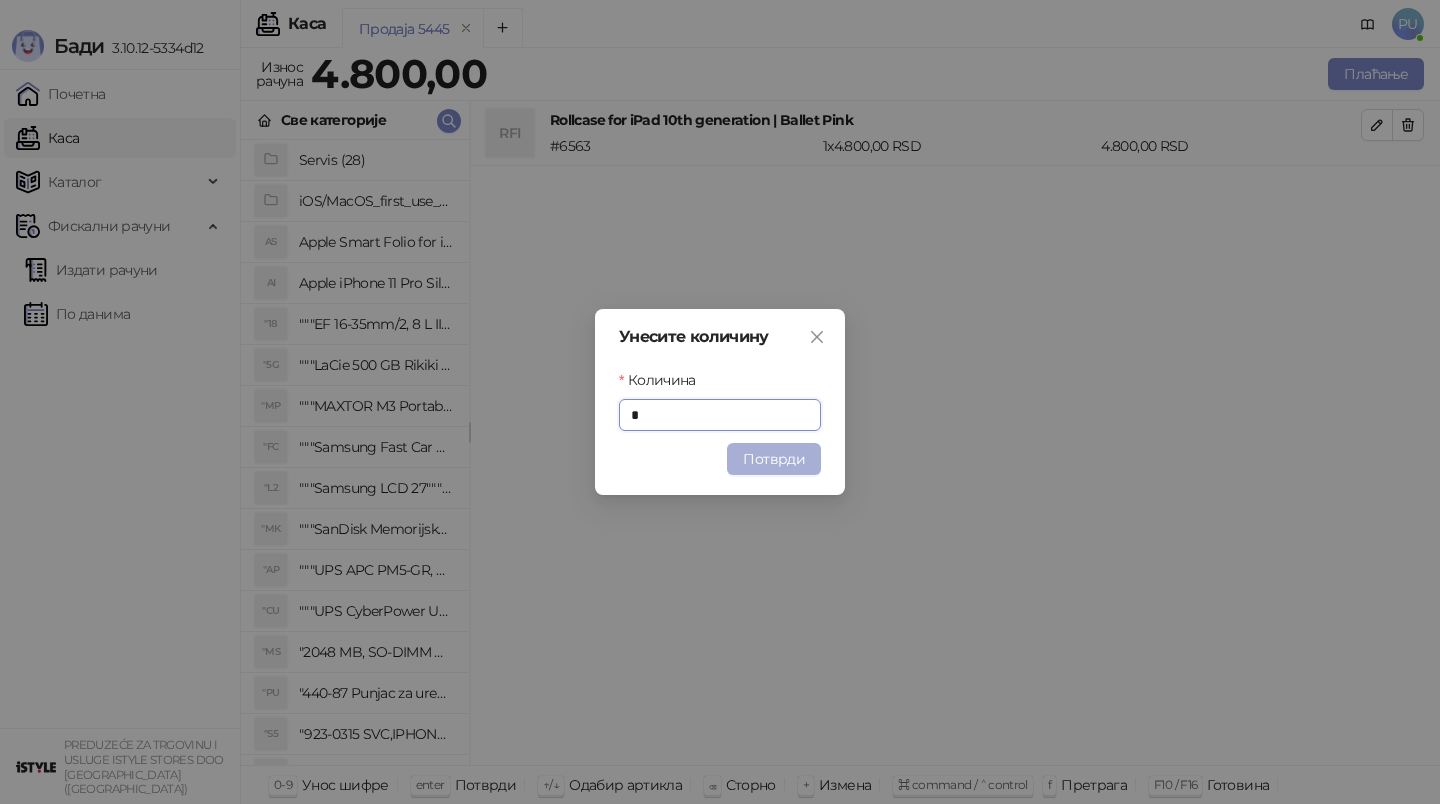 click on "Потврди" at bounding box center (774, 459) 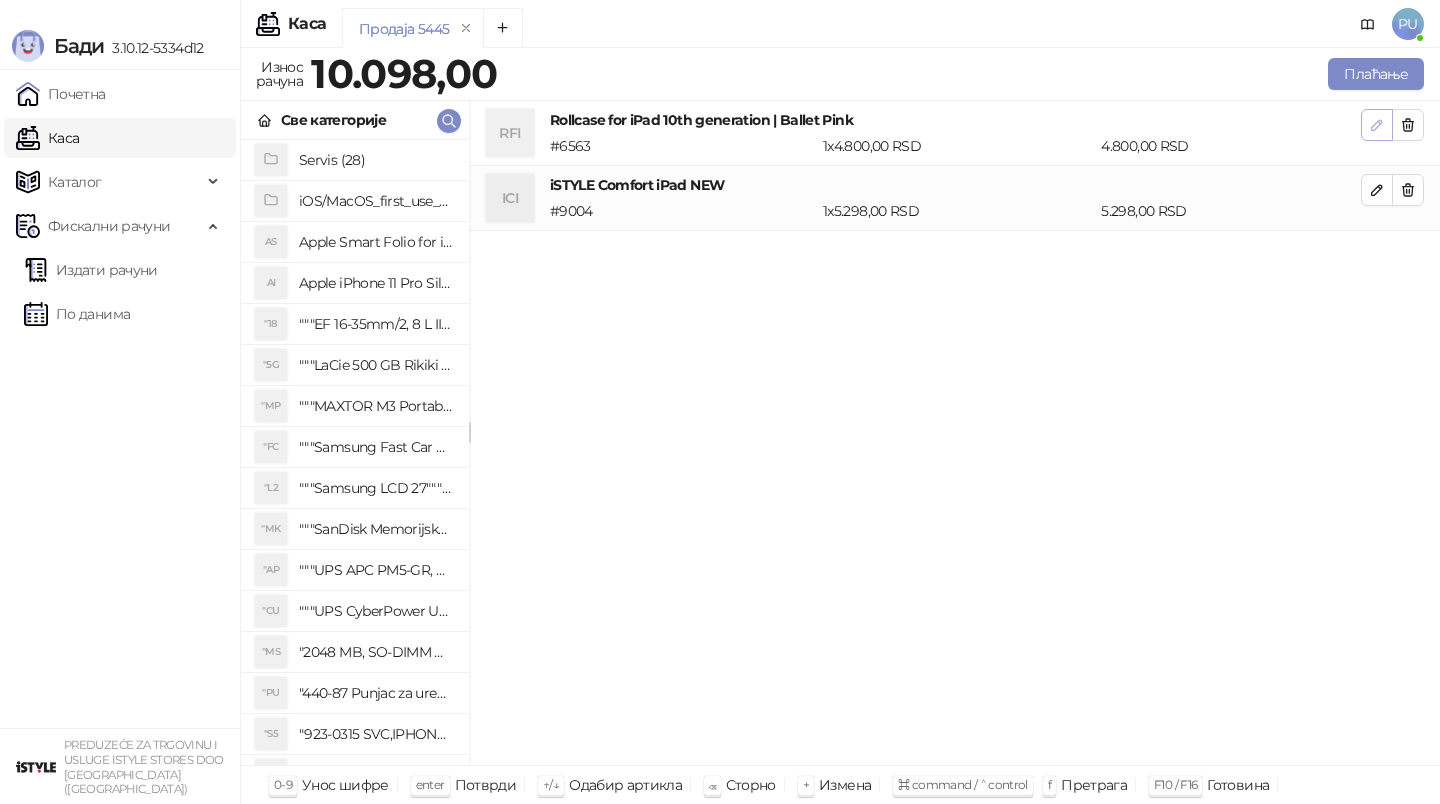 click at bounding box center (1377, 125) 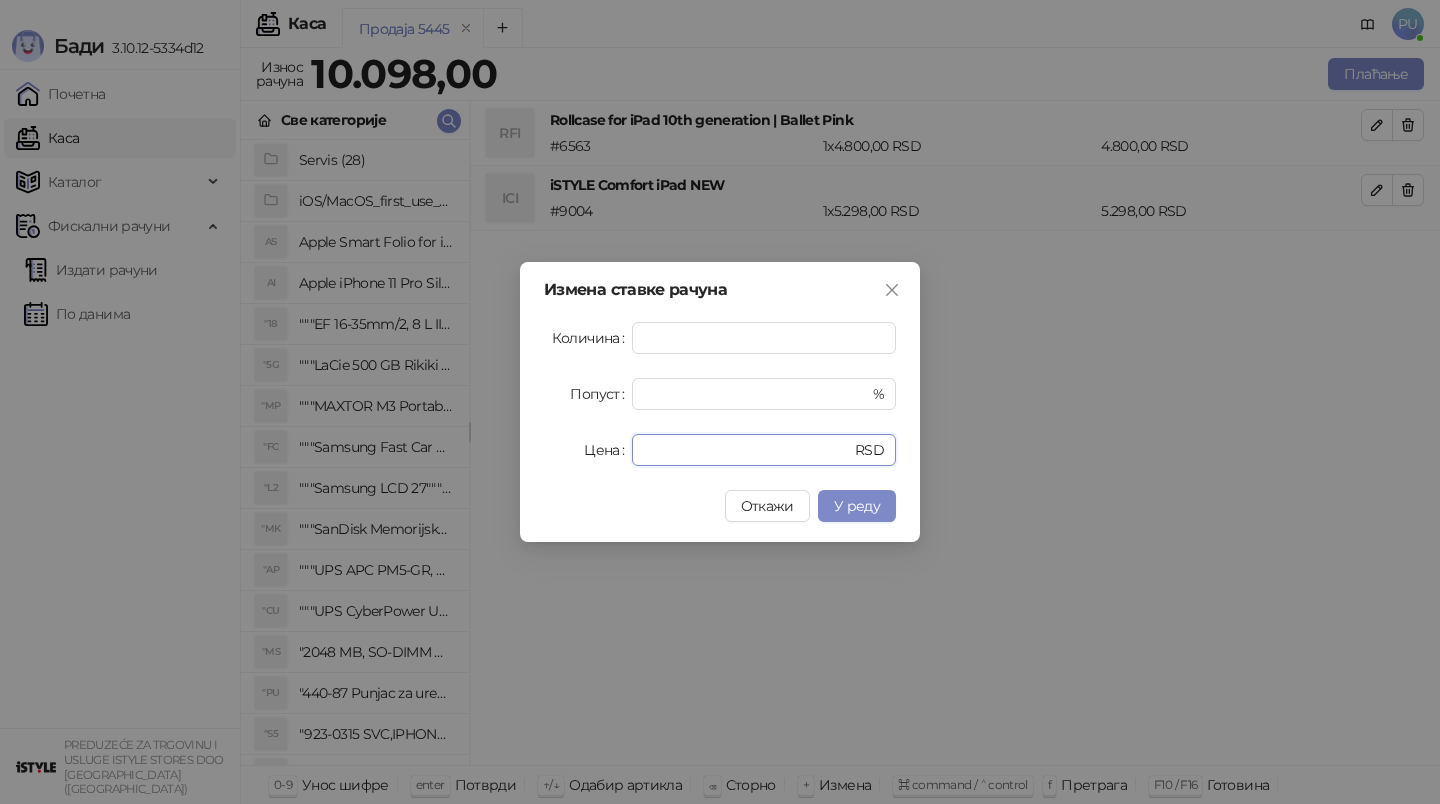 drag, startPoint x: 687, startPoint y: 452, endPoint x: 536, endPoint y: 452, distance: 151 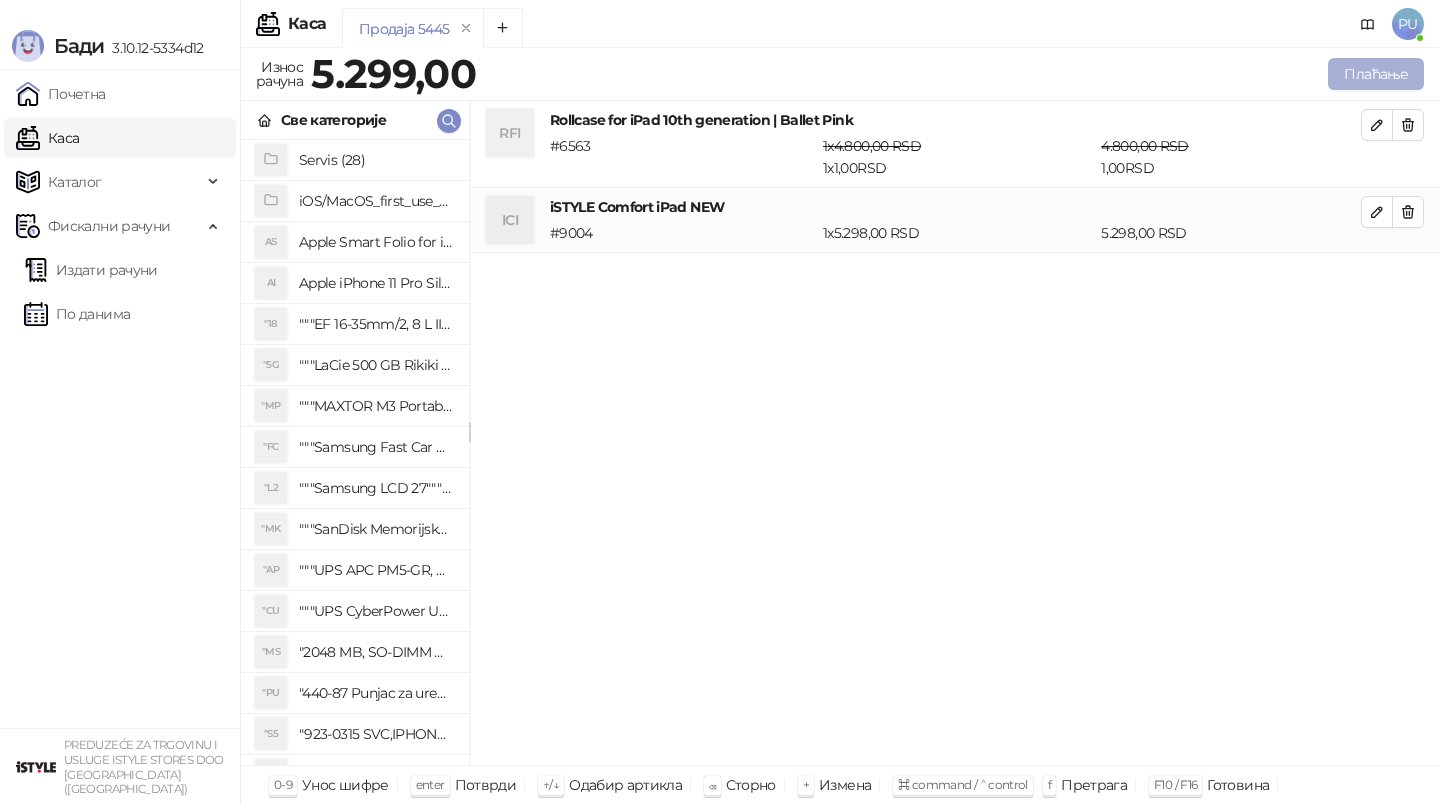 click on "Плаћање" at bounding box center (1376, 74) 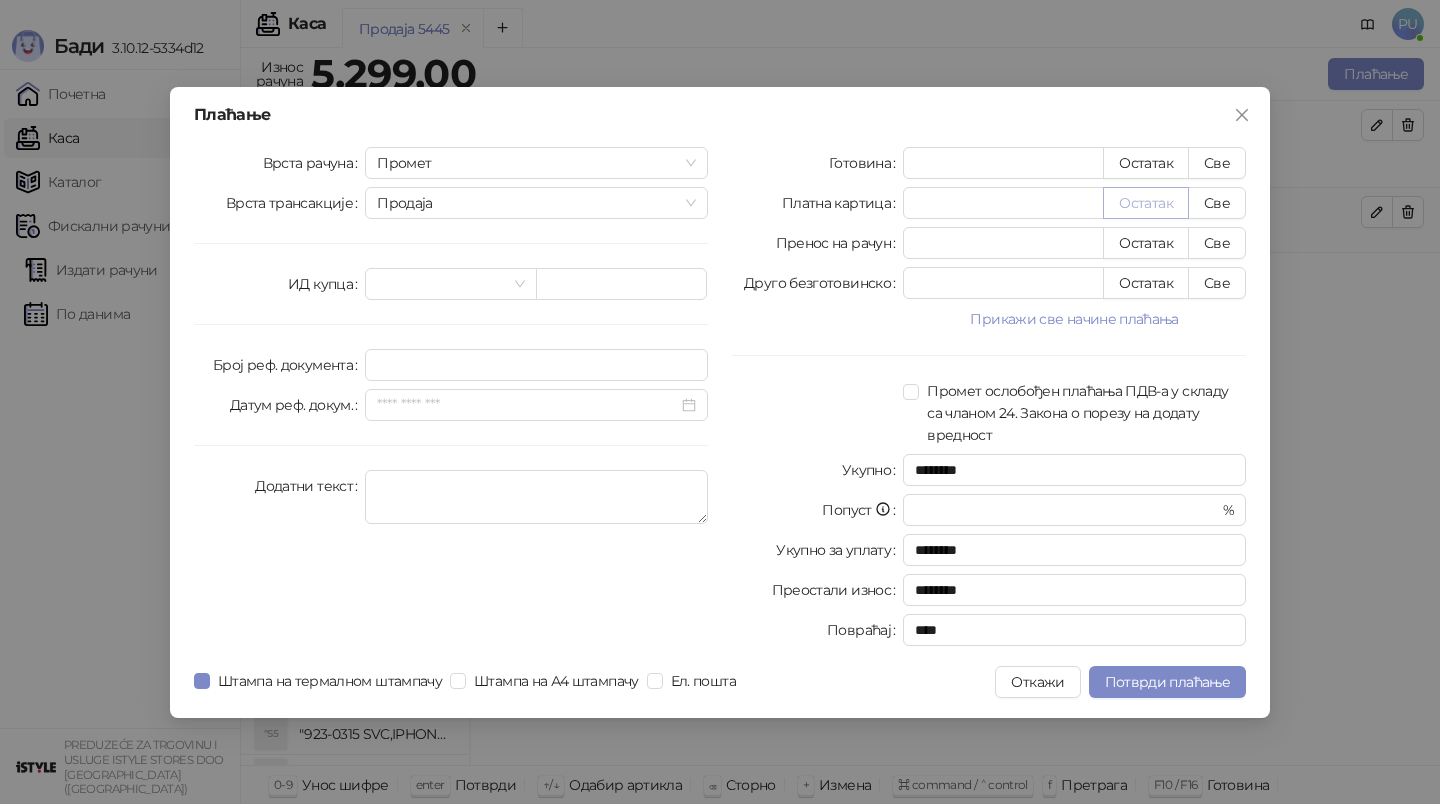 click on "Остатак" at bounding box center (1146, 203) 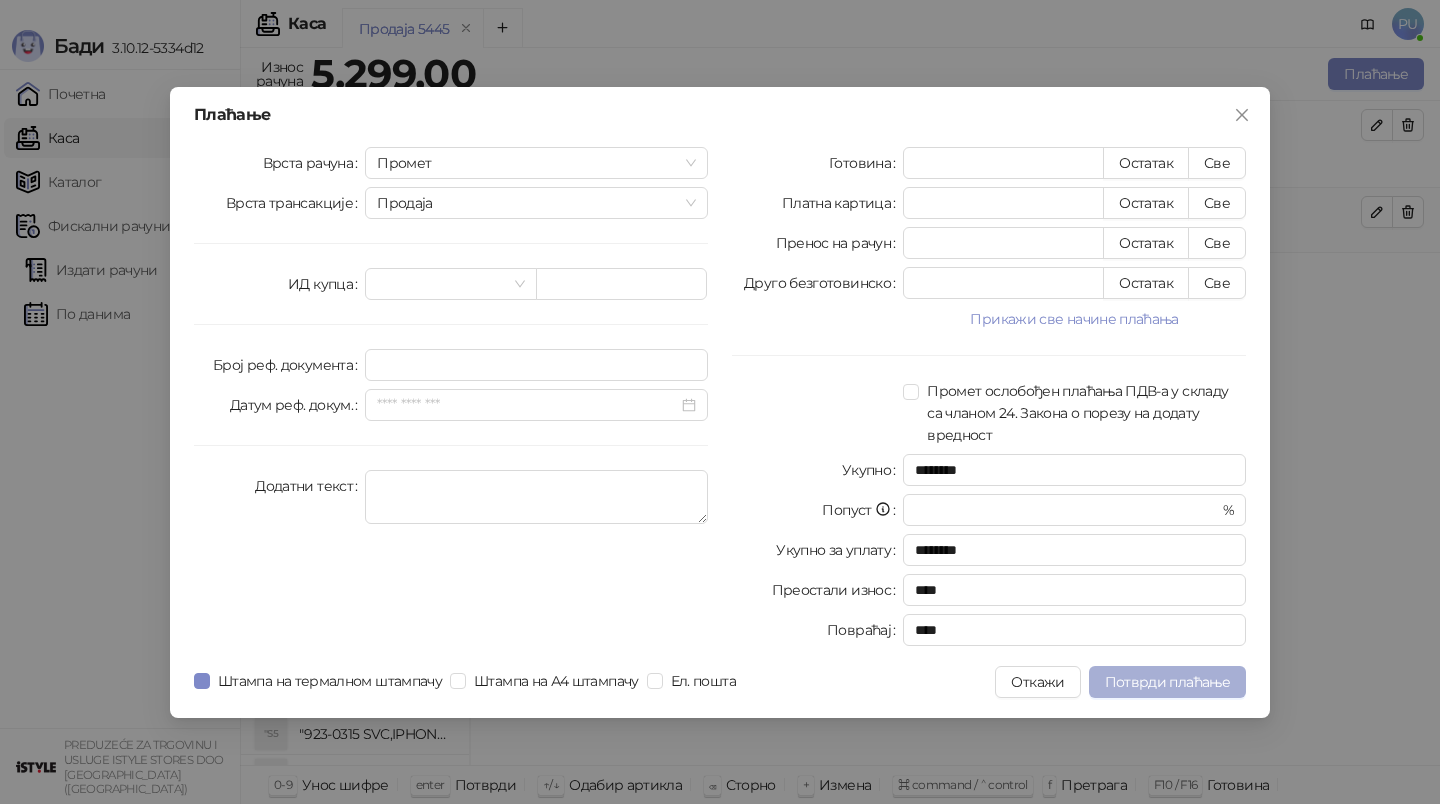click on "Потврди плаћање" at bounding box center [1167, 682] 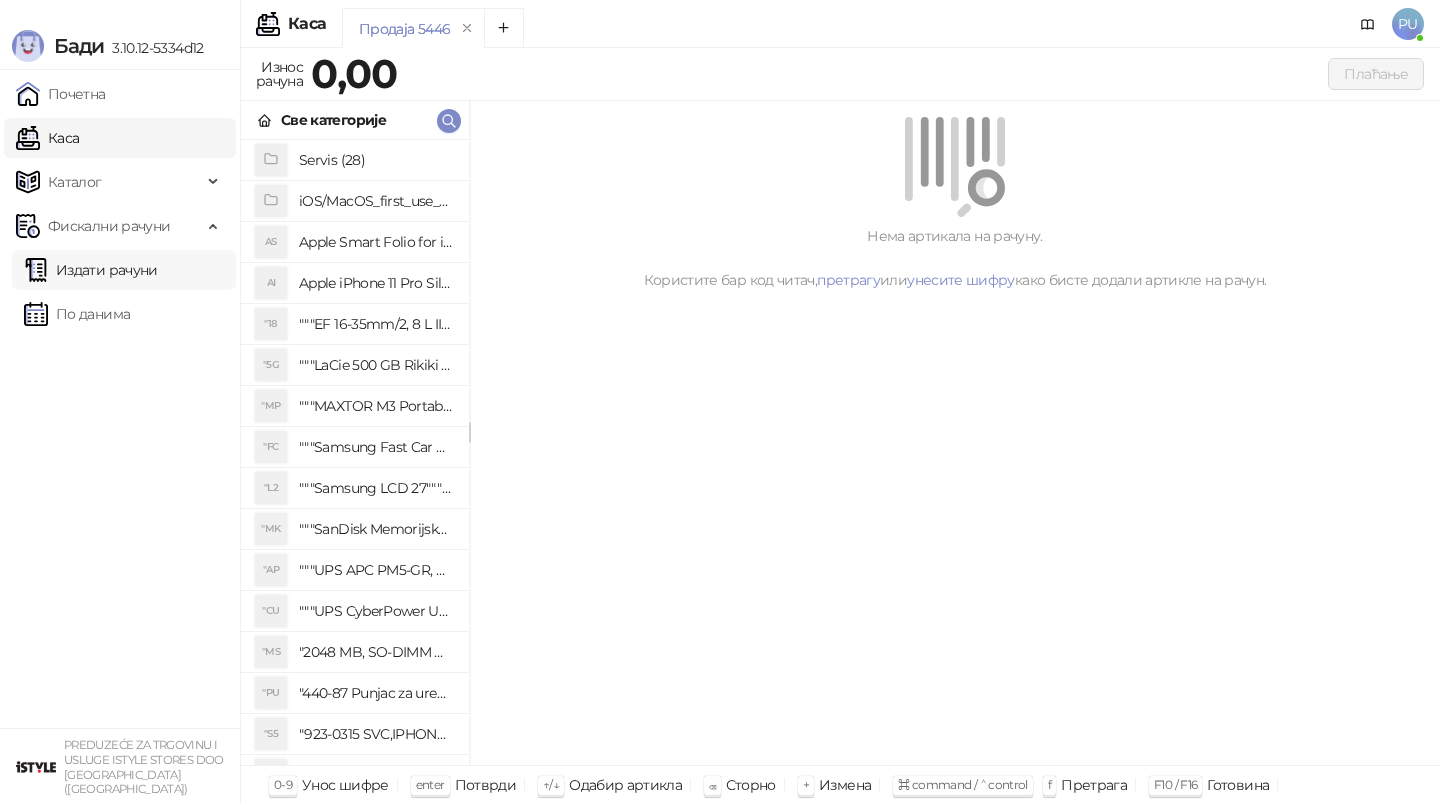 click on "Издати рачуни" at bounding box center [91, 270] 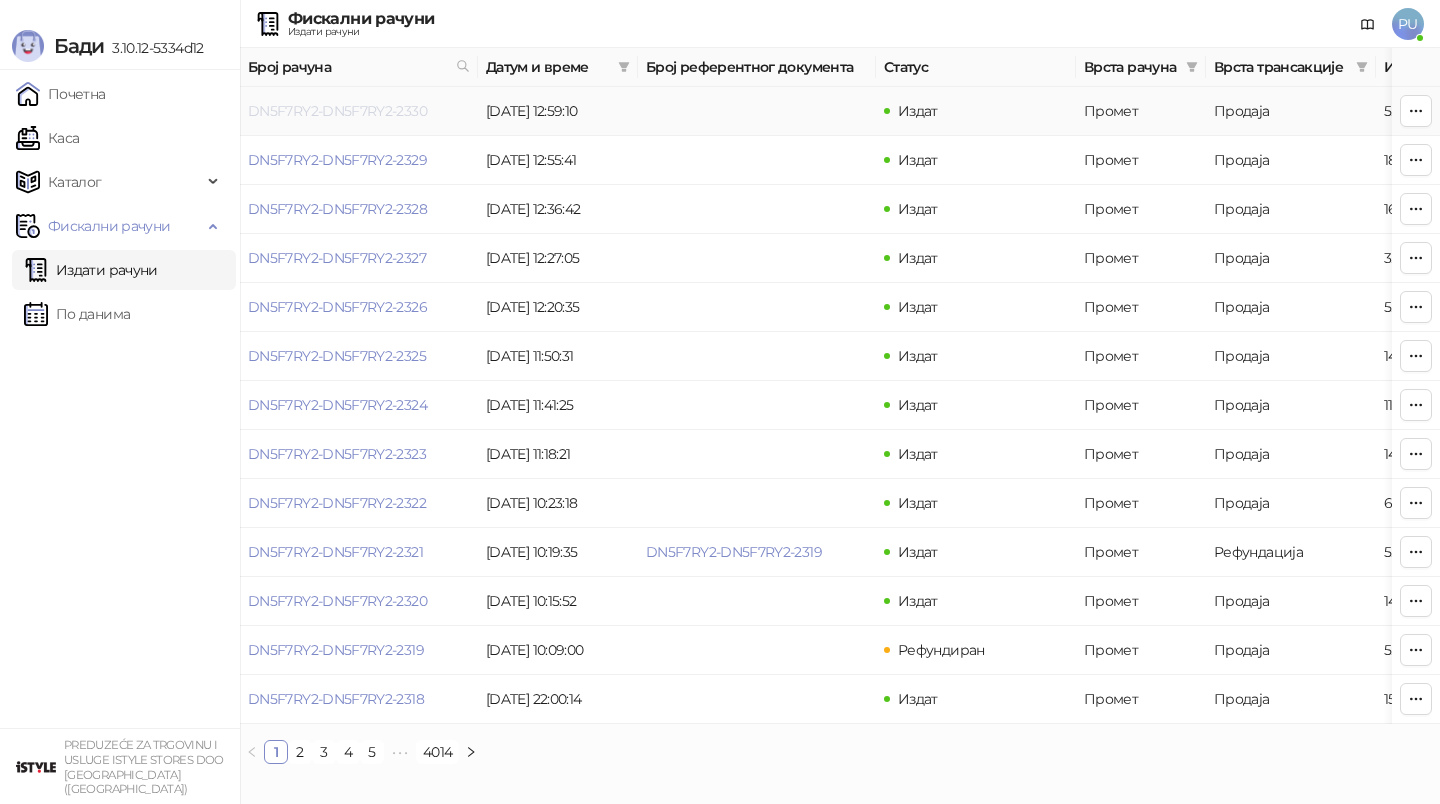 click on "DN5F7RY2-DN5F7RY2-2330" at bounding box center (337, 111) 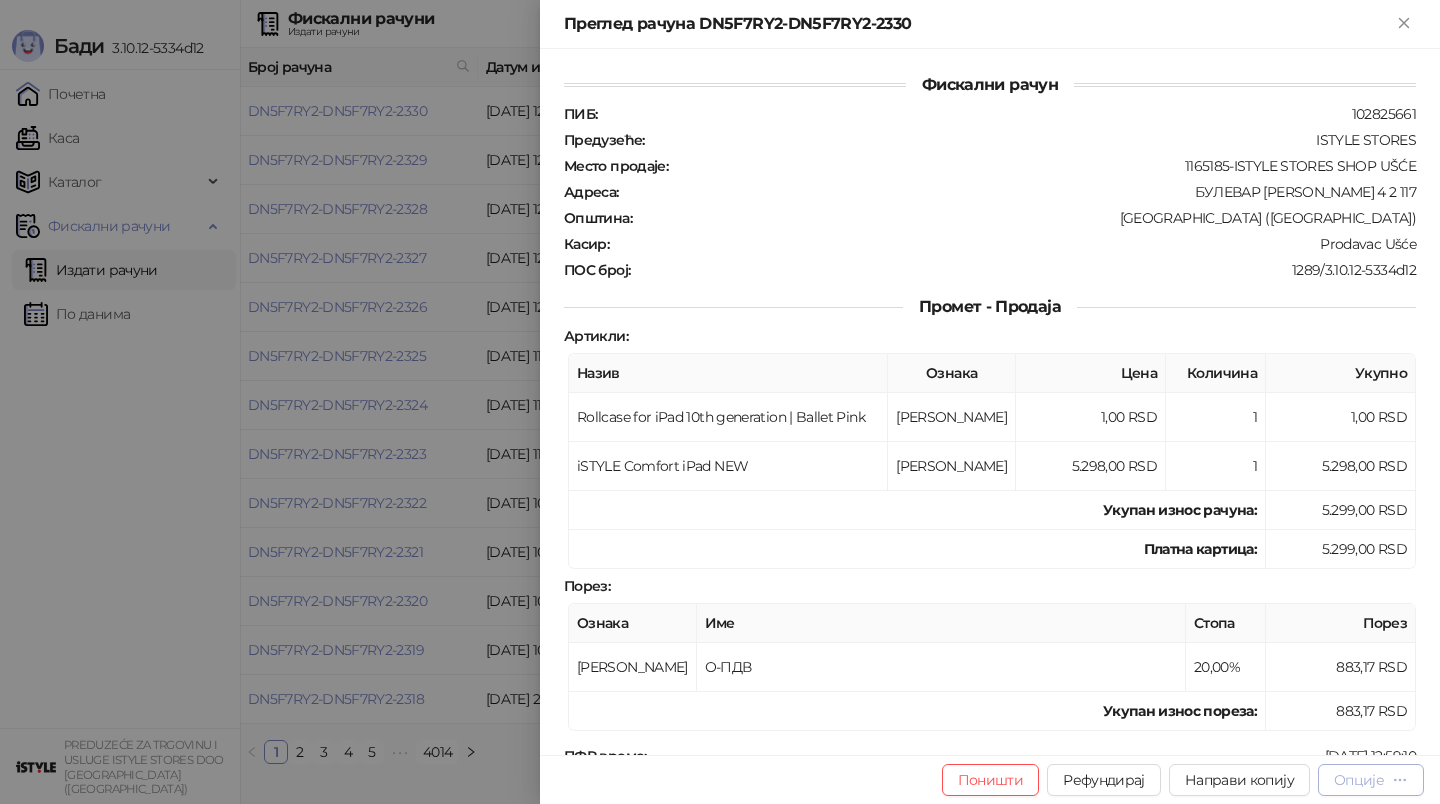 click on "Опције" at bounding box center (1371, 780) 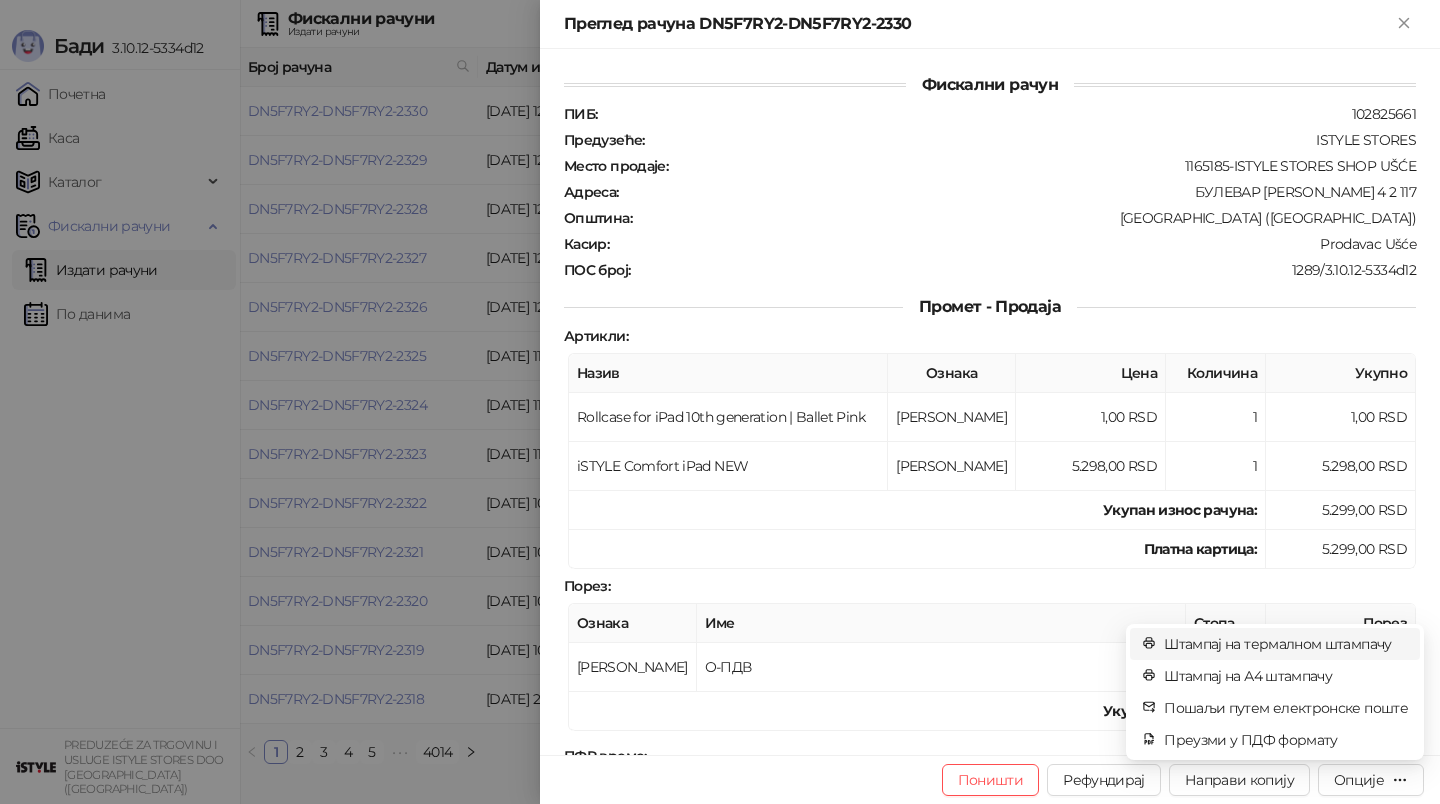 click on "Штампај на термалном штампачу" at bounding box center [1286, 644] 